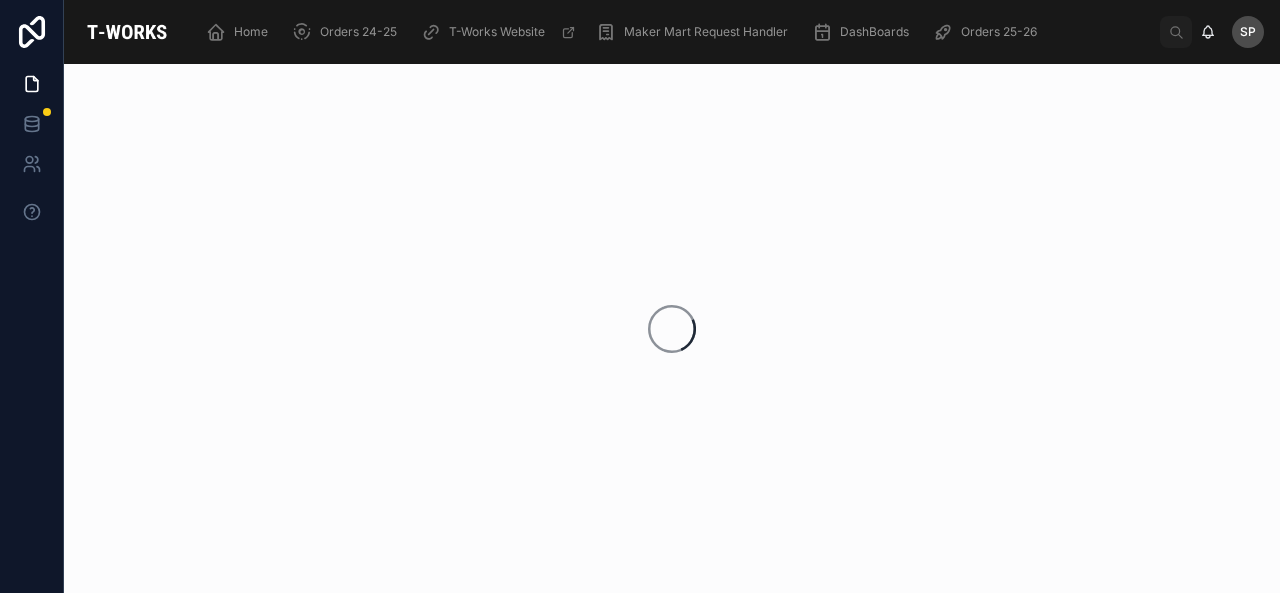 scroll, scrollTop: 0, scrollLeft: 0, axis: both 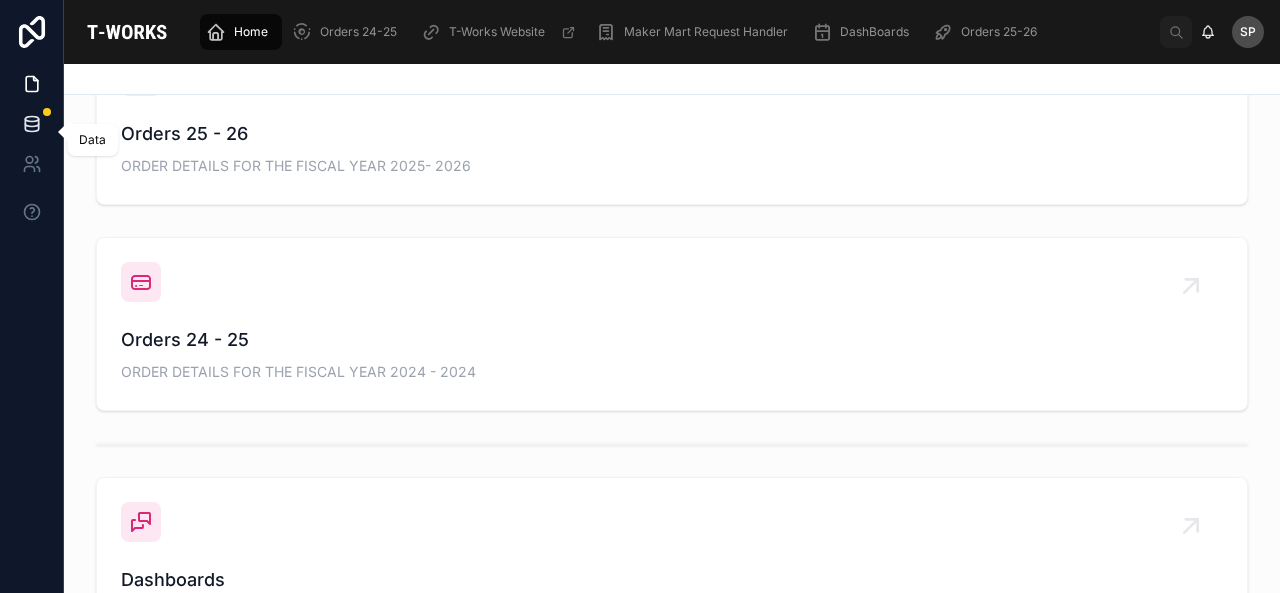 click 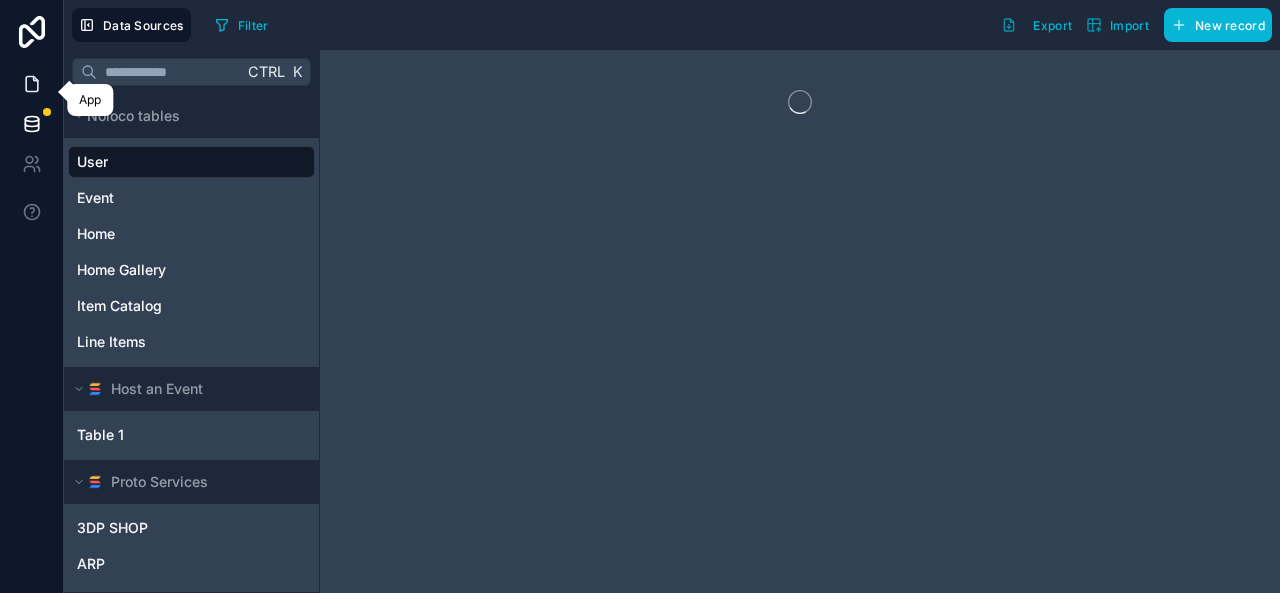 click 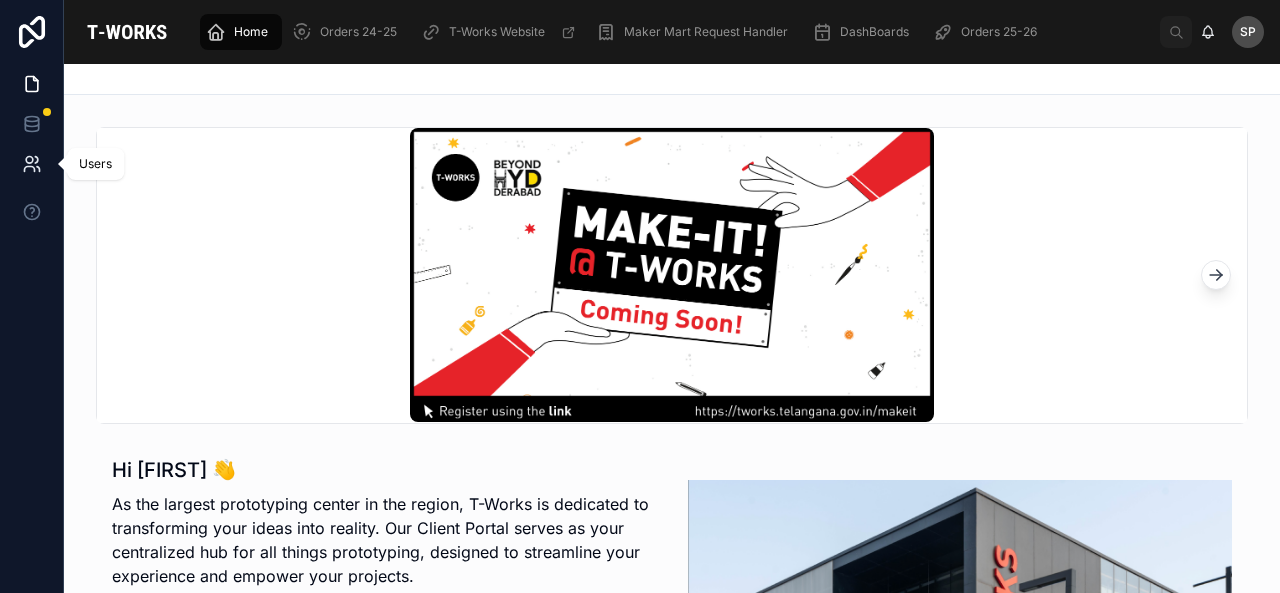 click 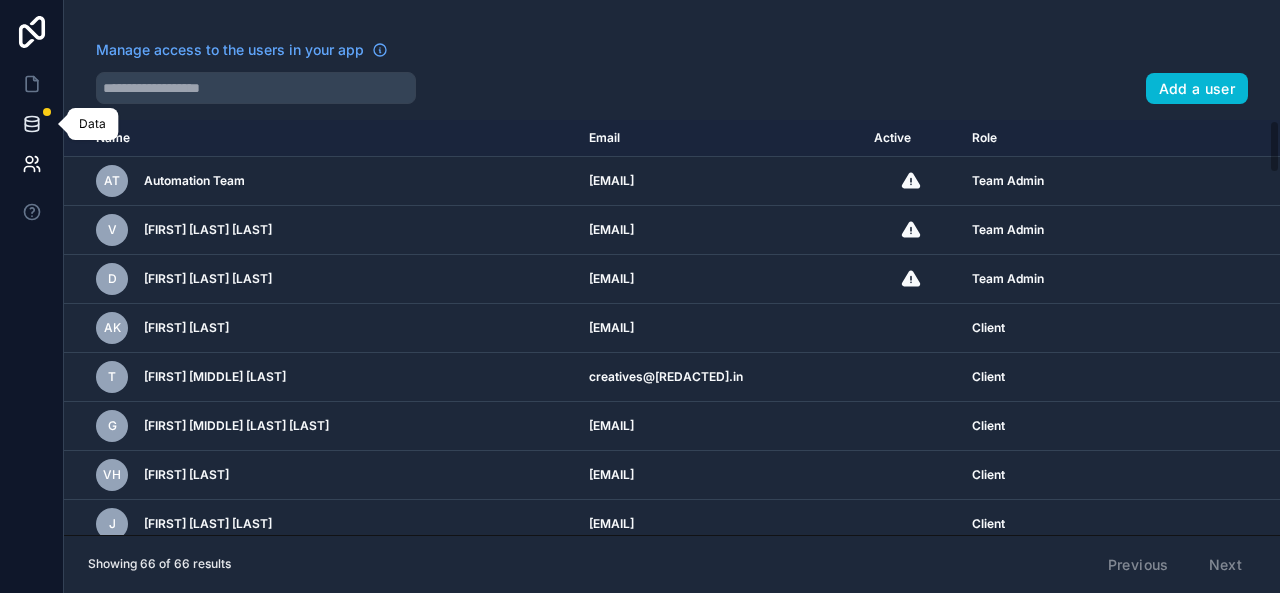 click 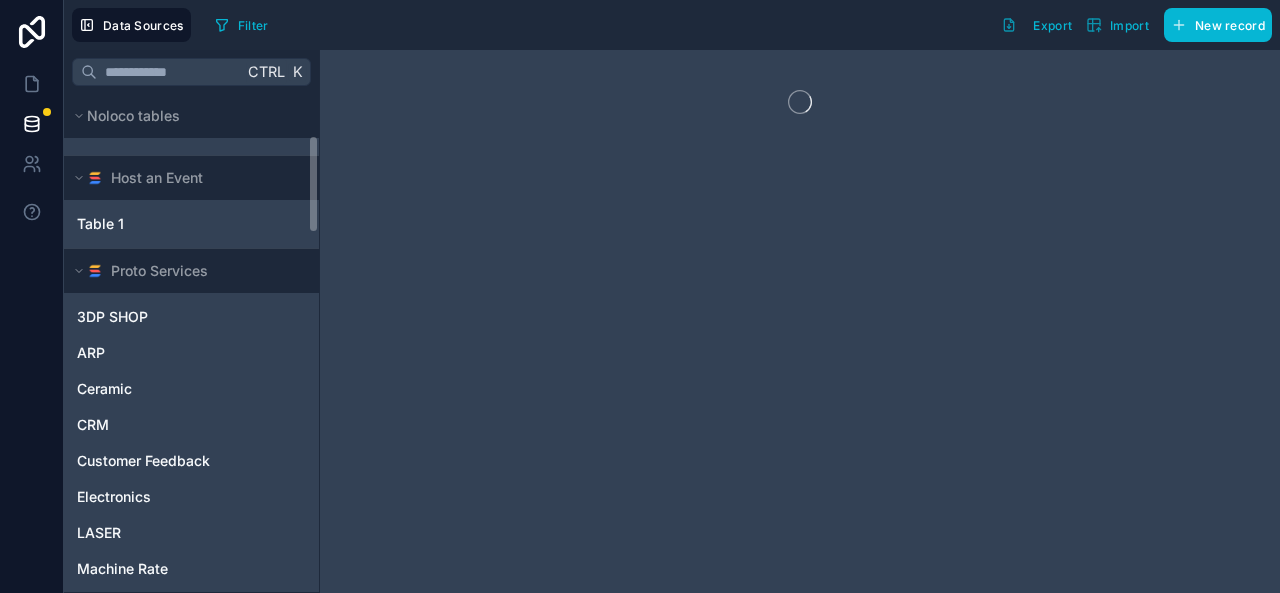 scroll, scrollTop: 212, scrollLeft: 0, axis: vertical 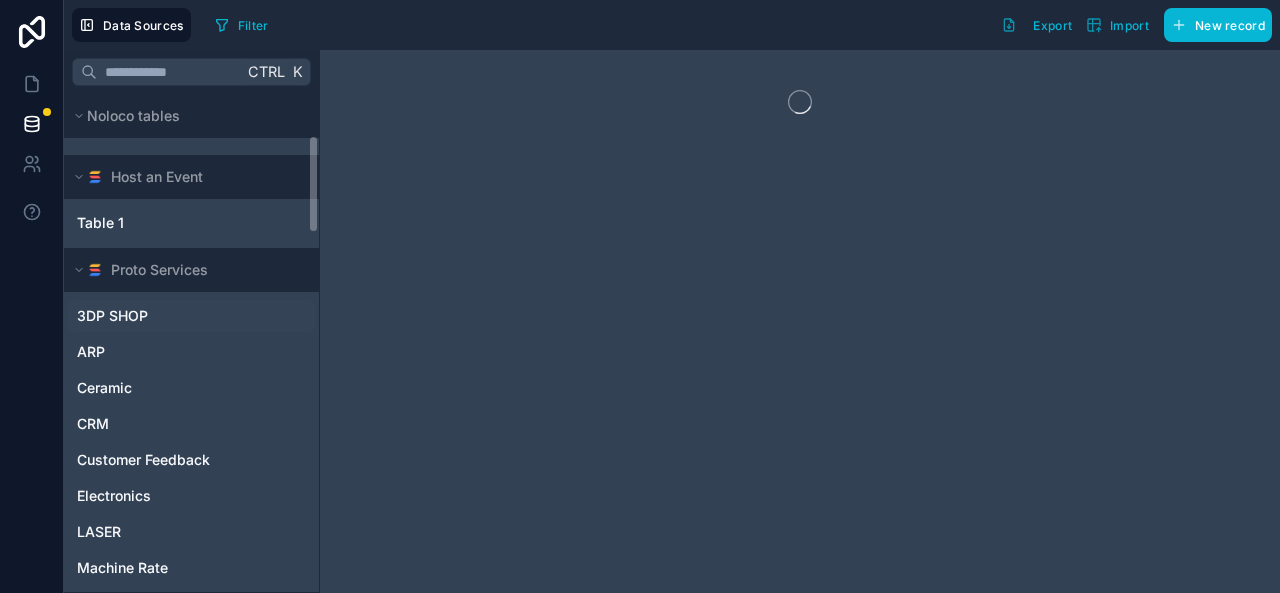 click on "3DP SHOP" at bounding box center (112, 316) 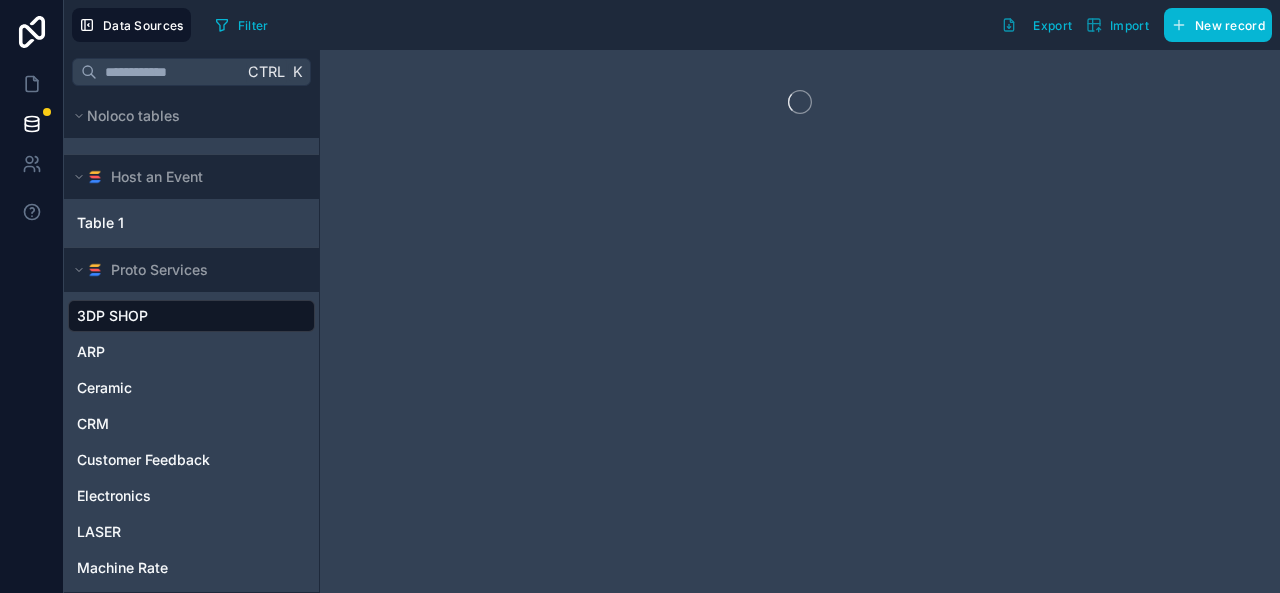 drag, startPoint x: 124, startPoint y: 304, endPoint x: 90, endPoint y: 320, distance: 37.576588 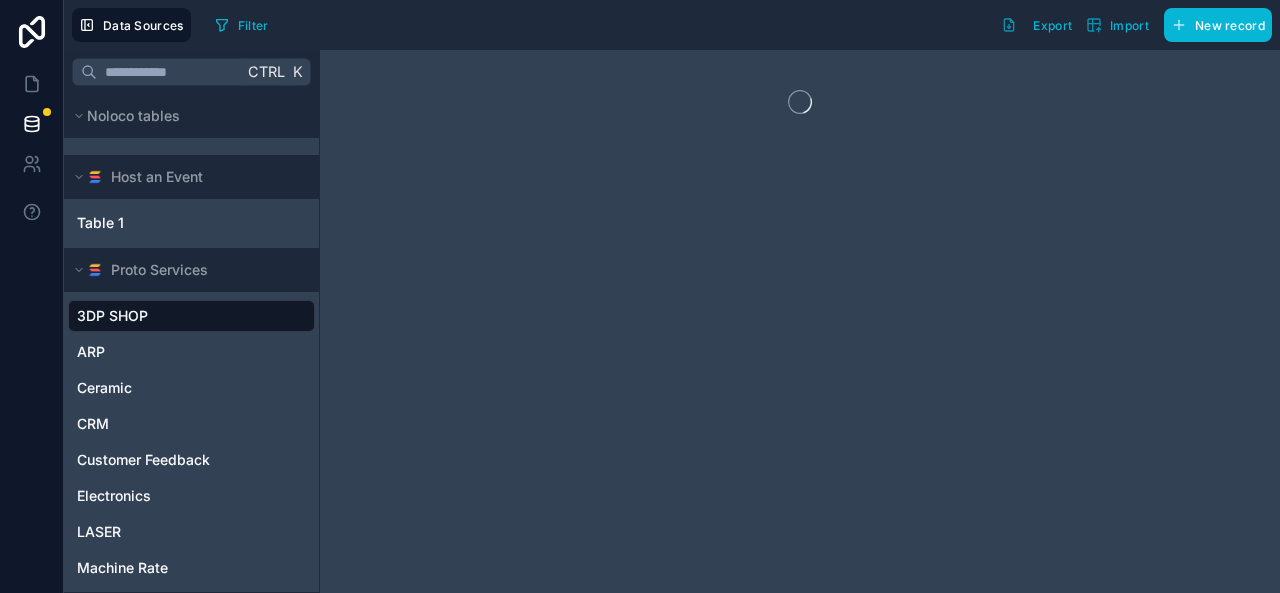 click on "3DP SHOP" at bounding box center [112, 316] 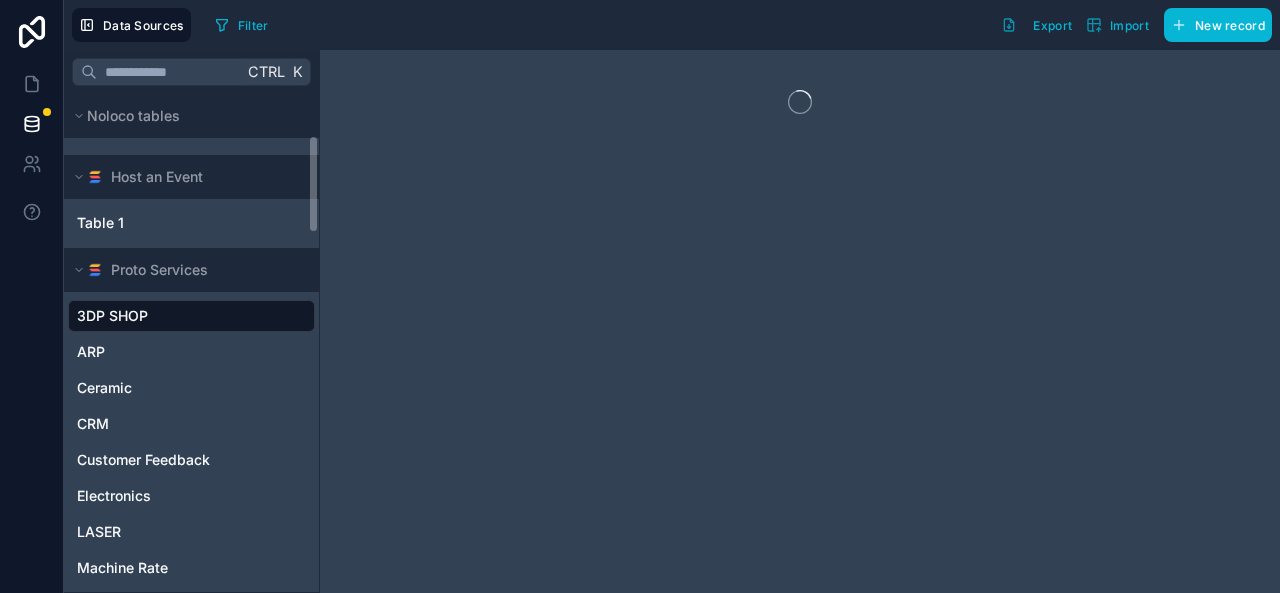 click on "3DP SHOP" at bounding box center (191, 316) 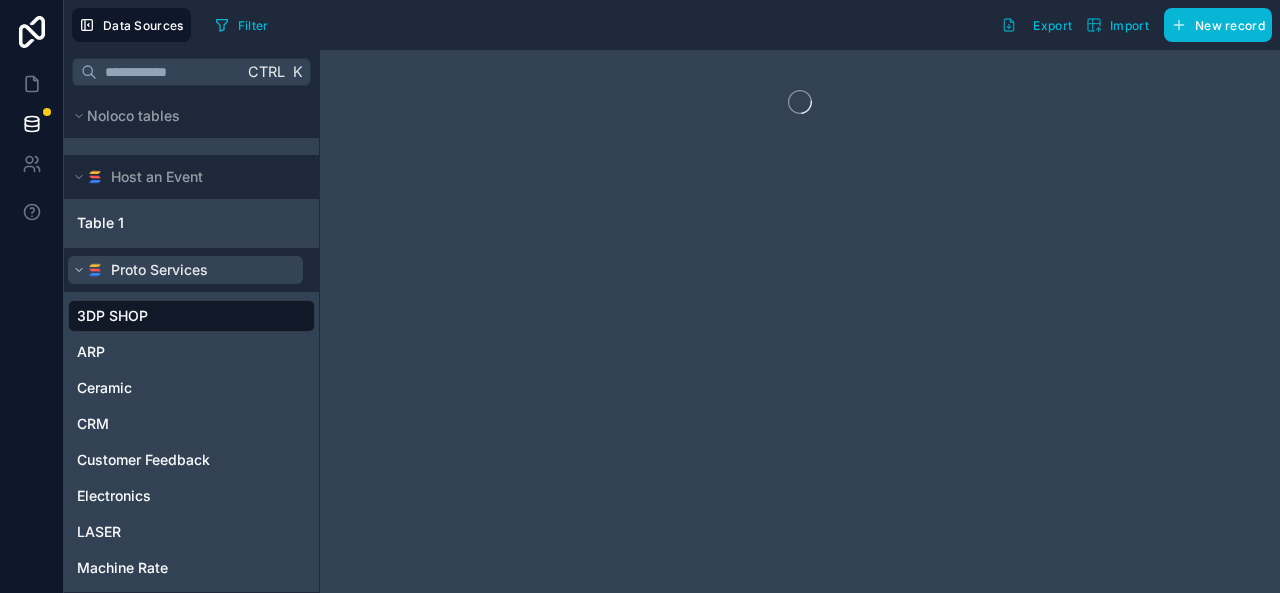 click on "Proto Services" at bounding box center [159, 270] 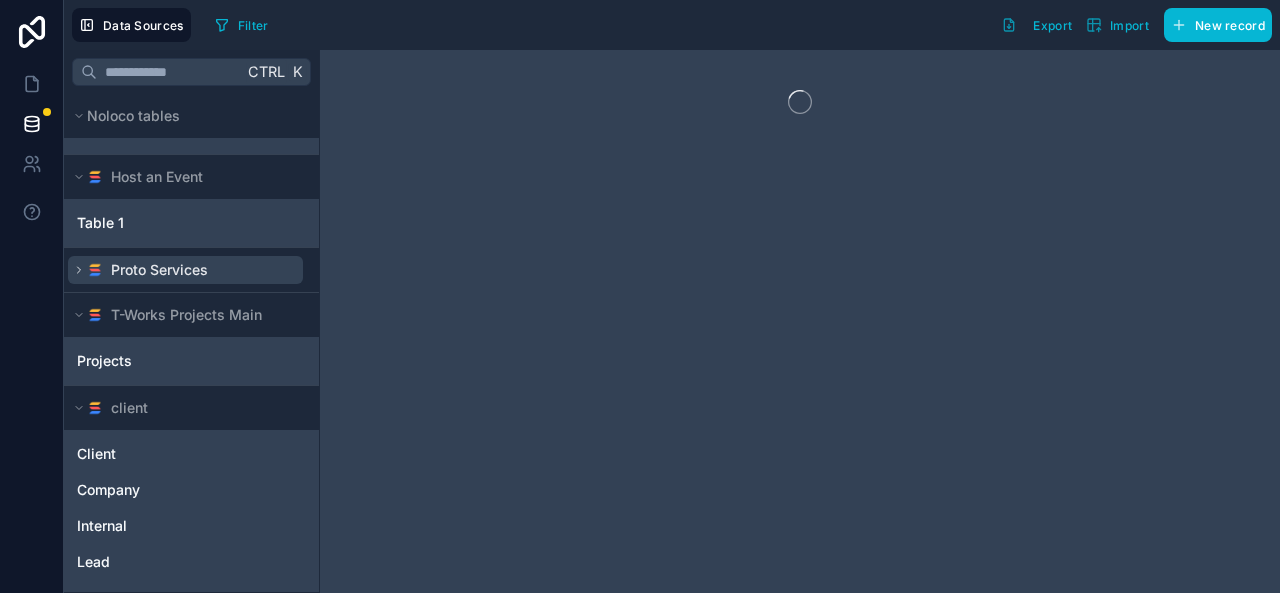 click on "Proto Services" at bounding box center [159, 270] 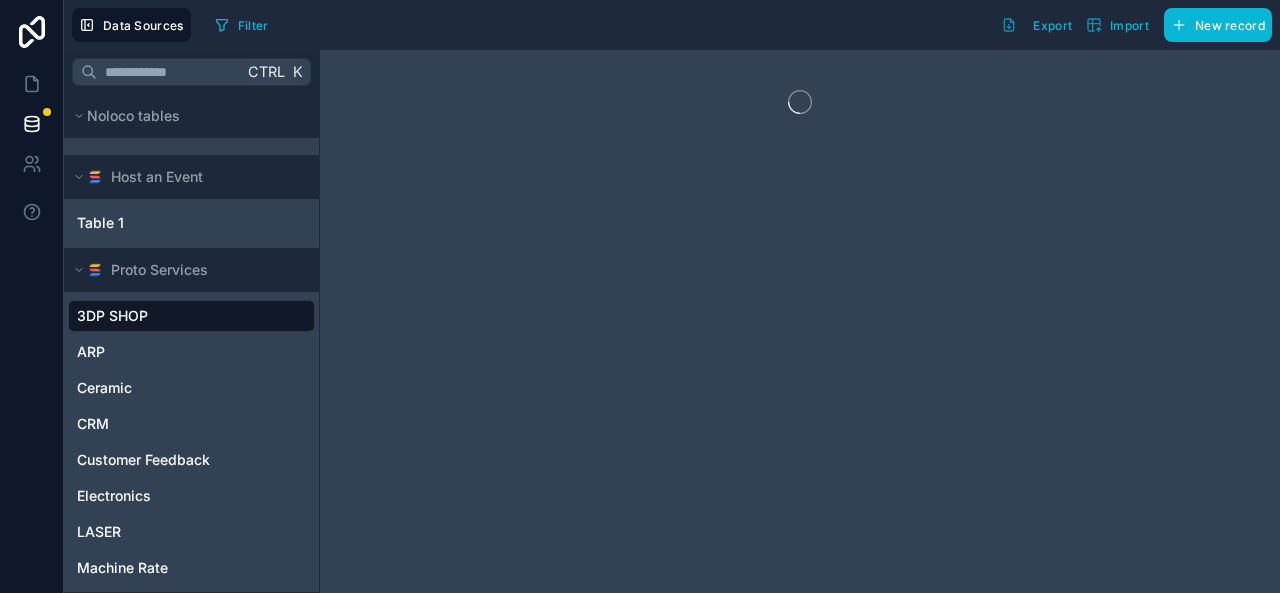 click on "3DP SHOP" at bounding box center (191, 316) 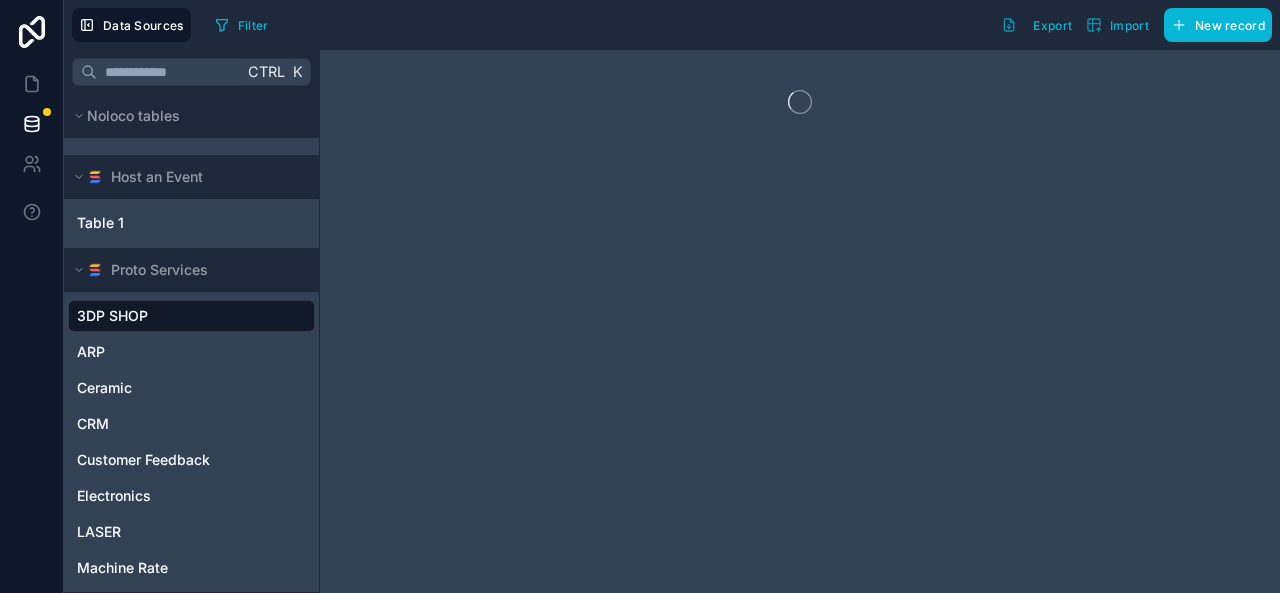 click on "3DP SHOP" at bounding box center [191, 316] 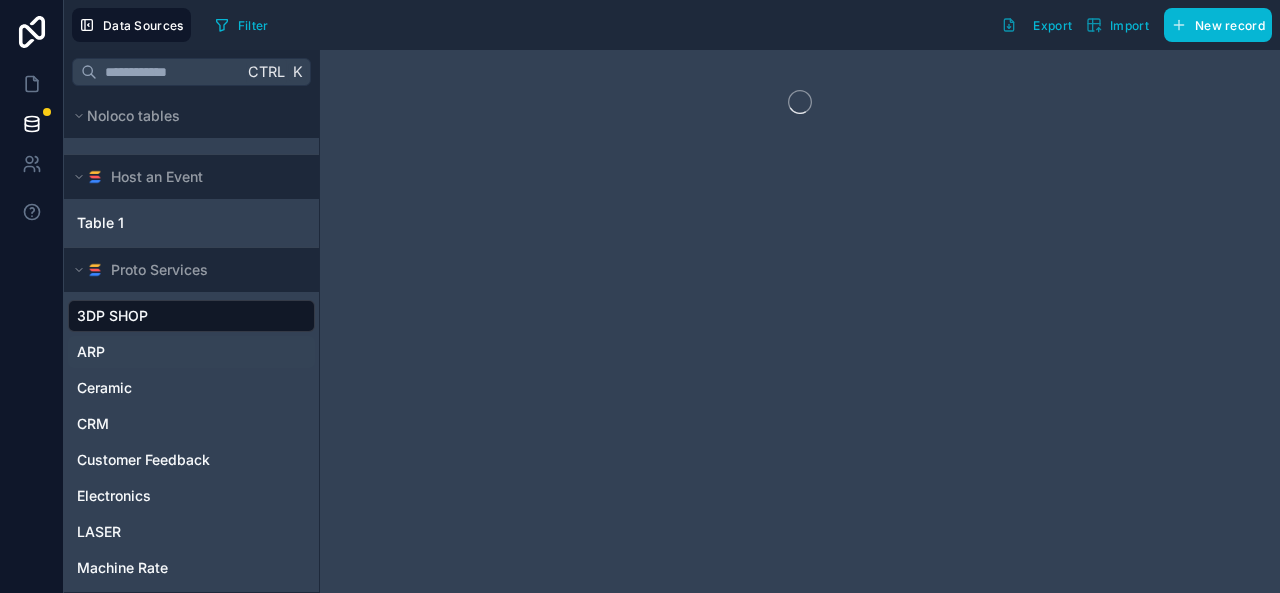 click on "ARP" at bounding box center [191, 352] 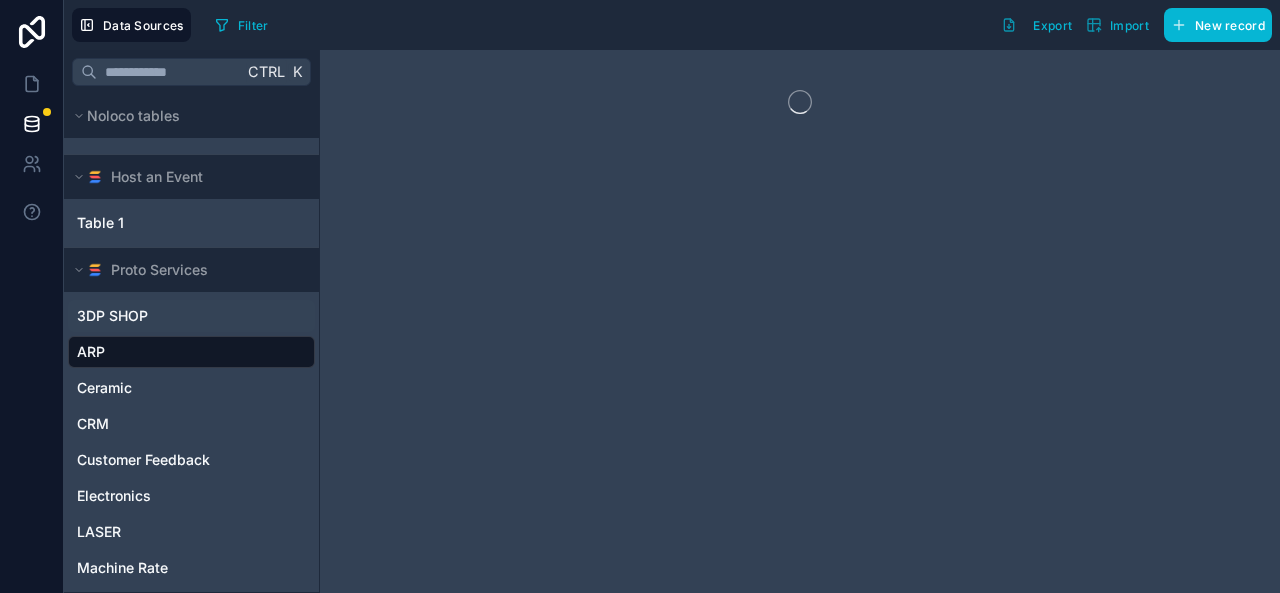 click on "3DP SHOP" at bounding box center [191, 316] 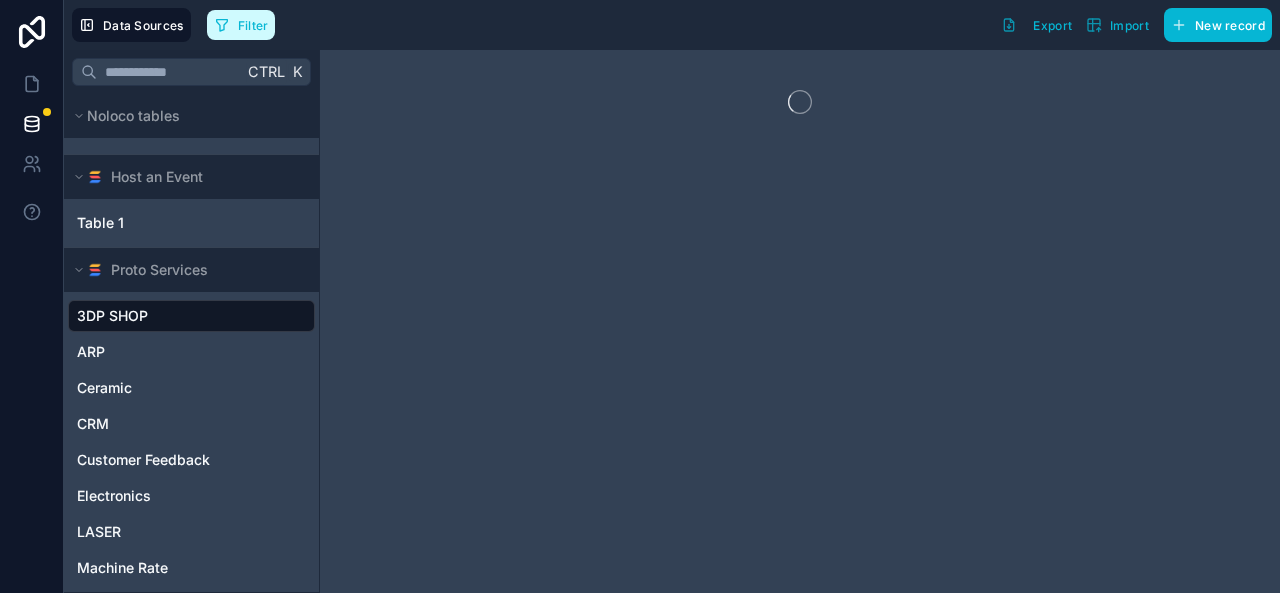 click on "Filter" at bounding box center (253, 25) 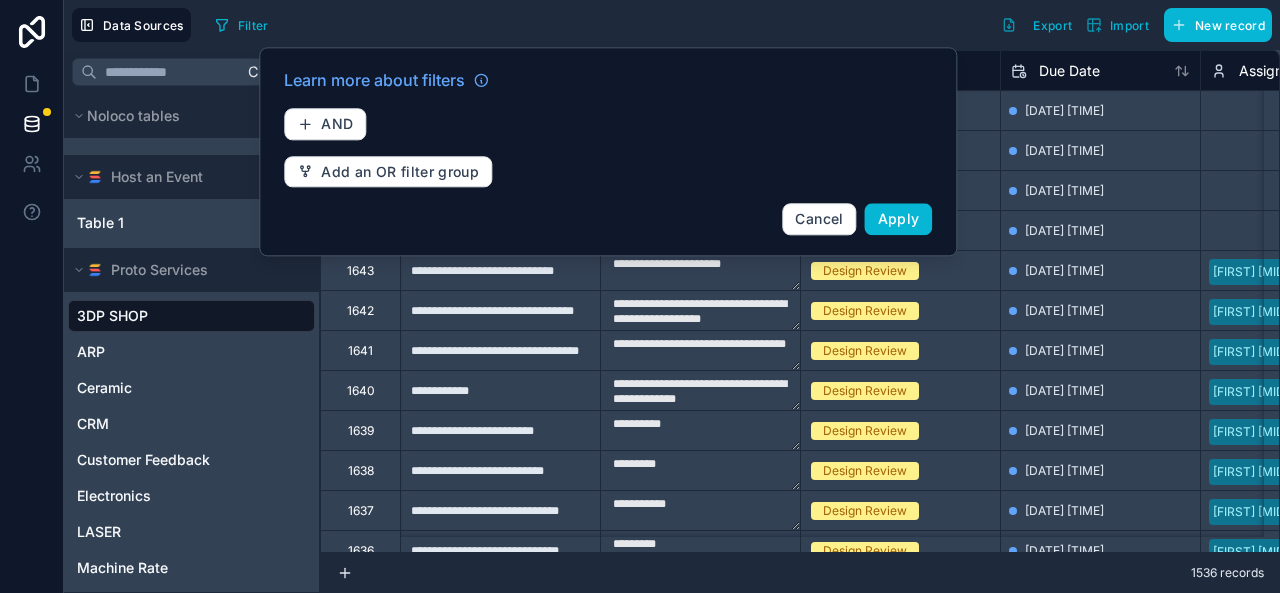click on "Filter Export Import New record" at bounding box center [739, 25] 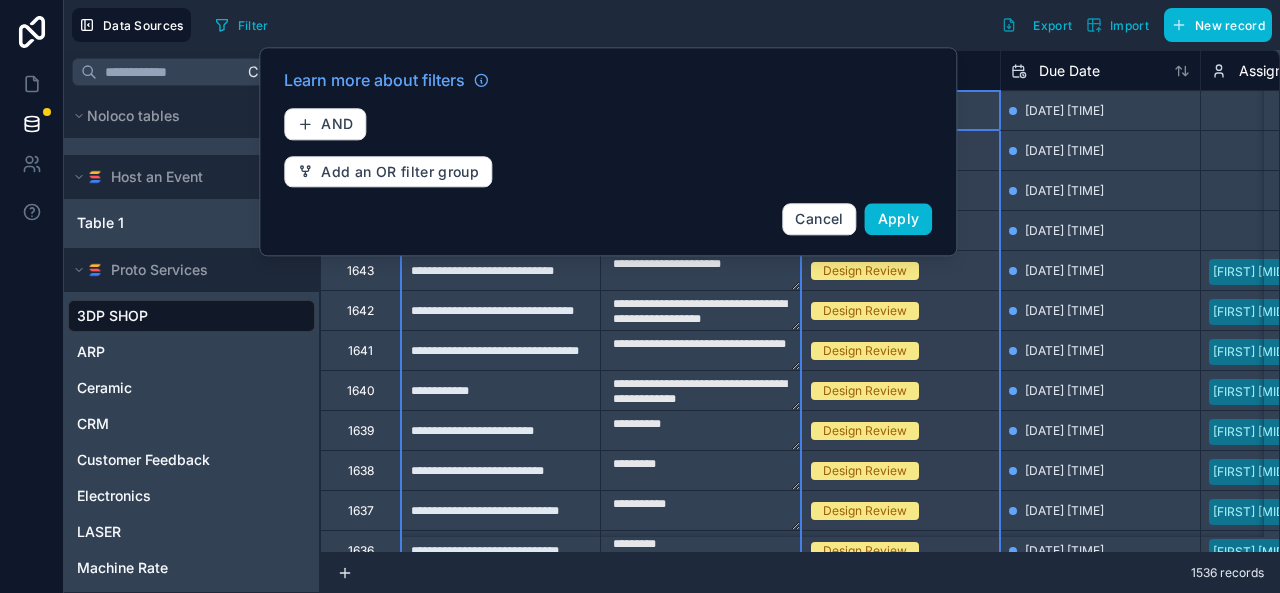 click on "Status" at bounding box center (900, 71) 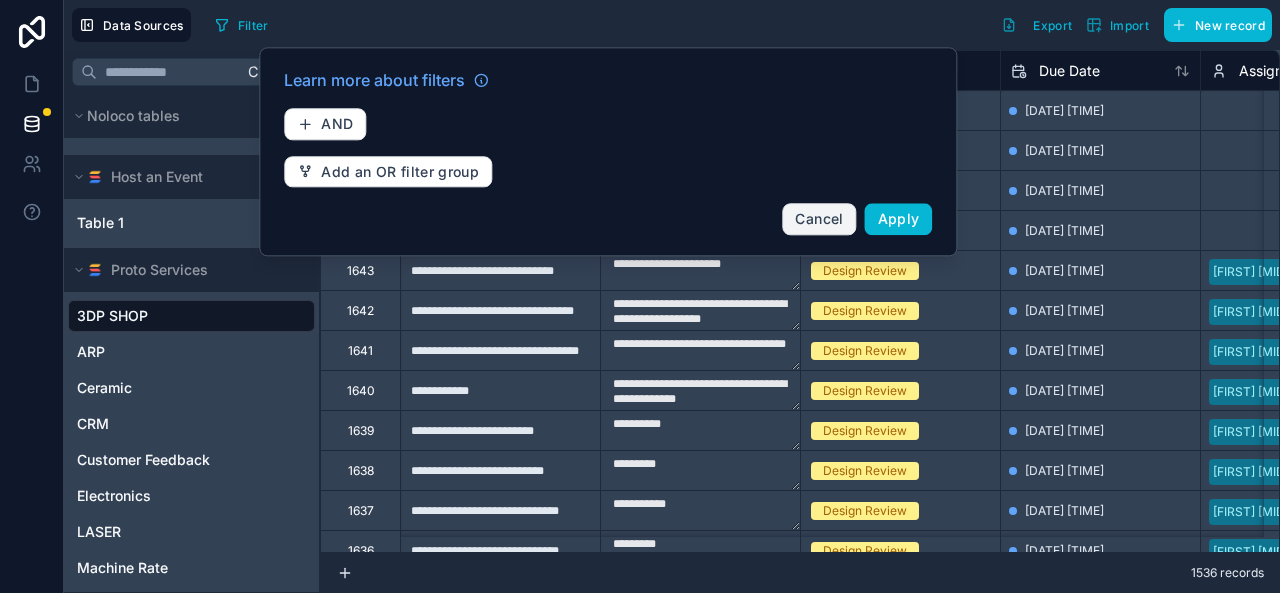 click on "Cancel" at bounding box center (819, 219) 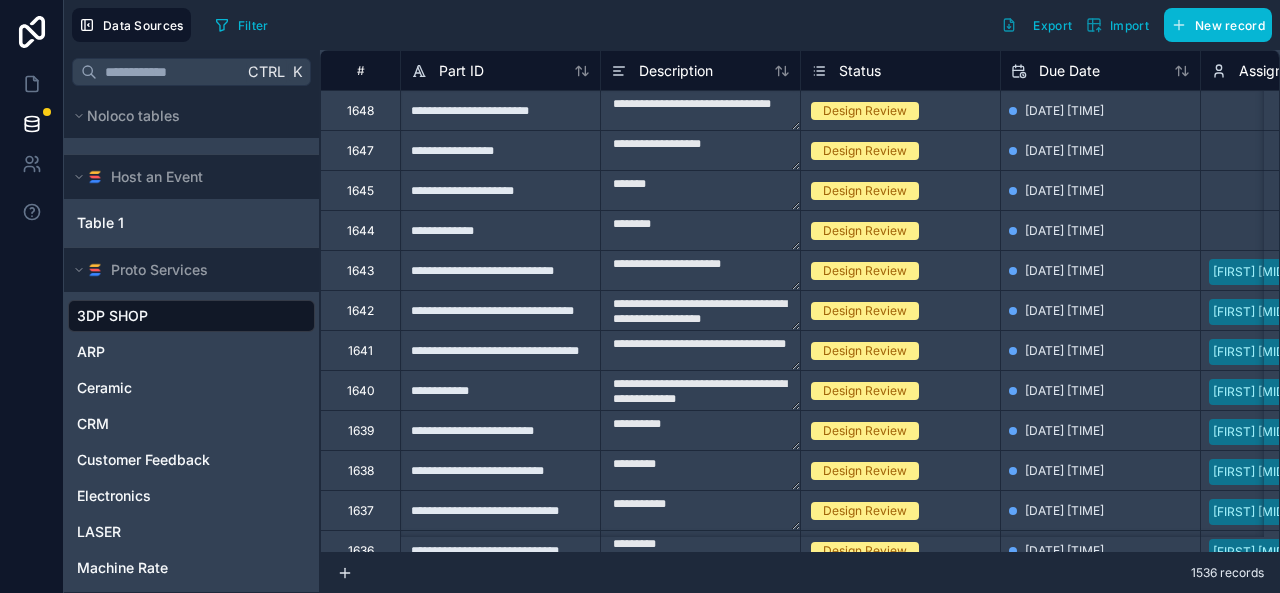 click on "Filter Export Import New record" at bounding box center [739, 25] 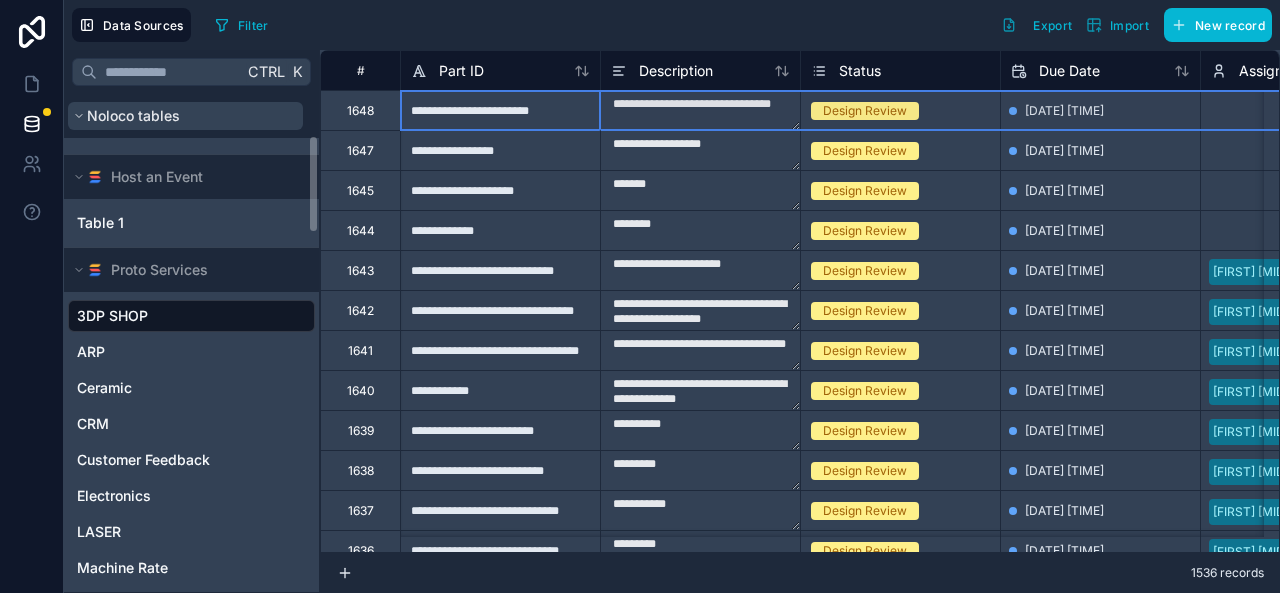 drag, startPoint x: 322, startPoint y: 107, endPoint x: 280, endPoint y: 114, distance: 42.579338 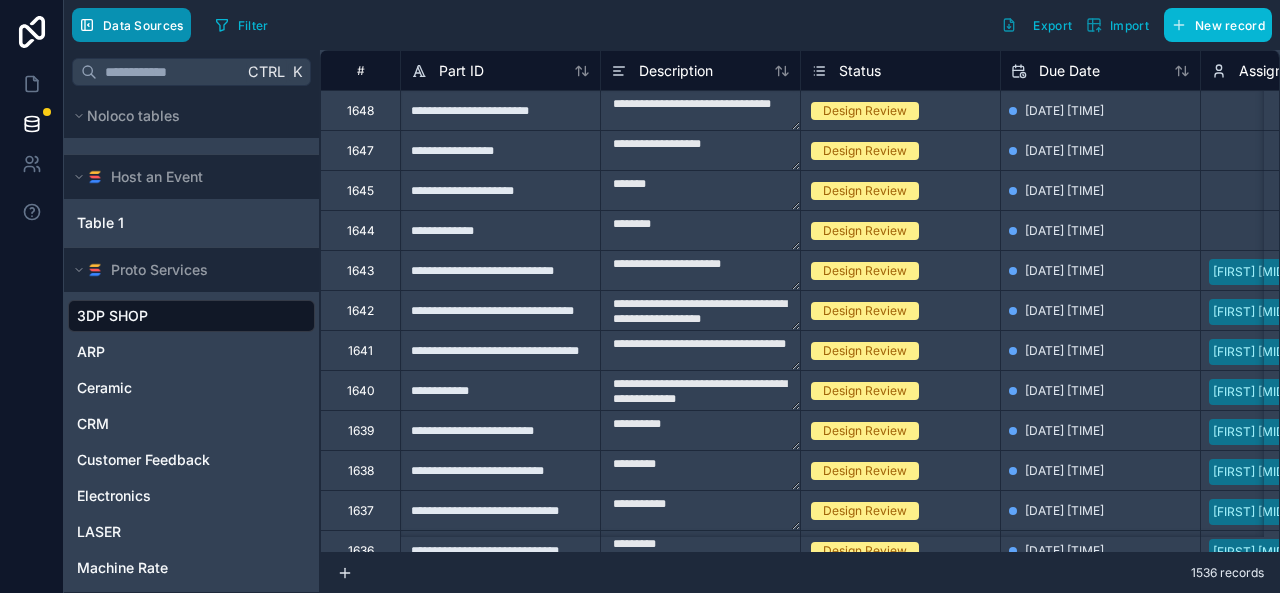 click 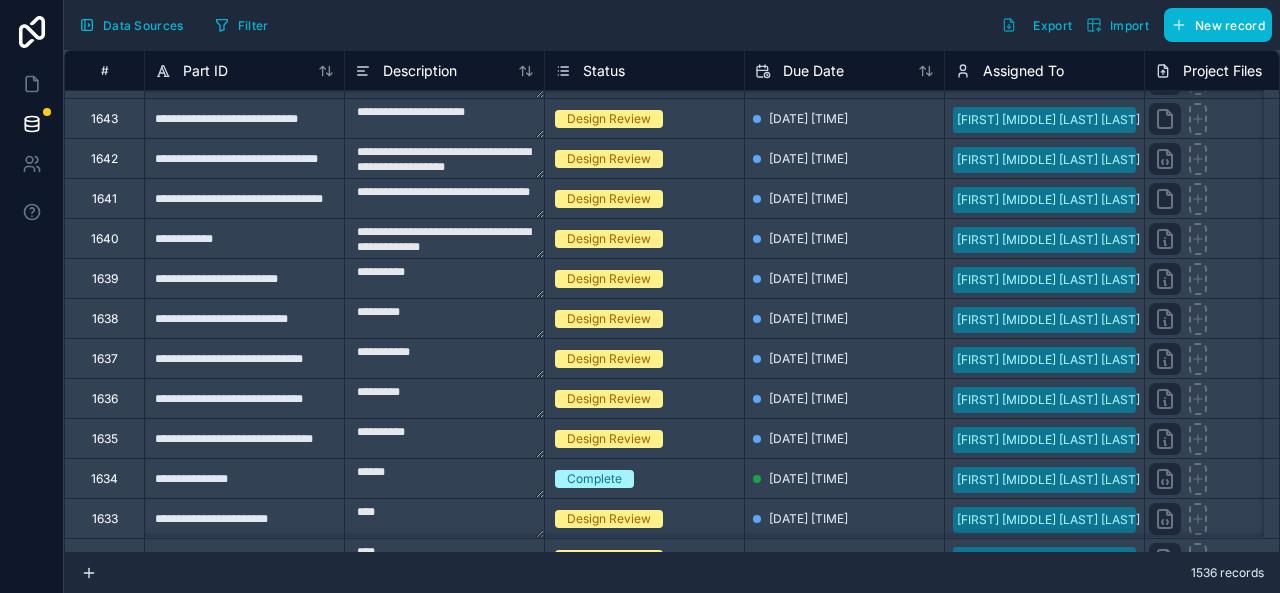 scroll, scrollTop: 0, scrollLeft: 0, axis: both 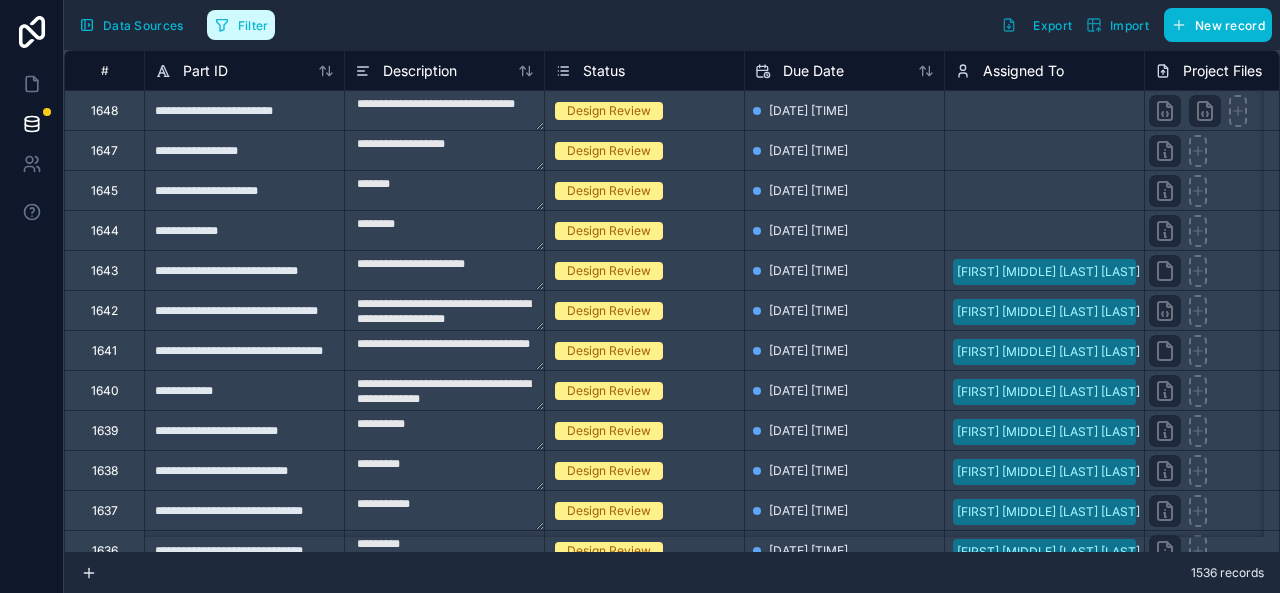 click on "Filter" at bounding box center (253, 25) 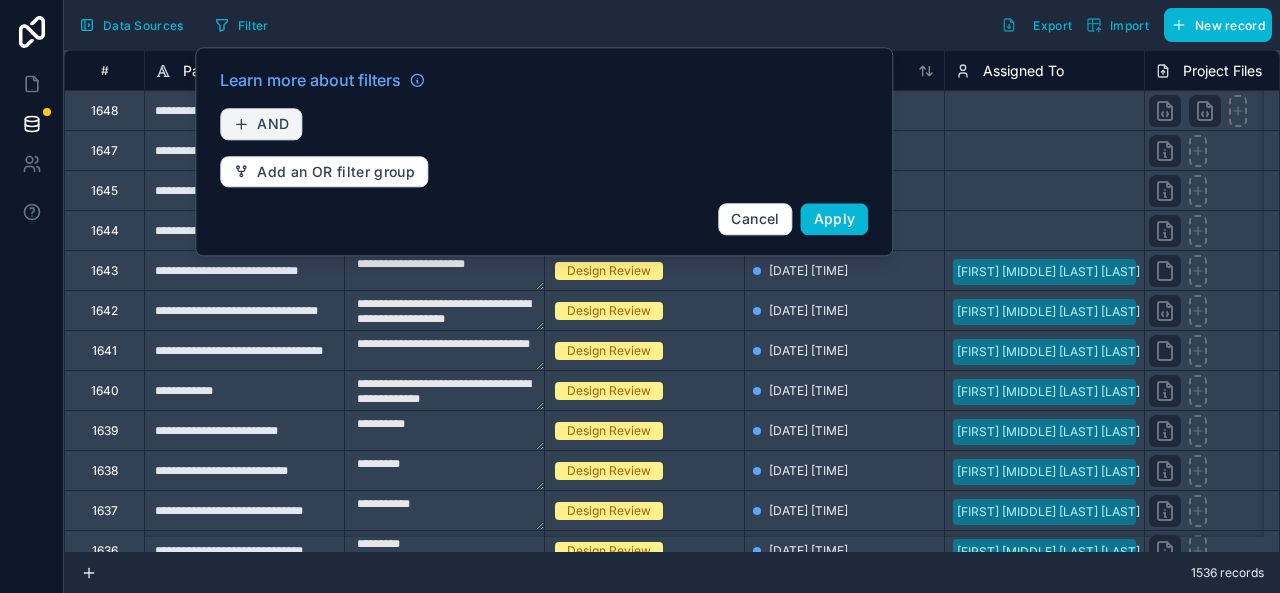 click on "AND" at bounding box center [273, 124] 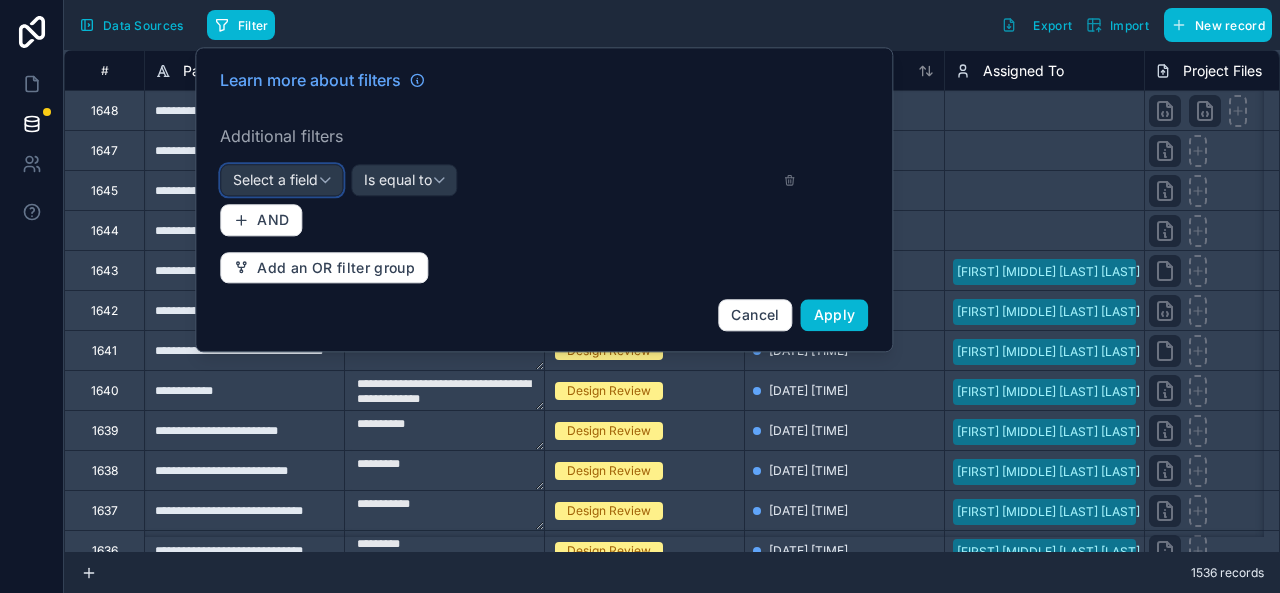 click on "Select a field" at bounding box center (275, 180) 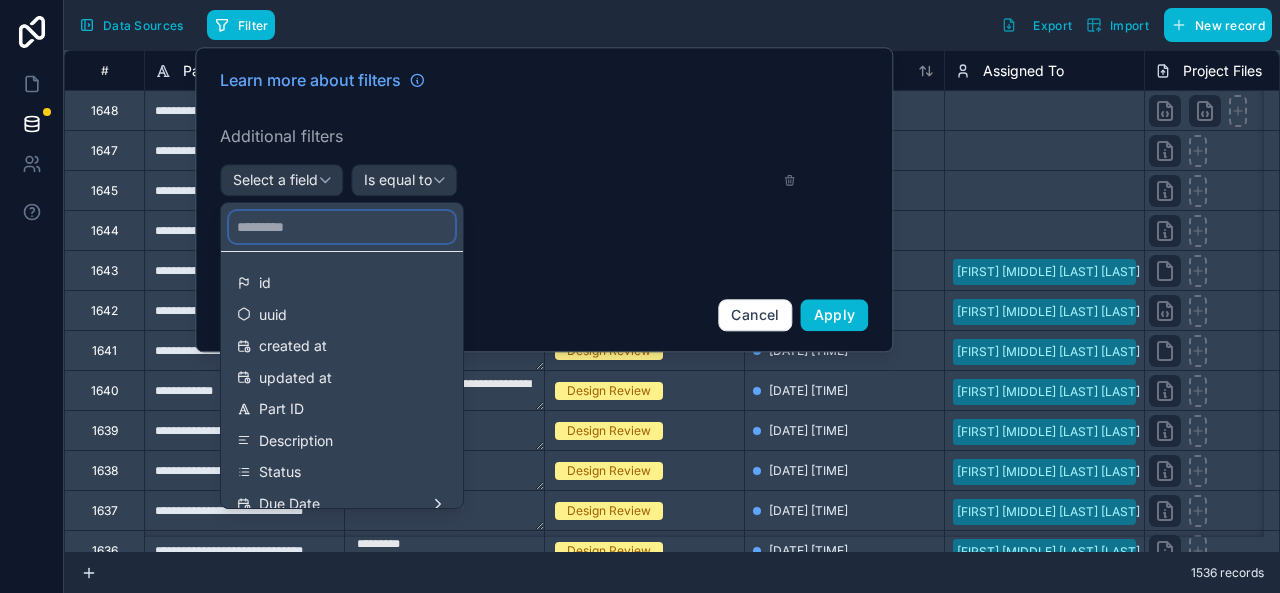 click at bounding box center (342, 227) 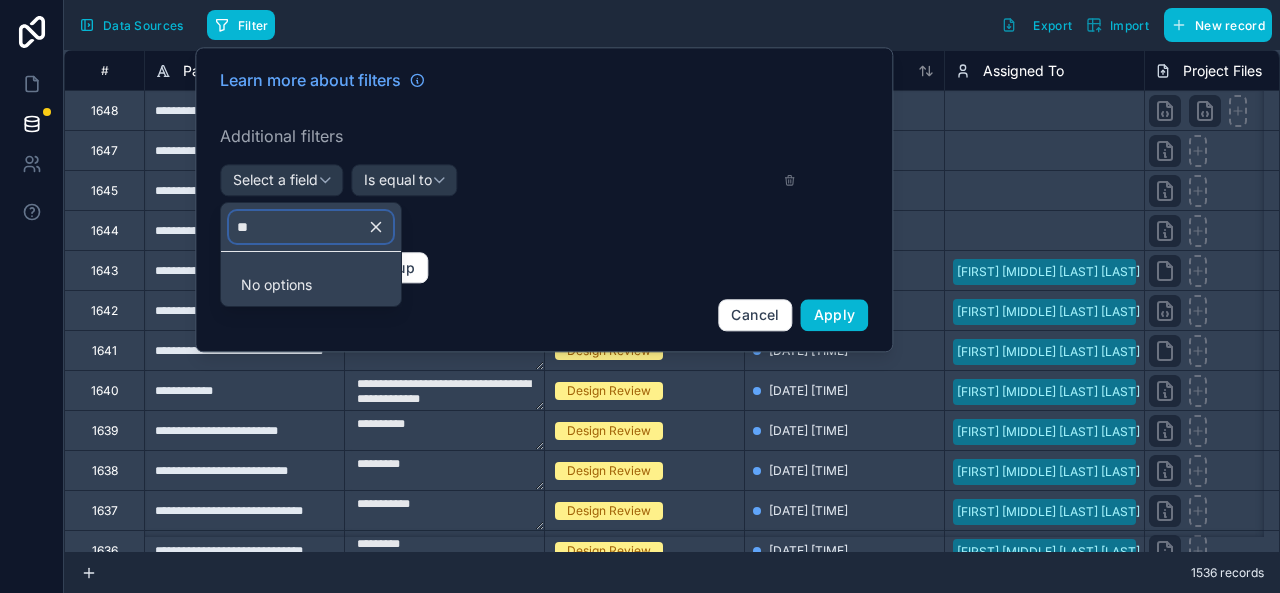 type on "*" 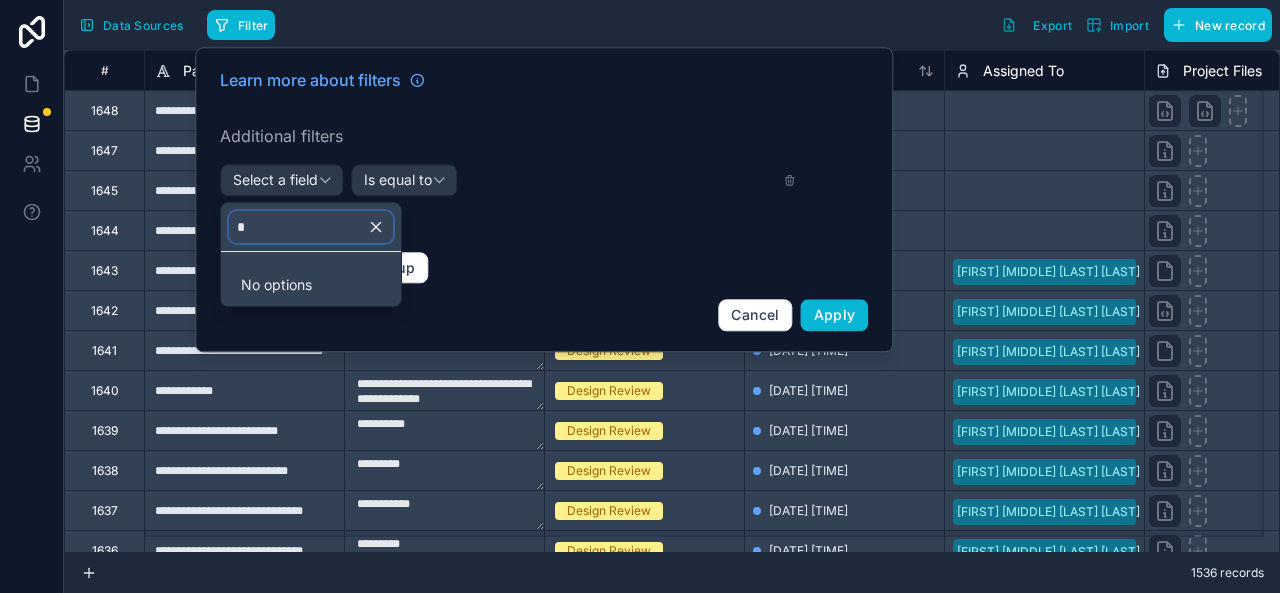 type 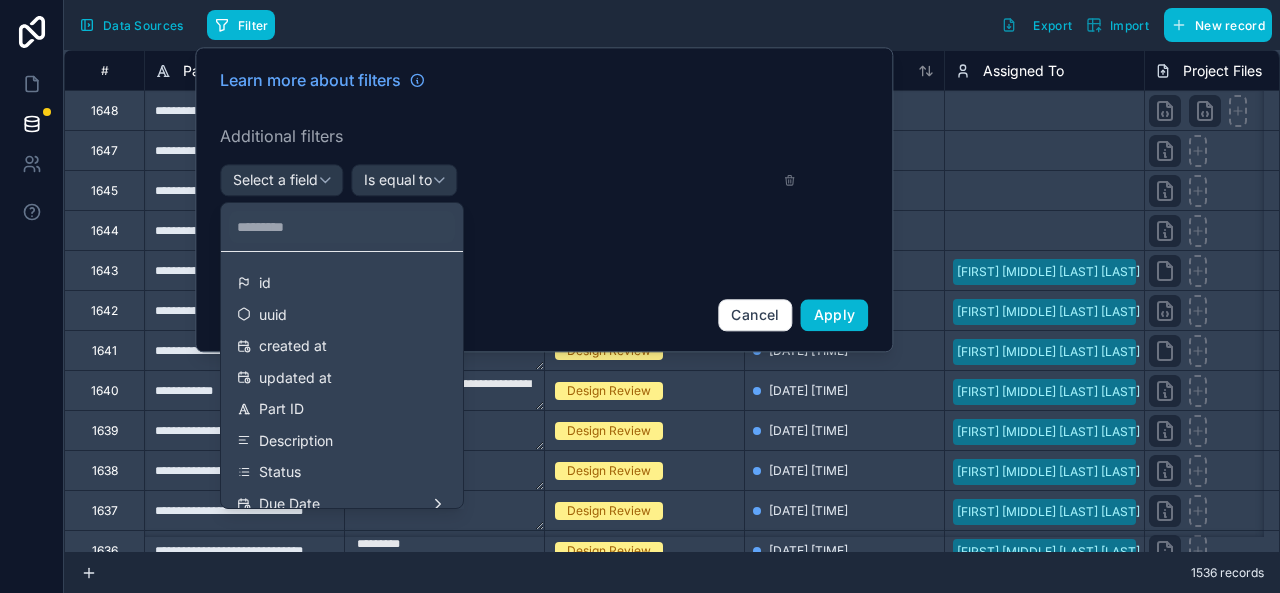 click on "Filter Export Import New record" at bounding box center (739, 25) 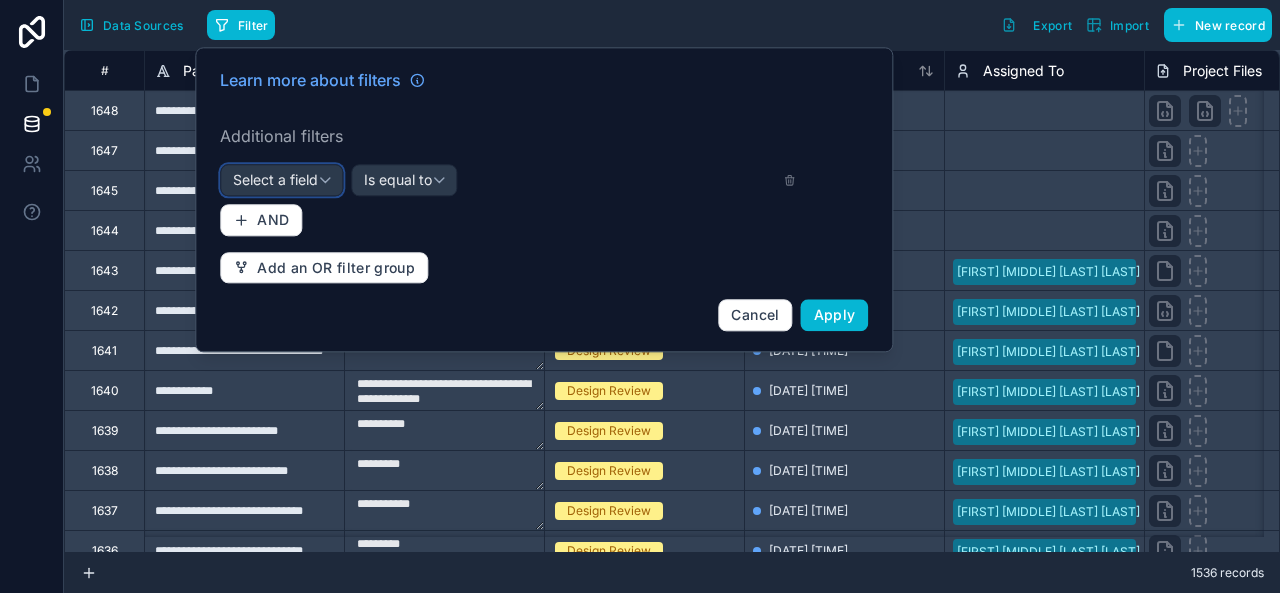click on "Select a field" at bounding box center (281, 180) 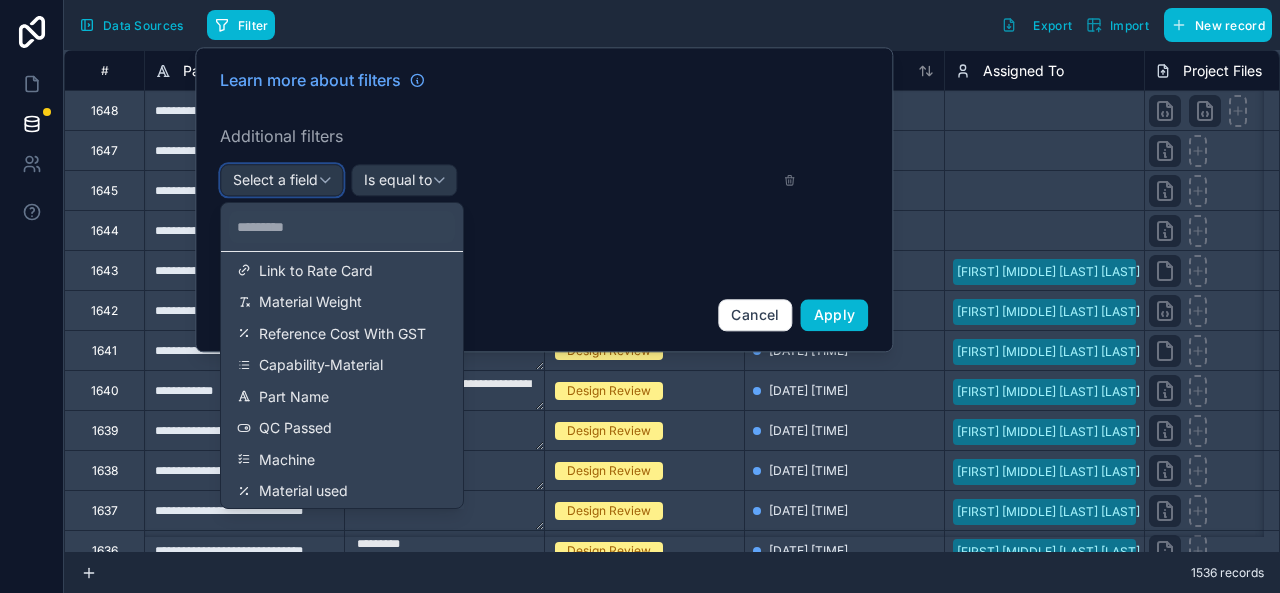 scroll, scrollTop: 411, scrollLeft: 0, axis: vertical 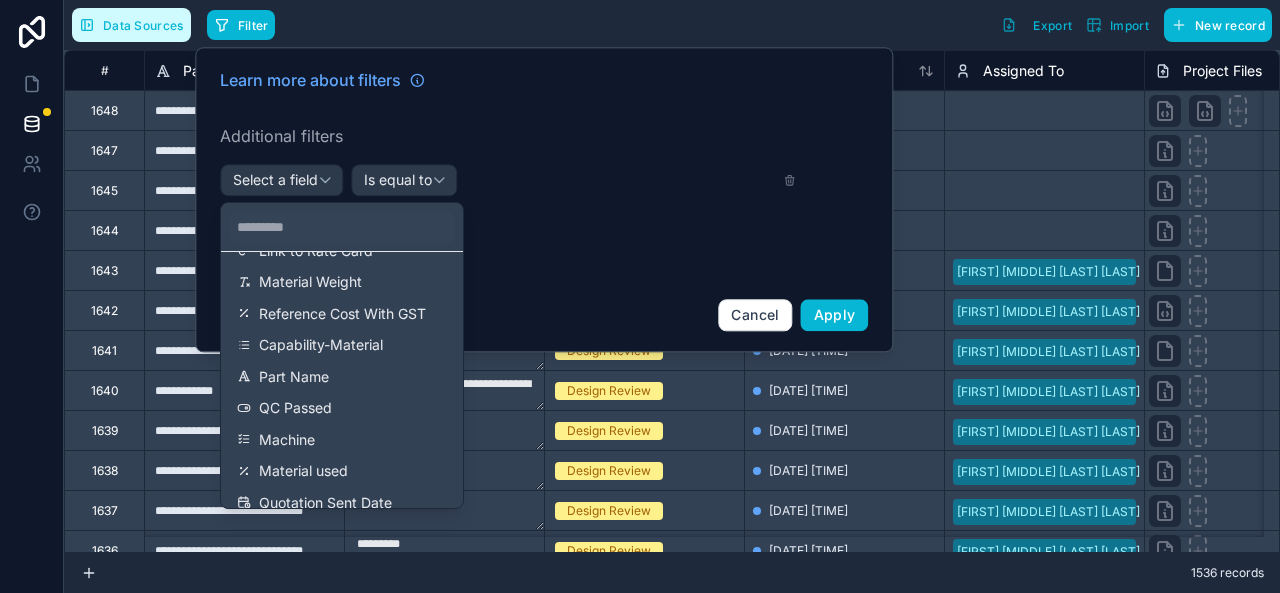click on "Data Sources" at bounding box center [131, 25] 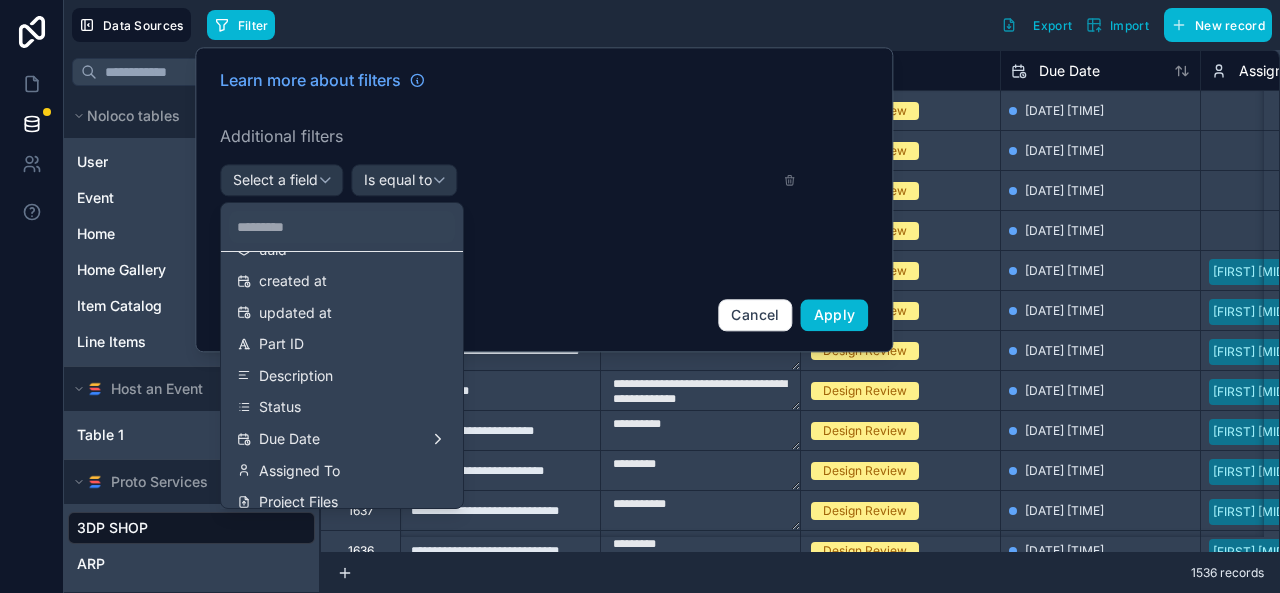 scroll, scrollTop: 66, scrollLeft: 0, axis: vertical 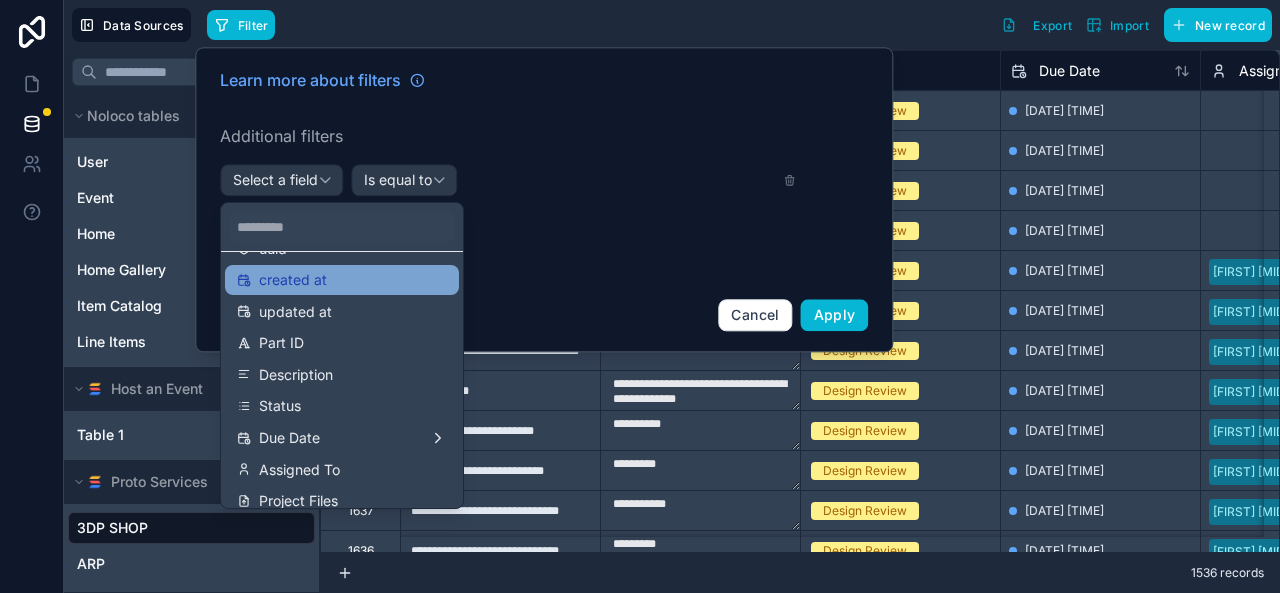 click on "created at" at bounding box center (293, 280) 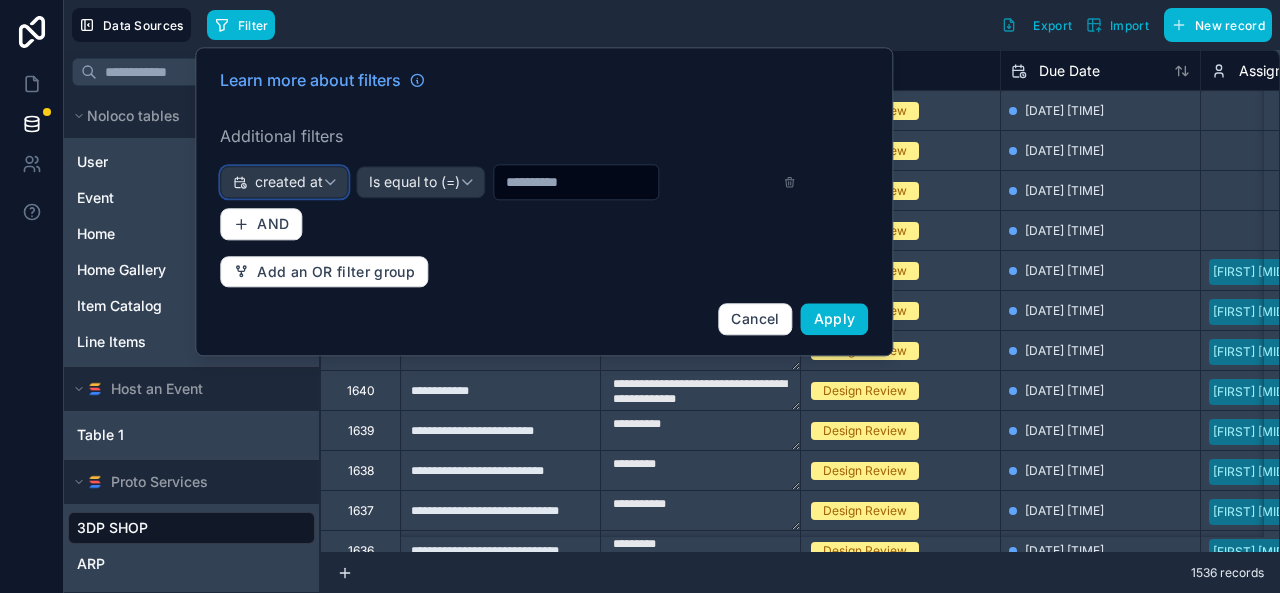 click on "created at" at bounding box center (284, 182) 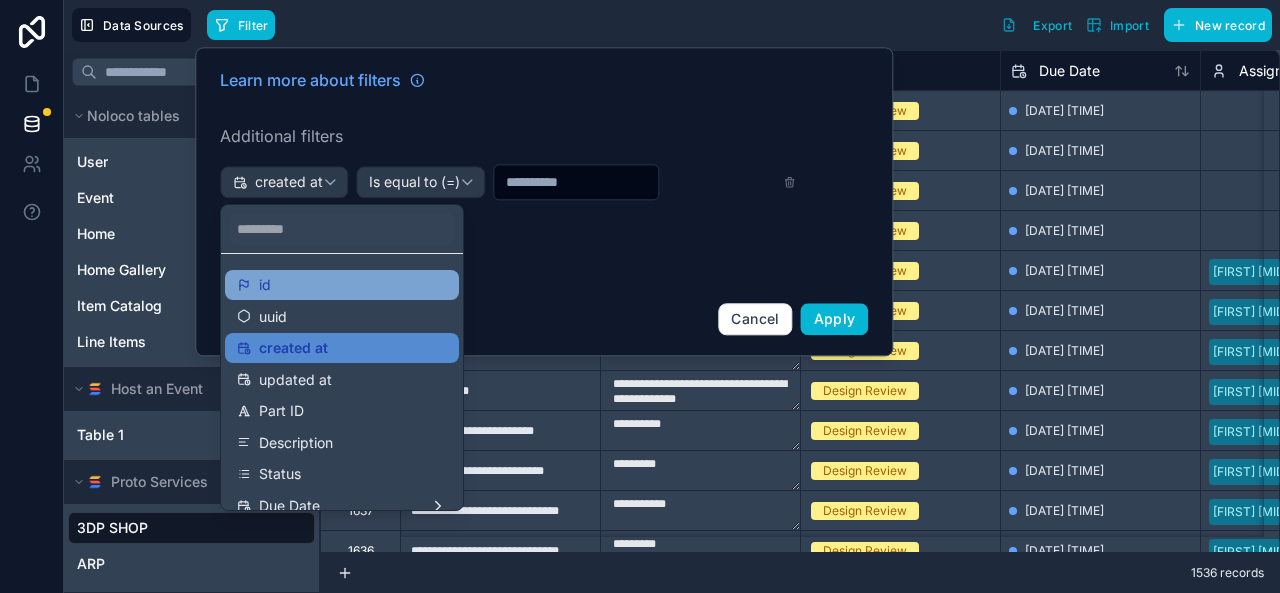click on "id" at bounding box center [342, 285] 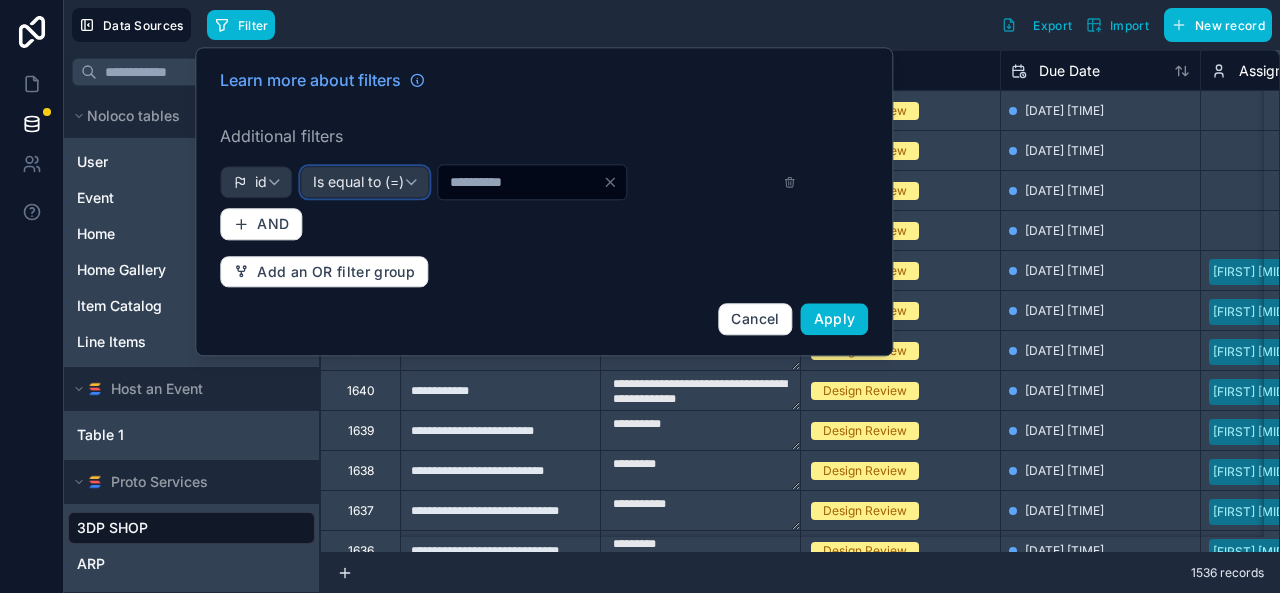 click on "Is equal to (=)" at bounding box center (358, 183) 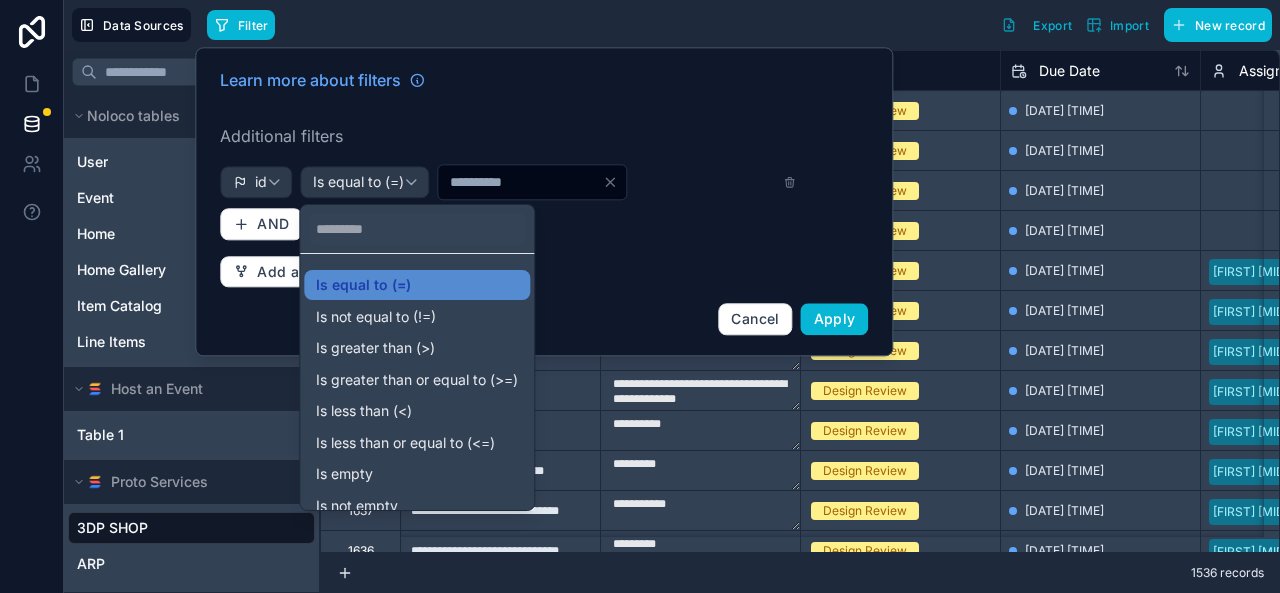 click at bounding box center (544, 201) 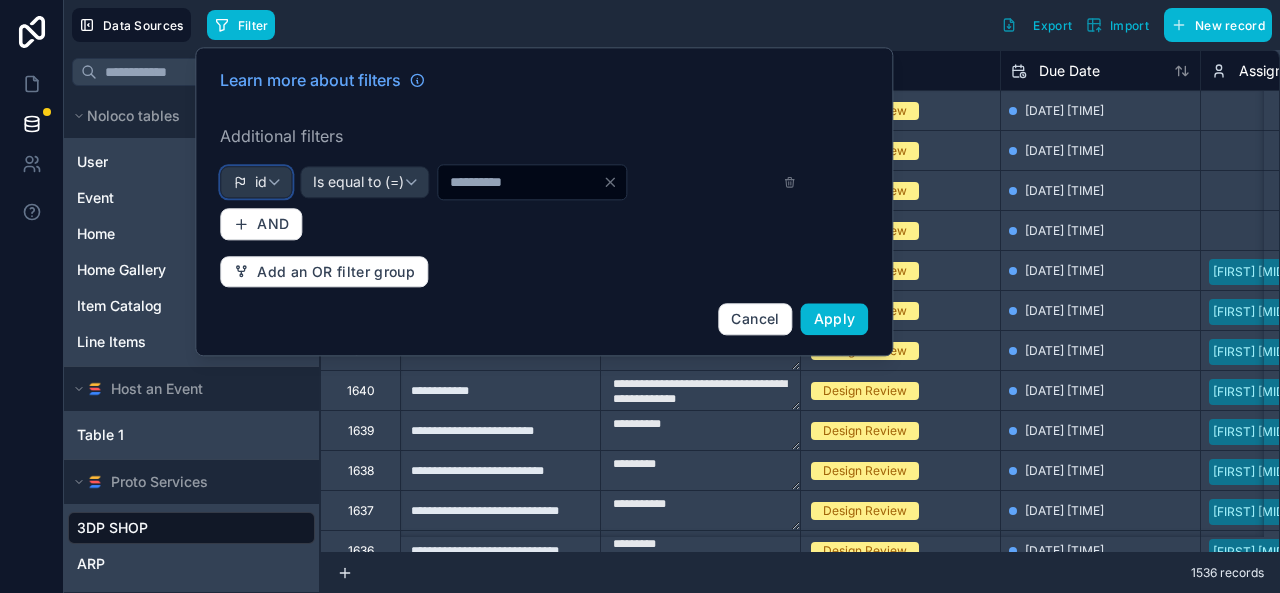 click on "id" at bounding box center (256, 182) 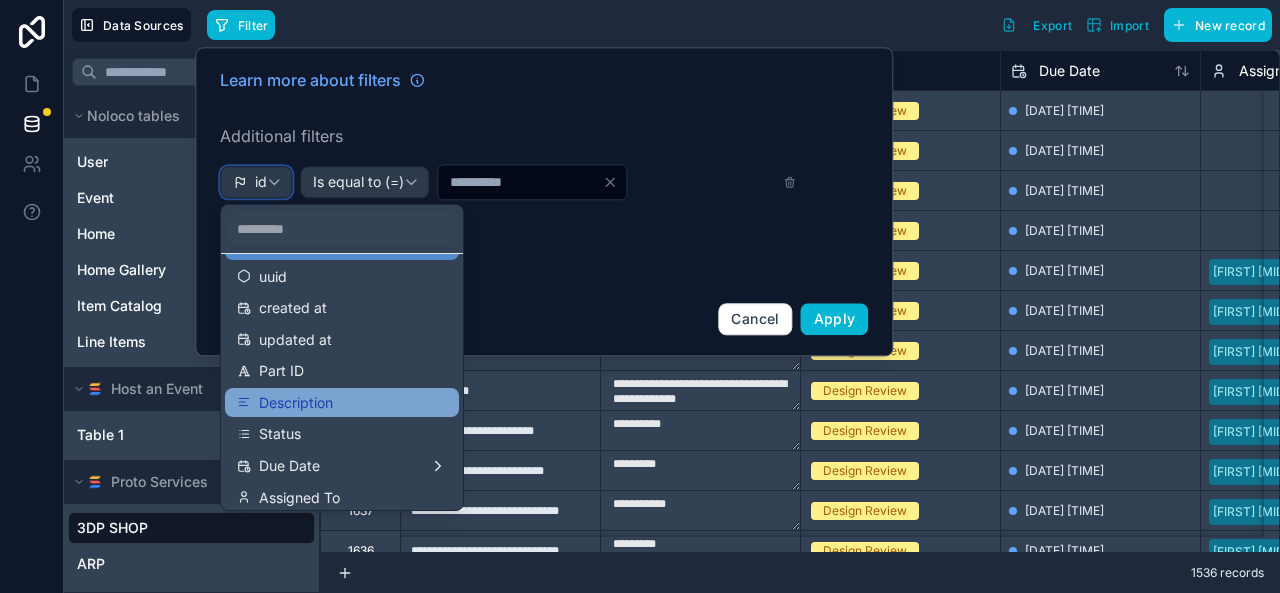 scroll, scrollTop: 41, scrollLeft: 0, axis: vertical 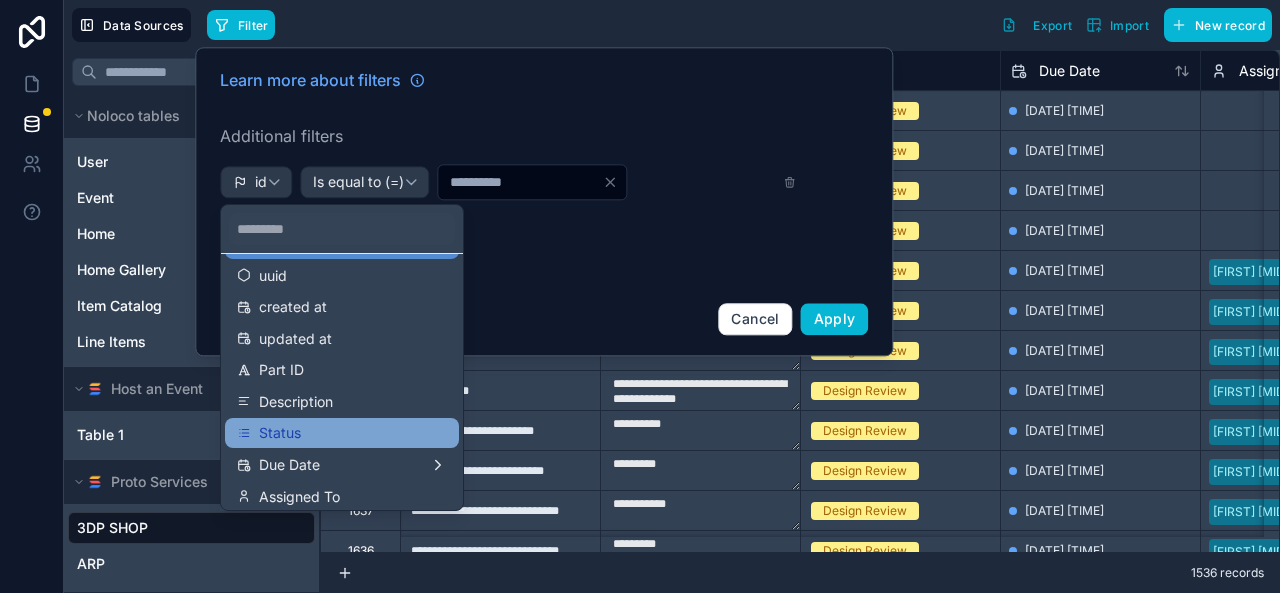 click on "Status" at bounding box center [280, 433] 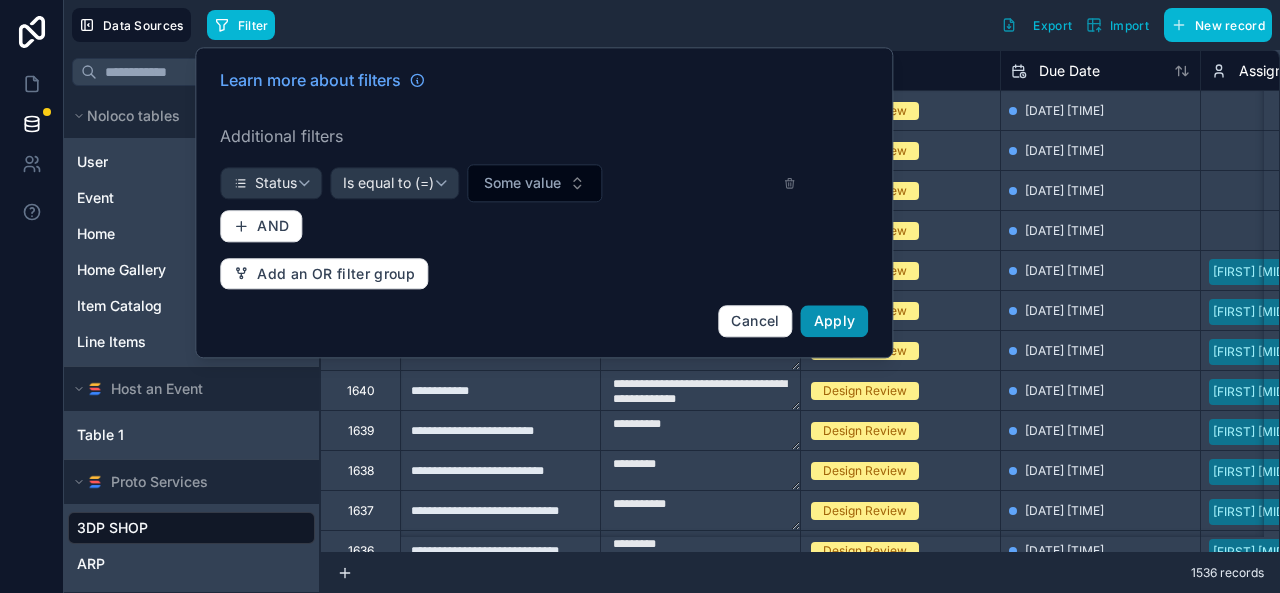 click on "Apply" at bounding box center (835, 320) 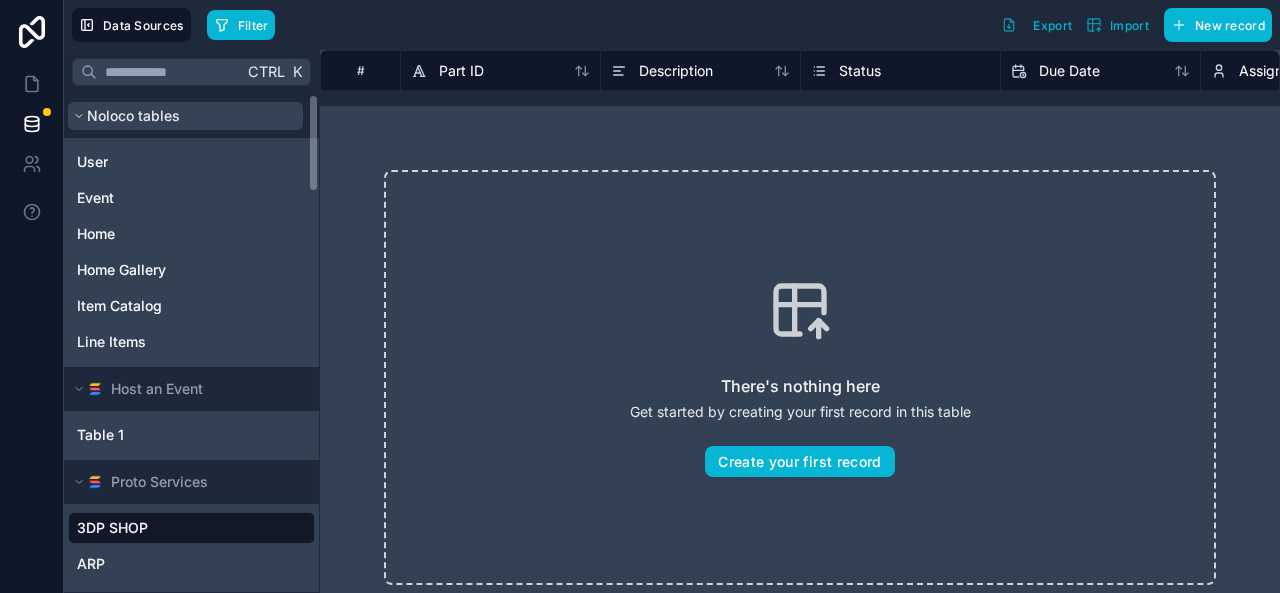 click on "Noloco tables" at bounding box center (185, 116) 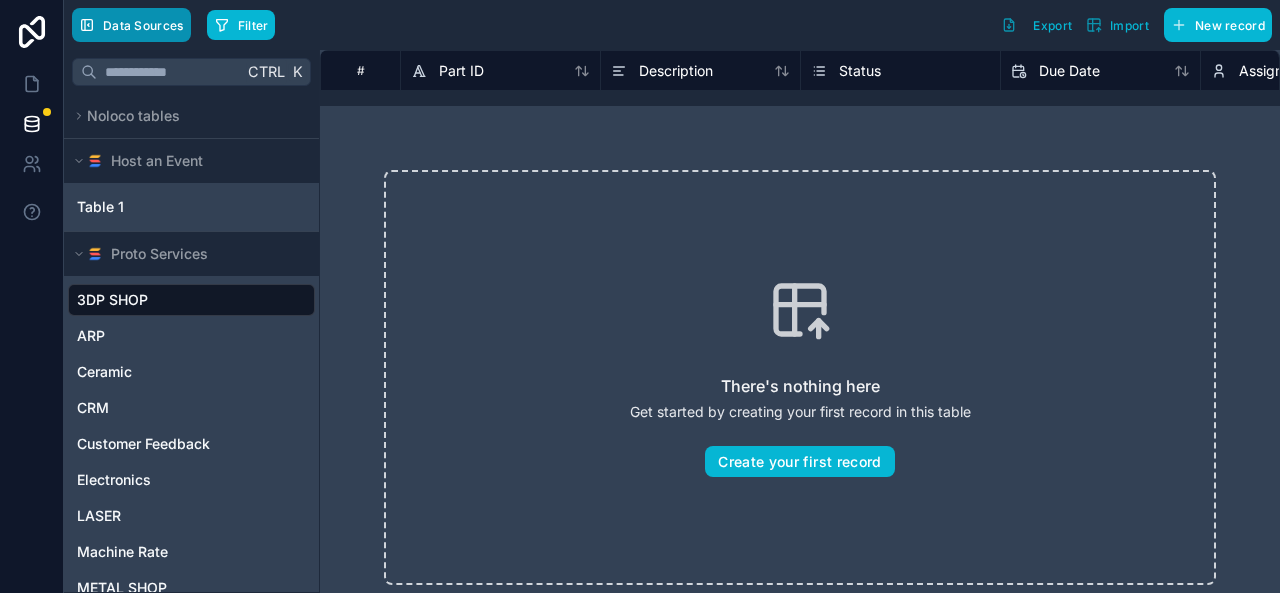 click on "Data Sources" at bounding box center [143, 25] 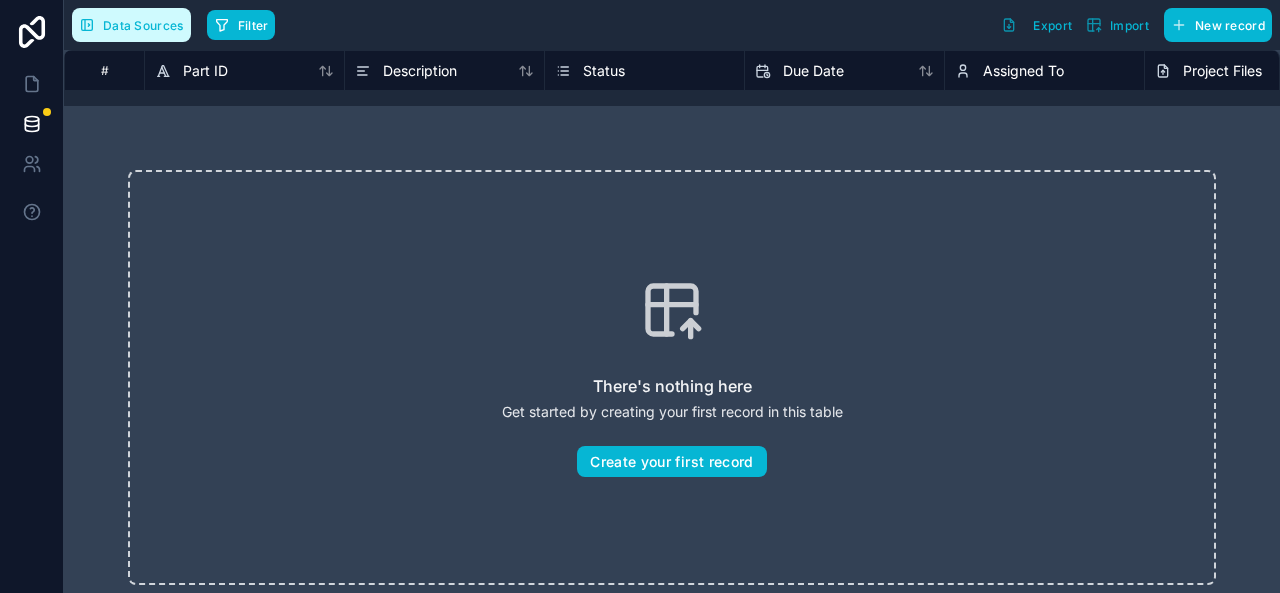 click on "Data Sources" at bounding box center (143, 25) 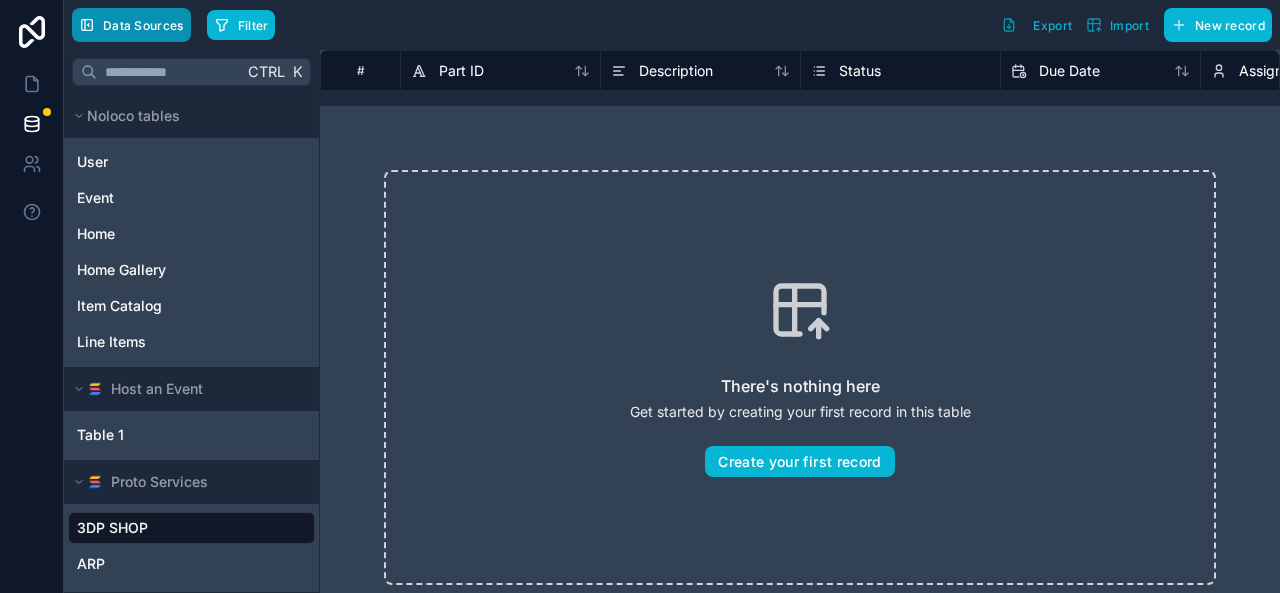 click on "Data Sources" at bounding box center (143, 25) 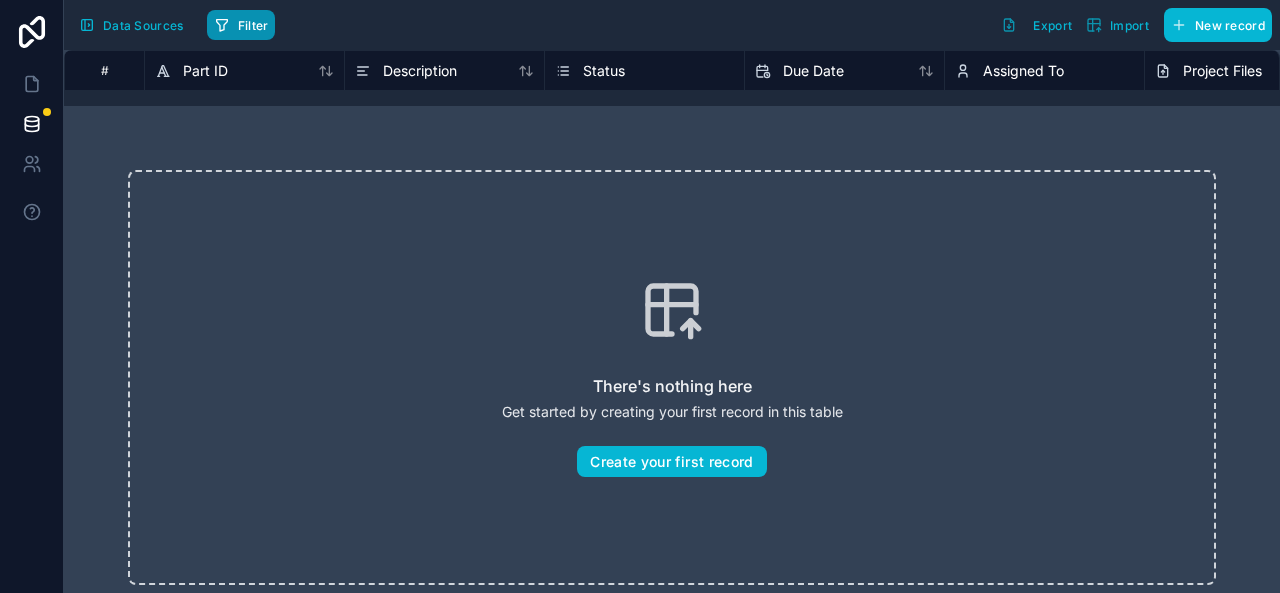 click on "Filter" at bounding box center [241, 25] 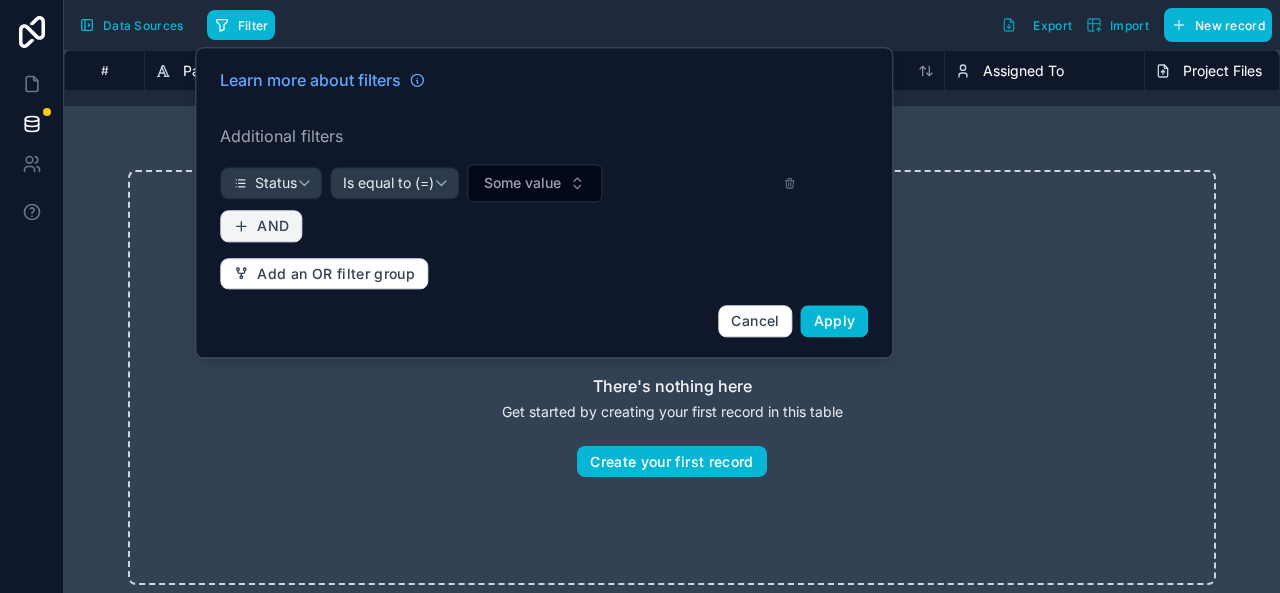 click 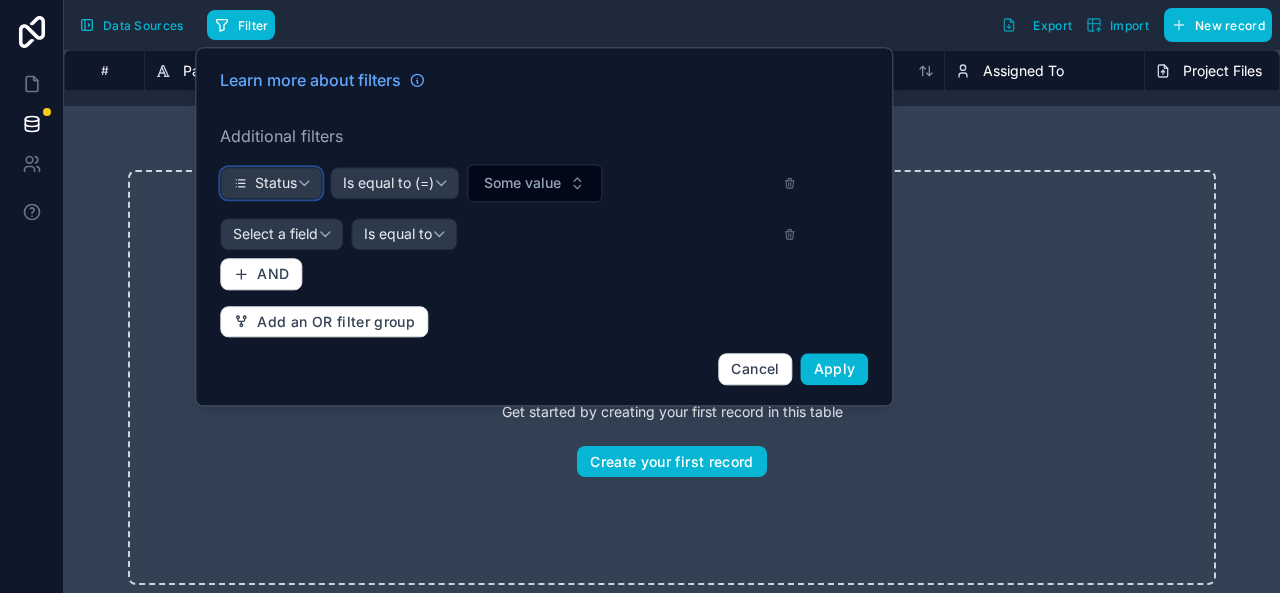 click on "Status" at bounding box center [271, 183] 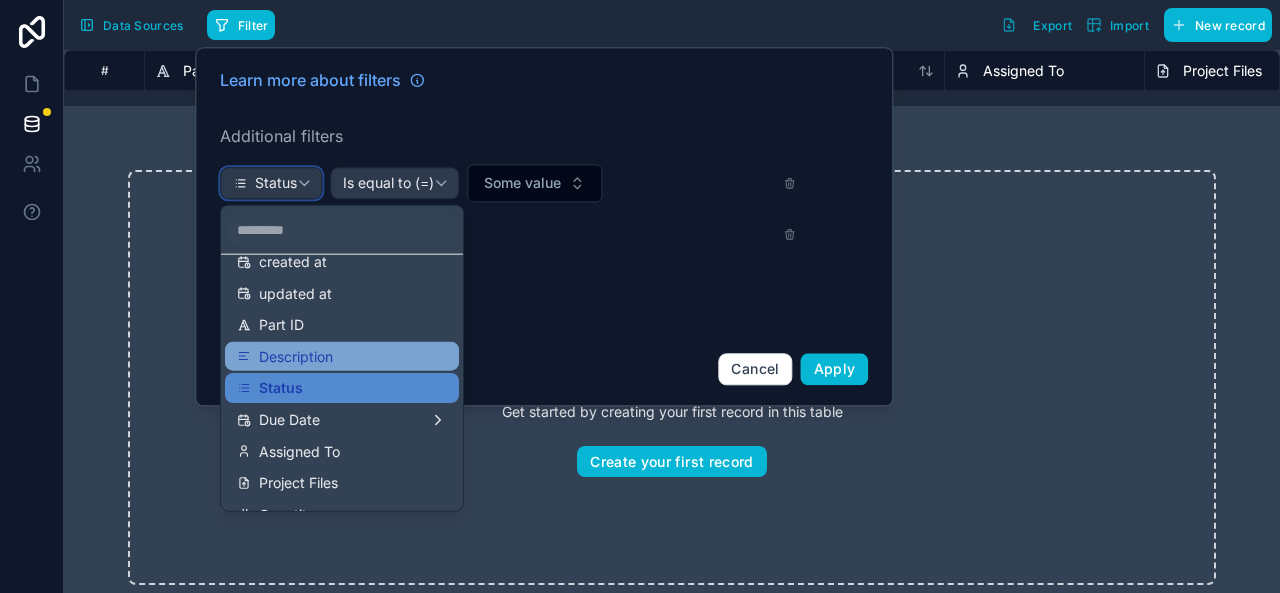scroll, scrollTop: 103, scrollLeft: 0, axis: vertical 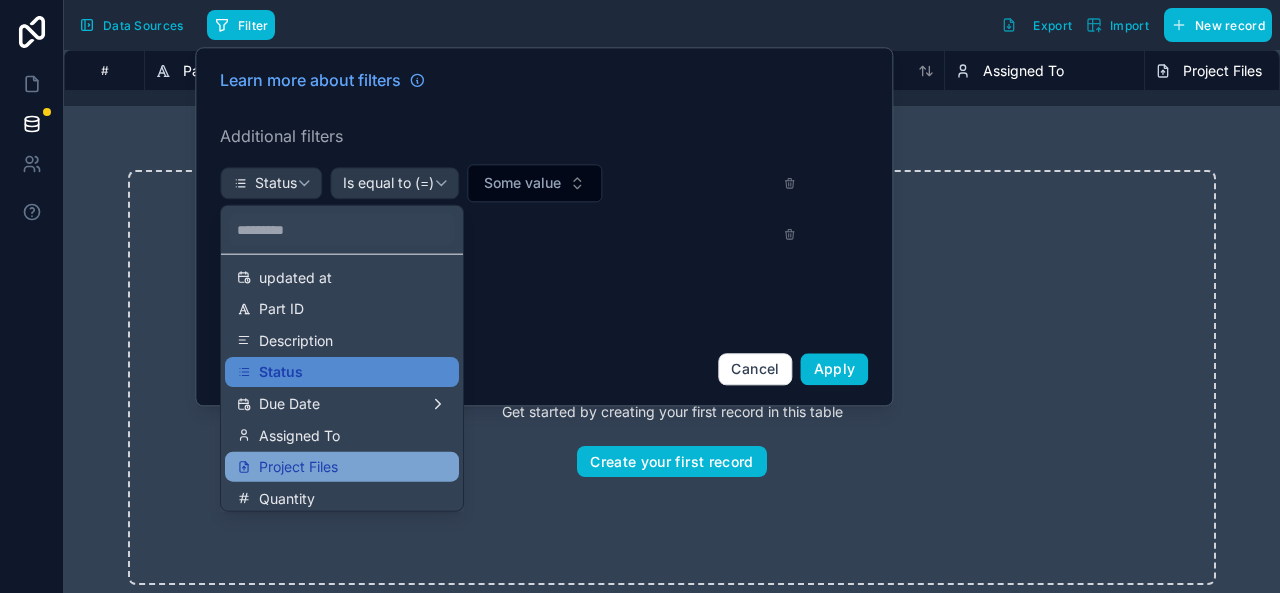 click on "Project Files" at bounding box center (342, 467) 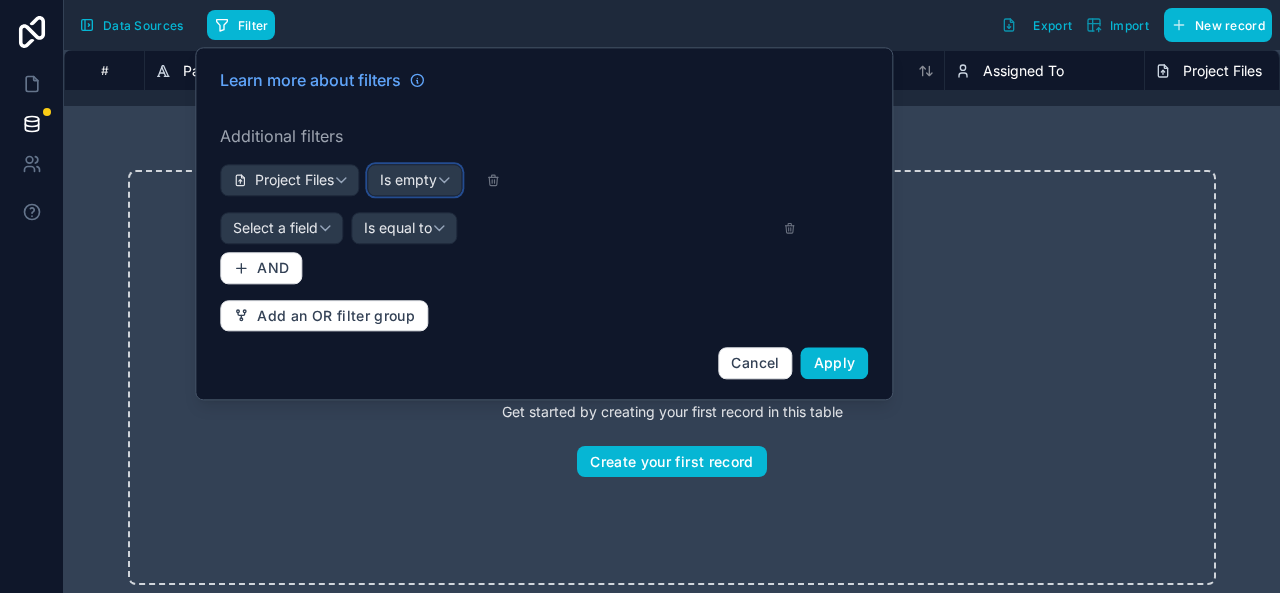 click on "Is empty" at bounding box center (414, 180) 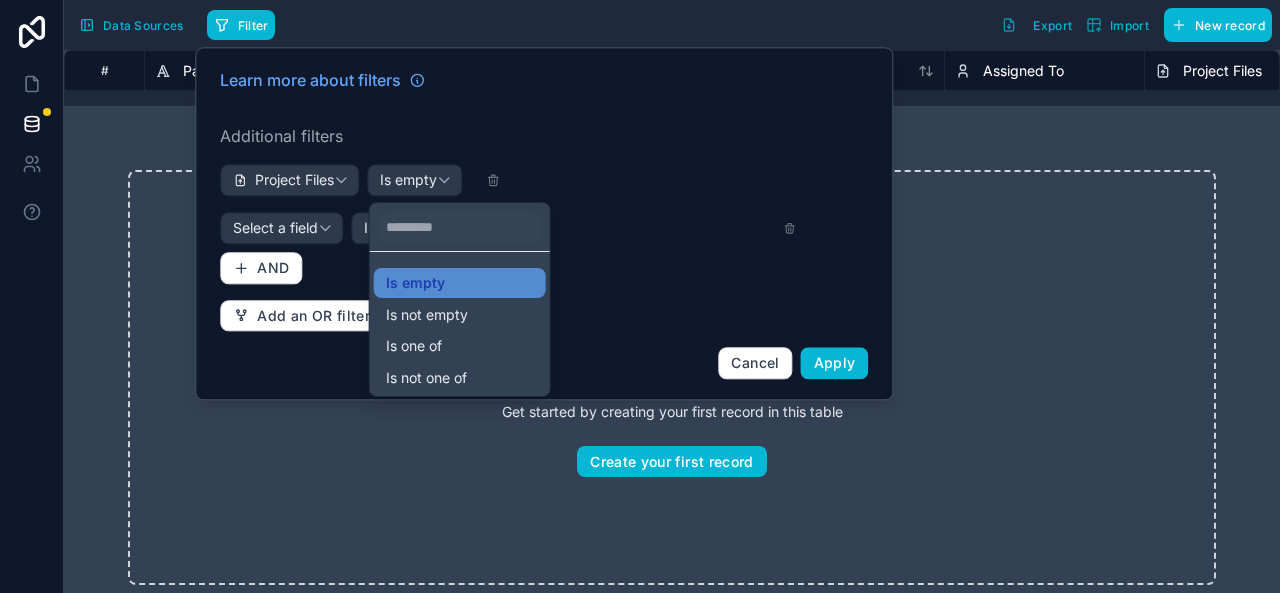 click at bounding box center [544, 223] 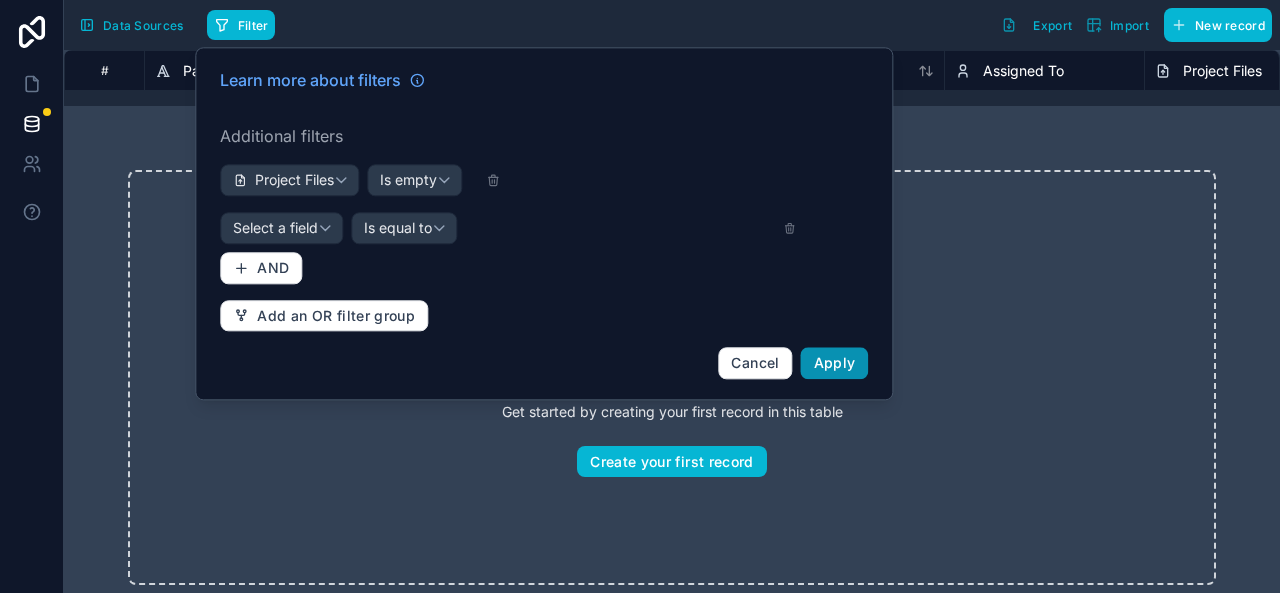 click on "Apply" at bounding box center (835, 362) 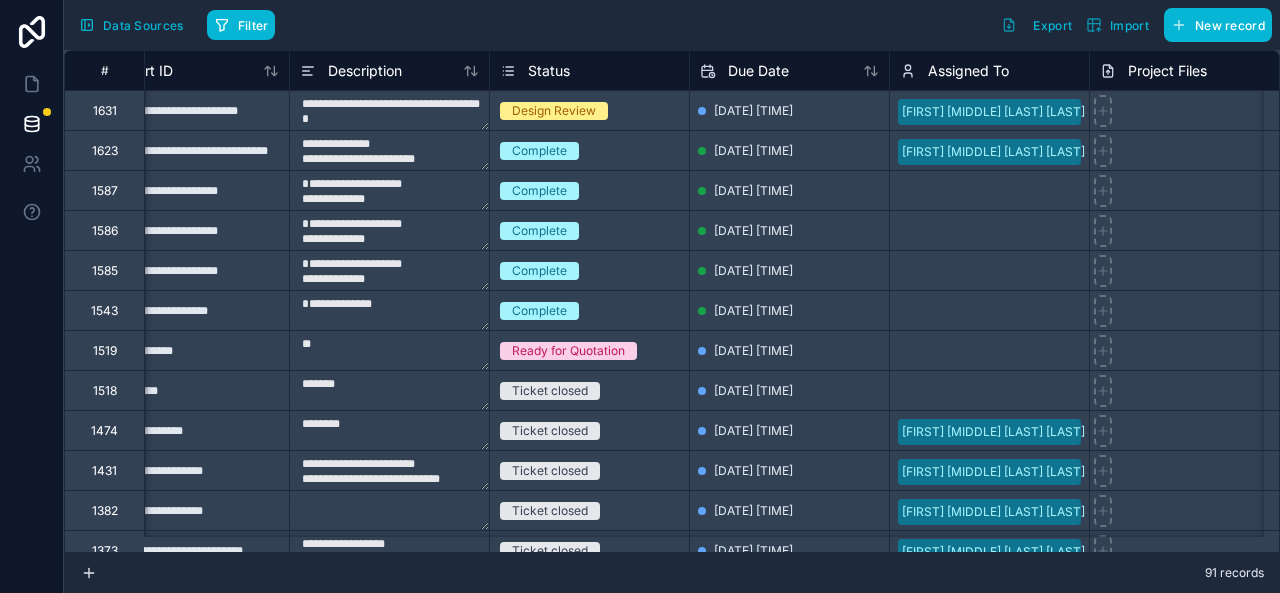 scroll, scrollTop: 0, scrollLeft: 0, axis: both 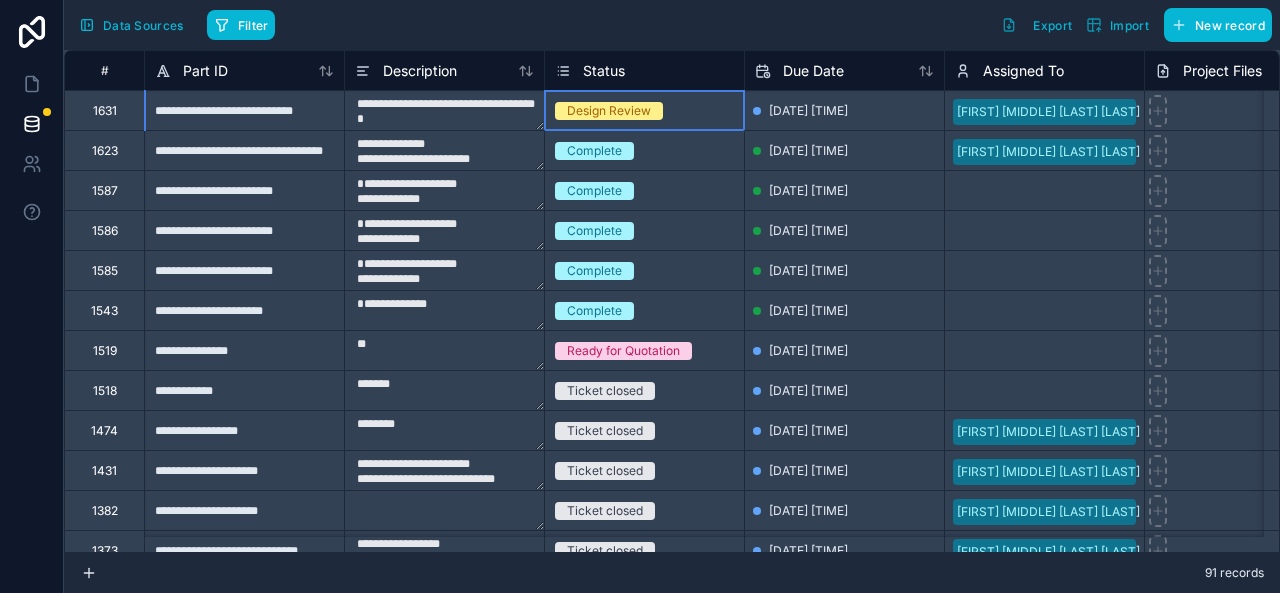 click on "Design Review" at bounding box center (644, 111) 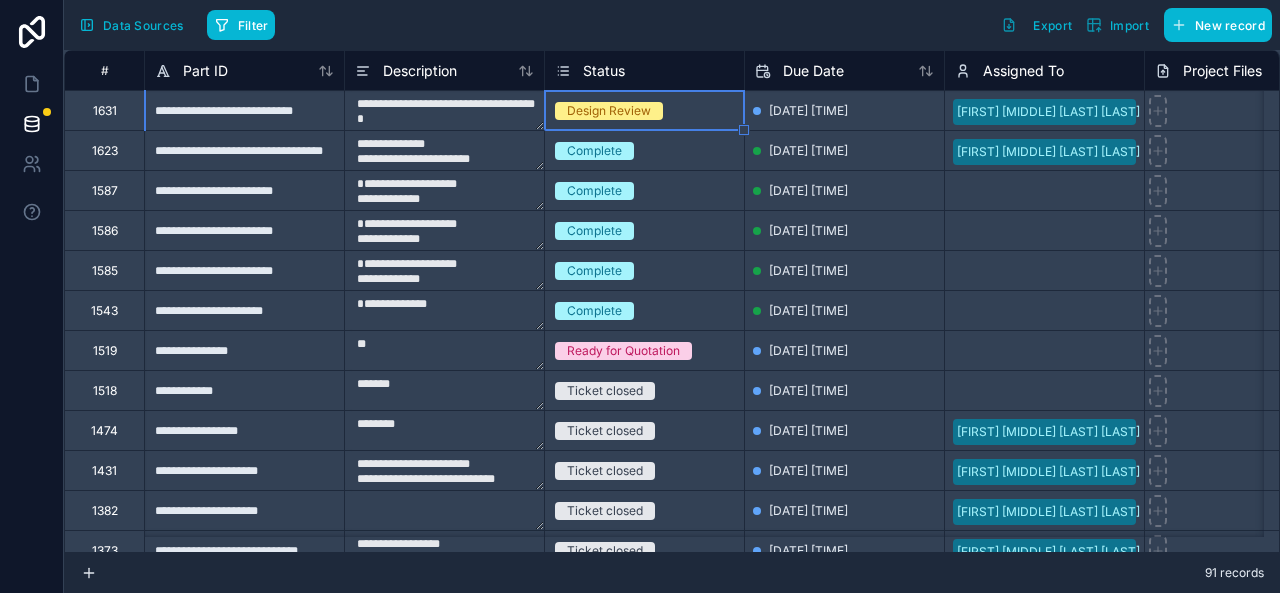 click on "Design Review" at bounding box center (644, 111) 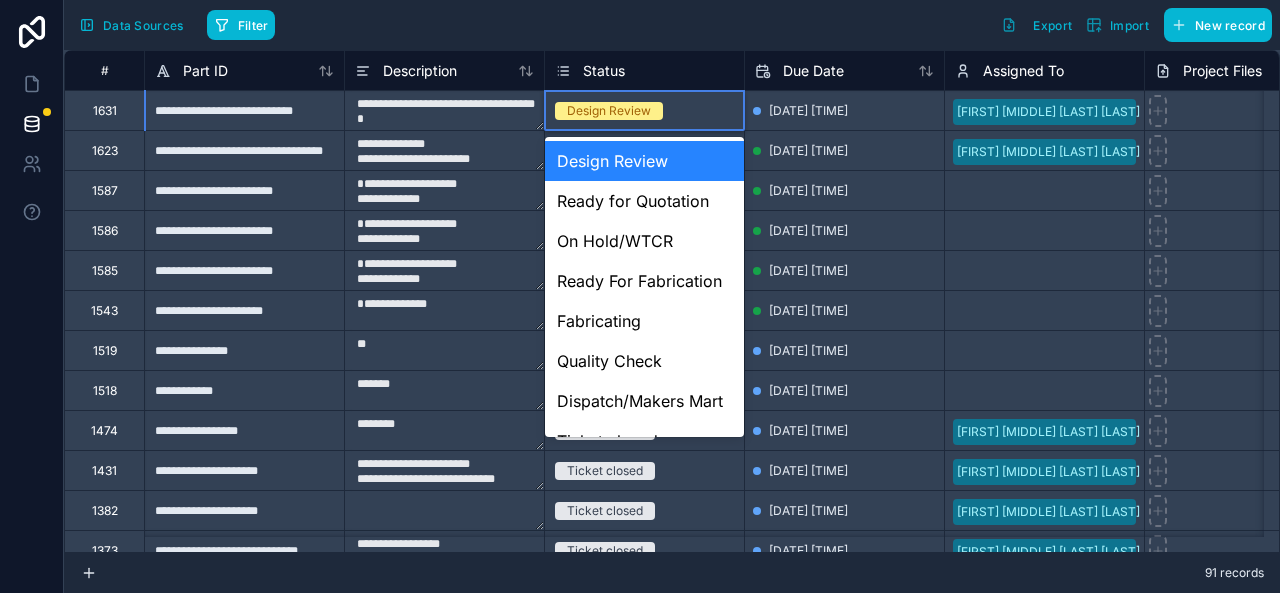 click on "Design Review" at bounding box center (644, 111) 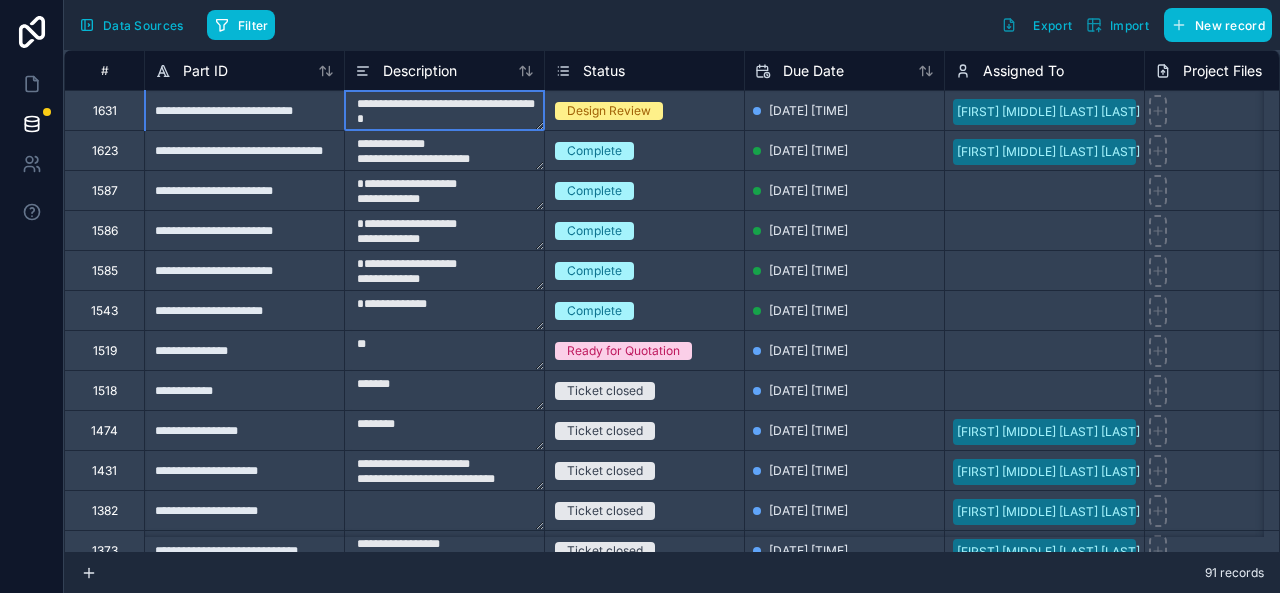 click on "**********" at bounding box center [444, 110] 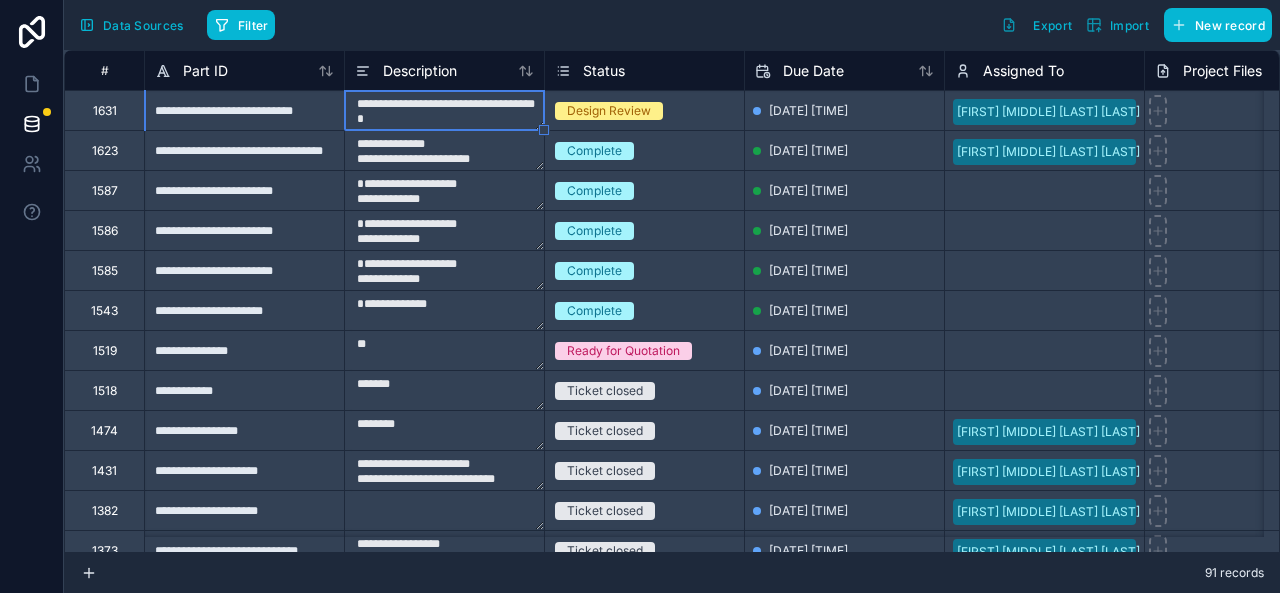 click on "**********" at bounding box center (244, 110) 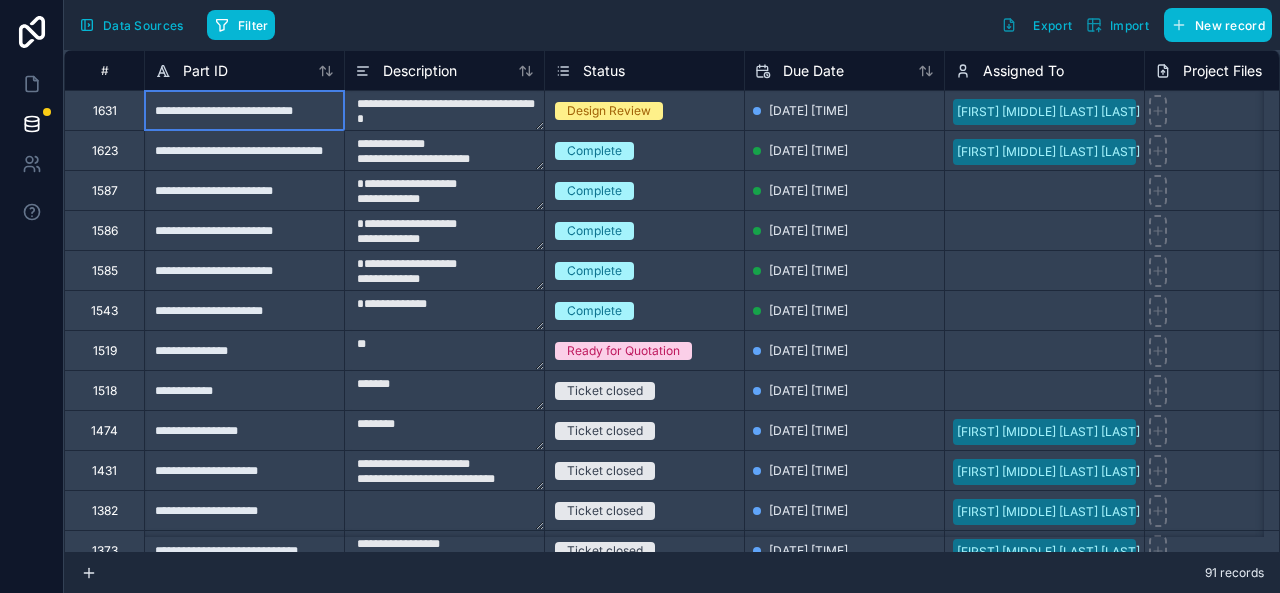 click on "**********" at bounding box center (244, 110) 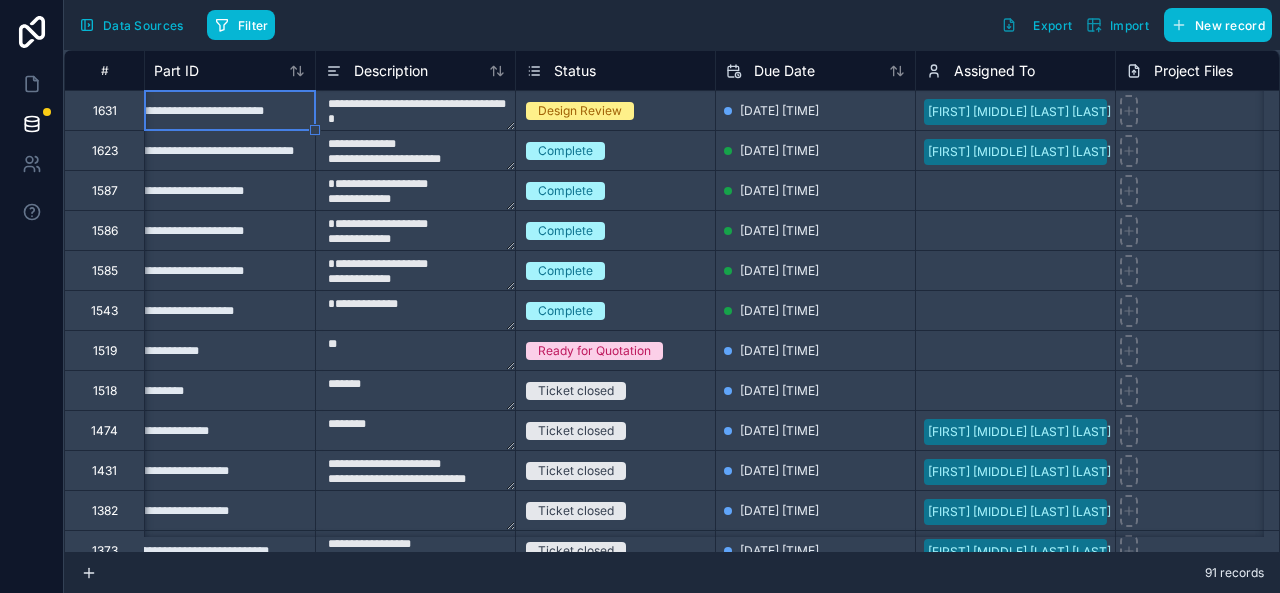 scroll, scrollTop: 0, scrollLeft: 0, axis: both 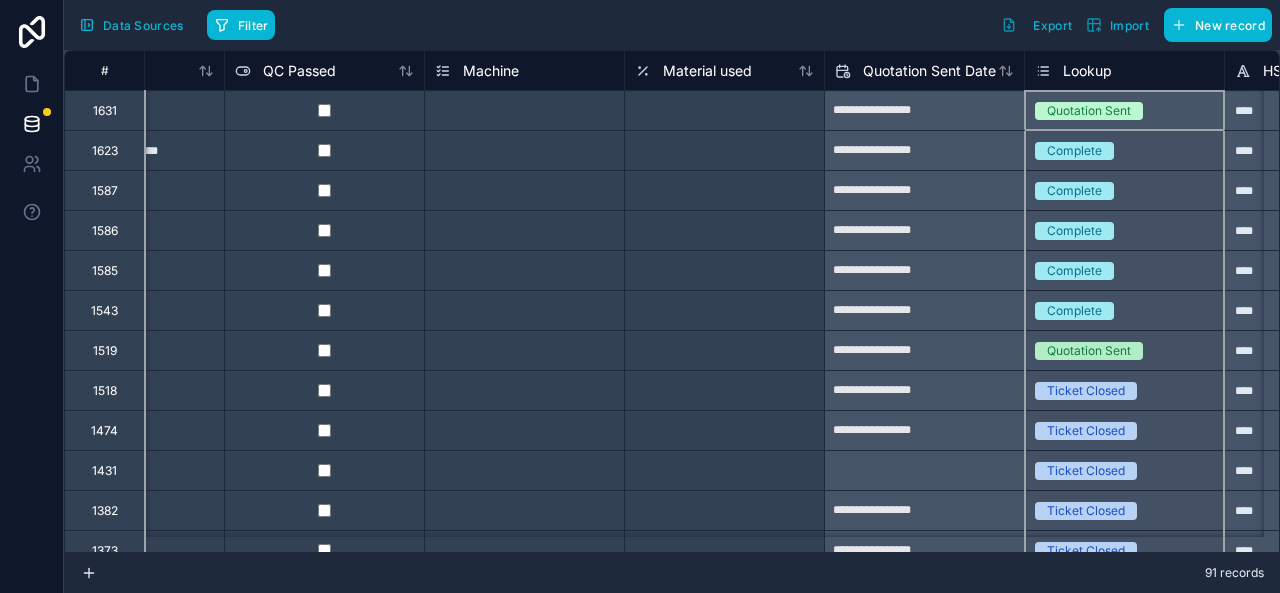 click on "Lookup" at bounding box center [1087, 71] 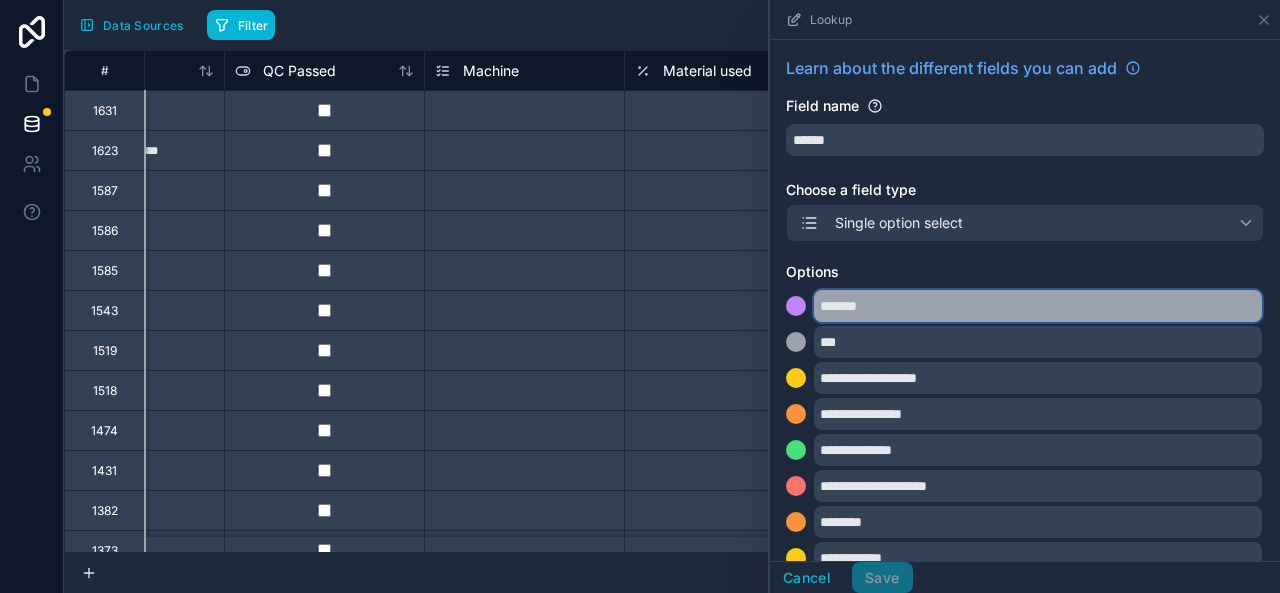 click on "*******" at bounding box center (1038, 306) 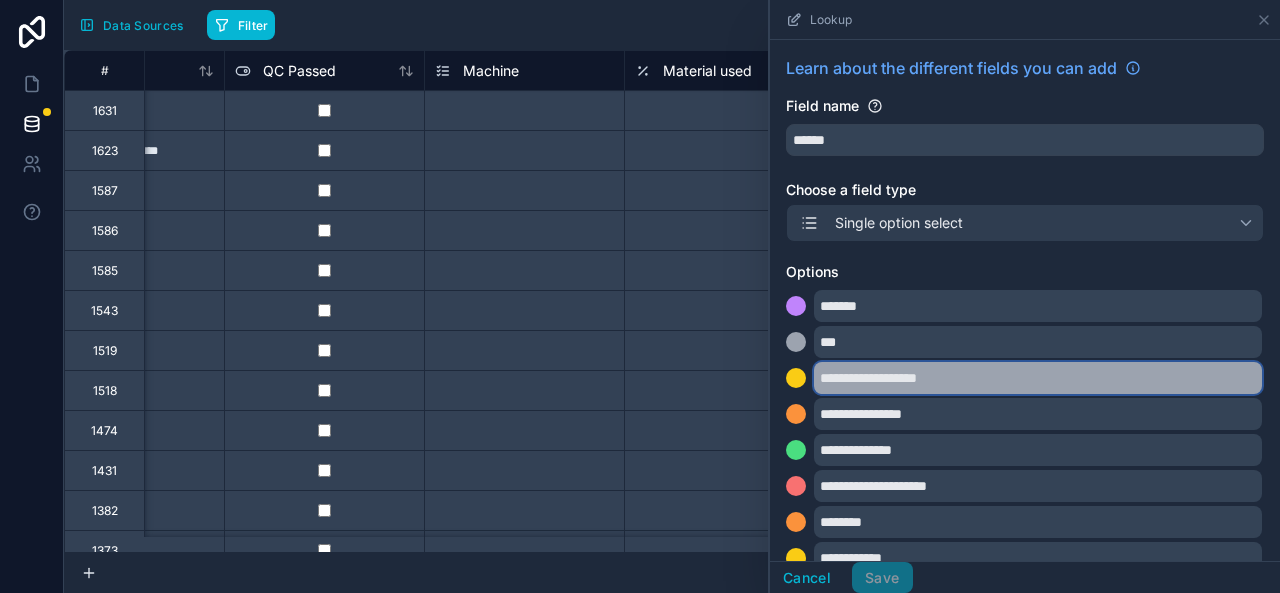 click on "**********" at bounding box center (1038, 378) 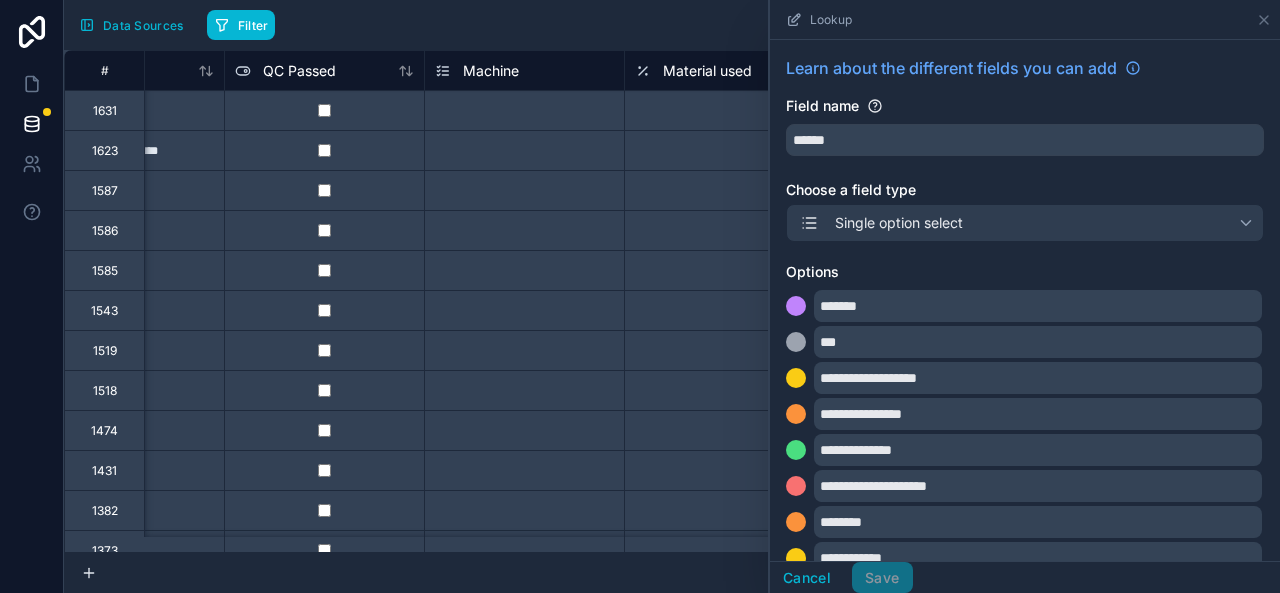 click on "Filter Export Import New record" at bounding box center [739, 25] 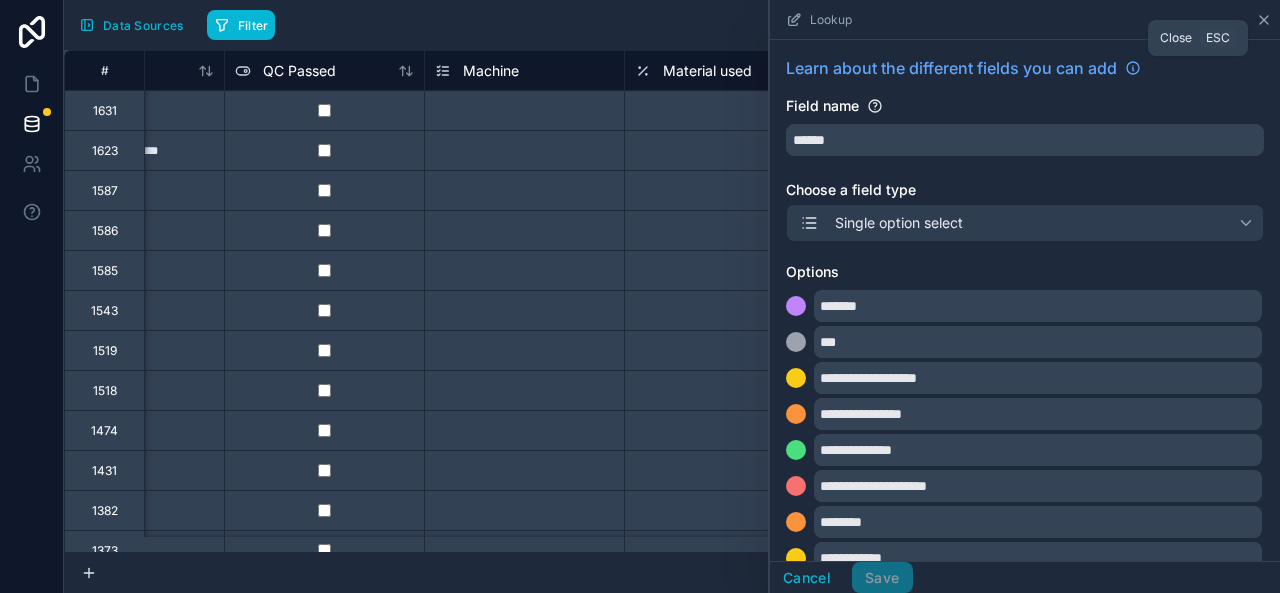 click 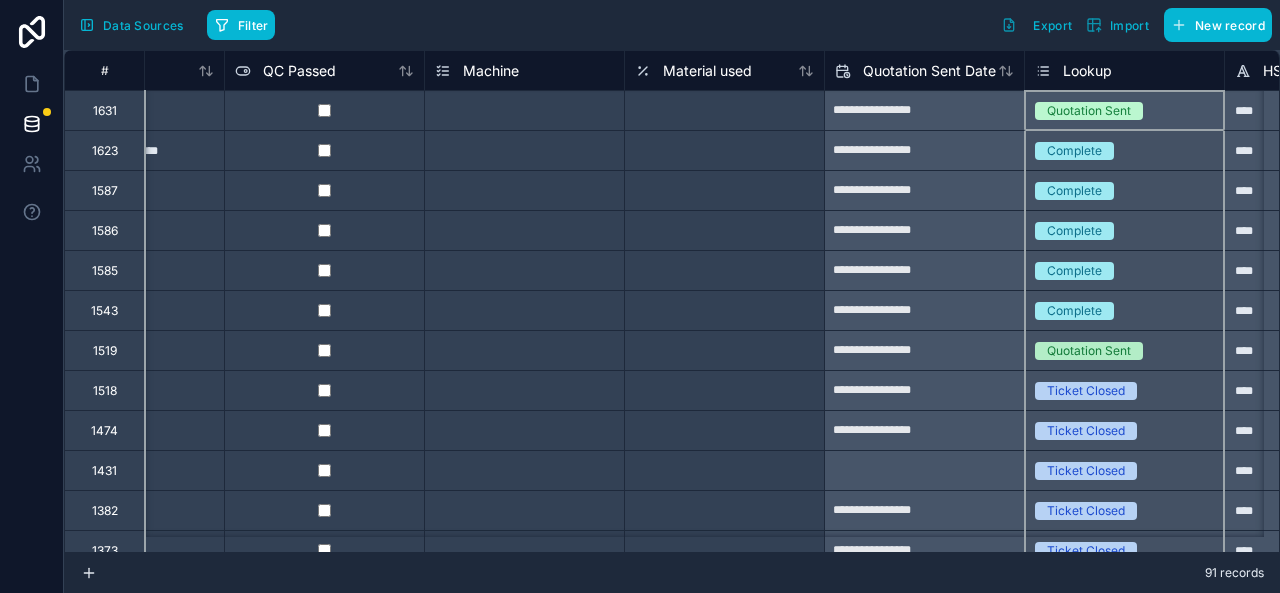 click on "Lookup" at bounding box center (1087, 71) 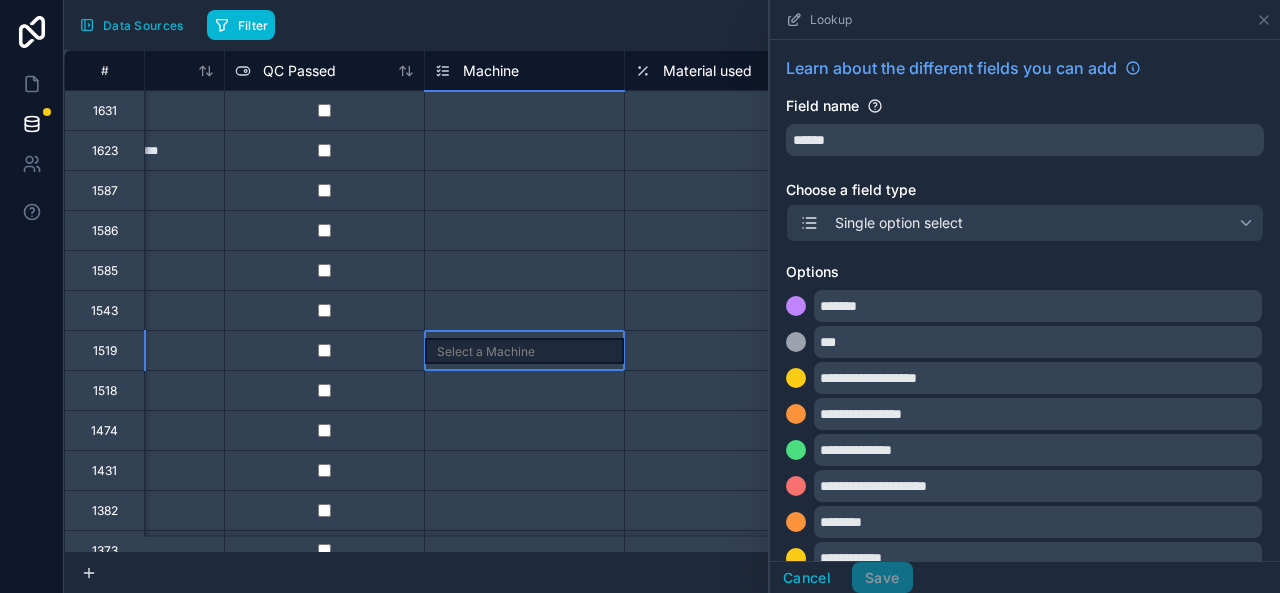 click on "Select a Machine" at bounding box center [524, 351] 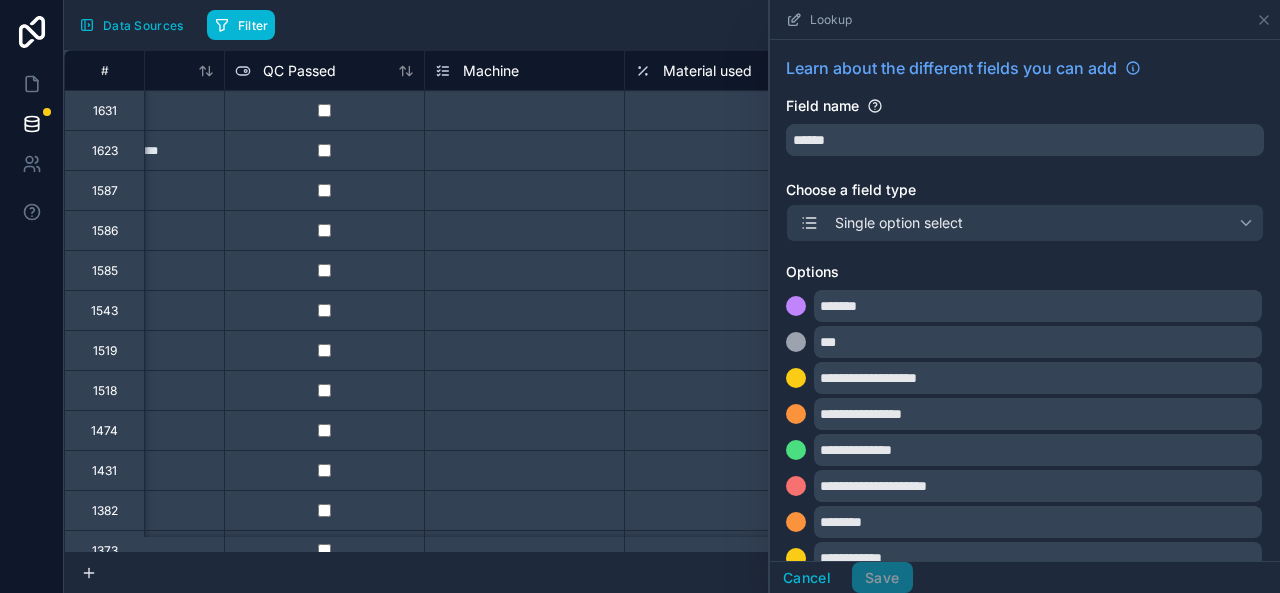 click on "**********" at bounding box center (1025, 478) 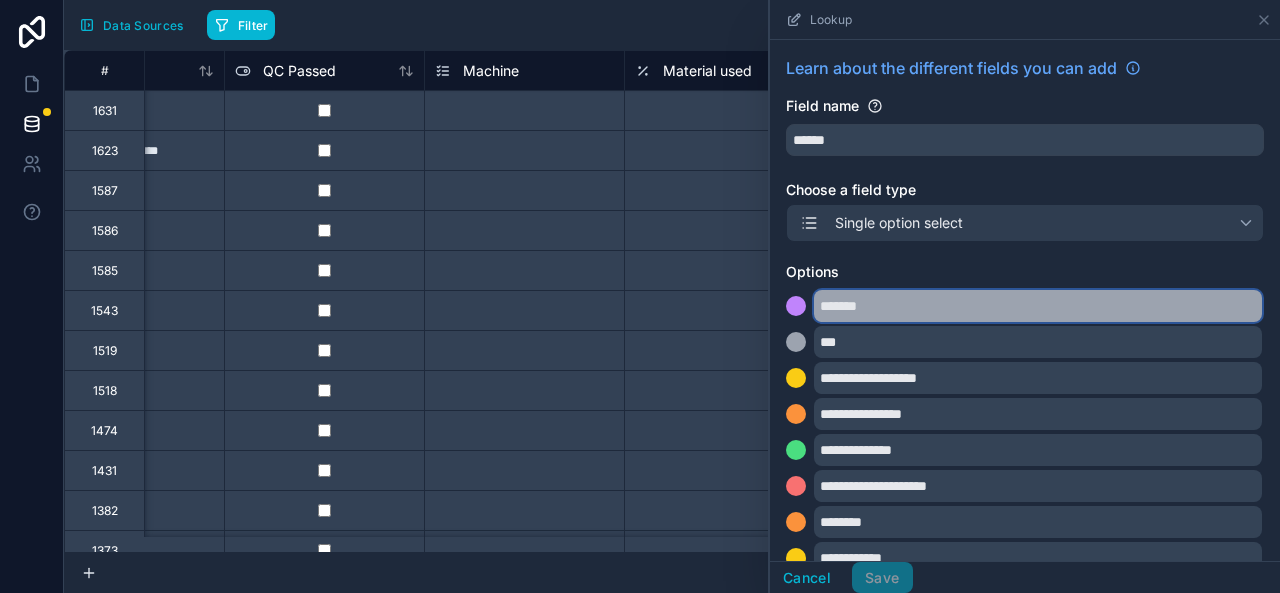 click on "*******" at bounding box center (1038, 306) 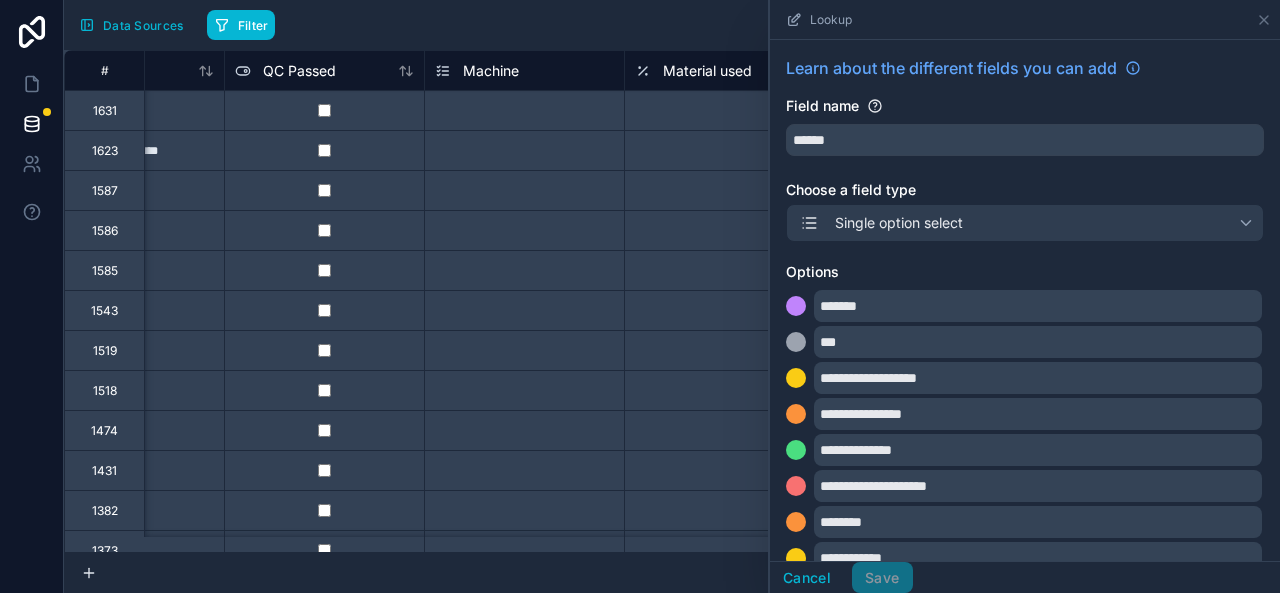 click on "Filter Export Import New record" at bounding box center [739, 25] 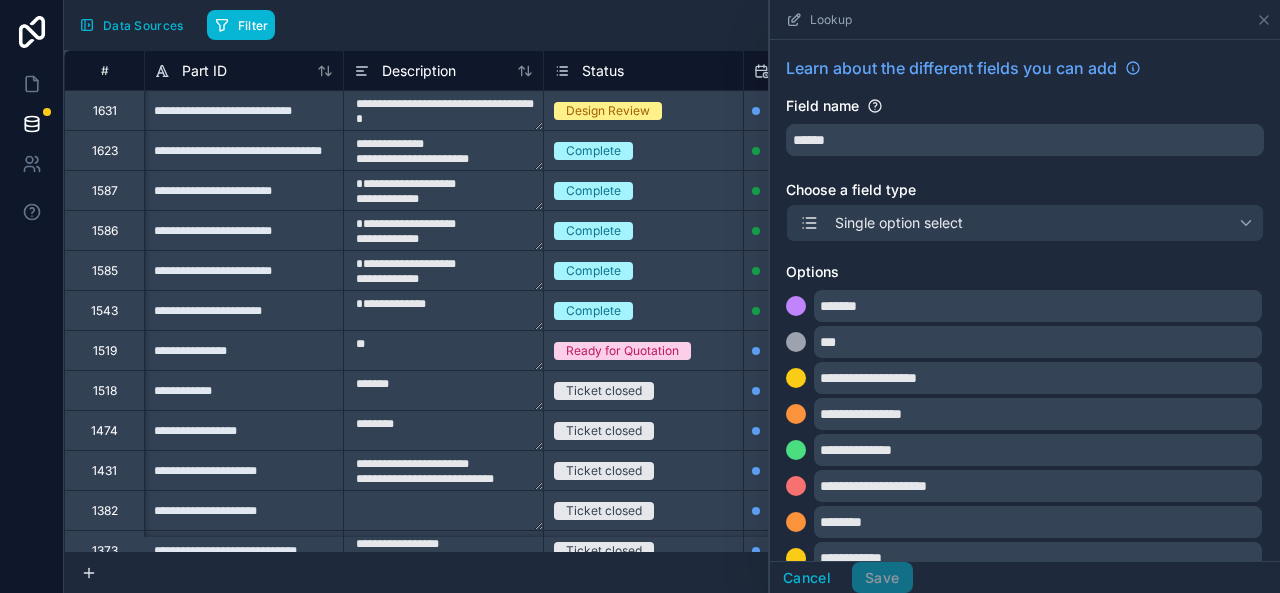 scroll, scrollTop: 0, scrollLeft: 0, axis: both 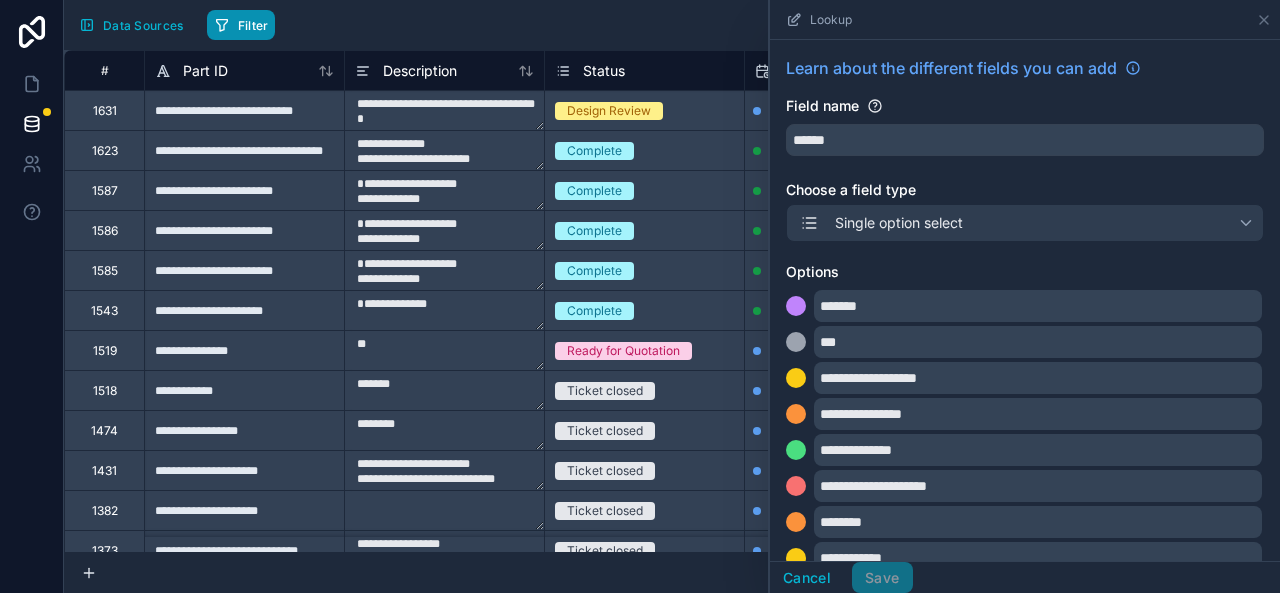 click on "Filter" at bounding box center [241, 25] 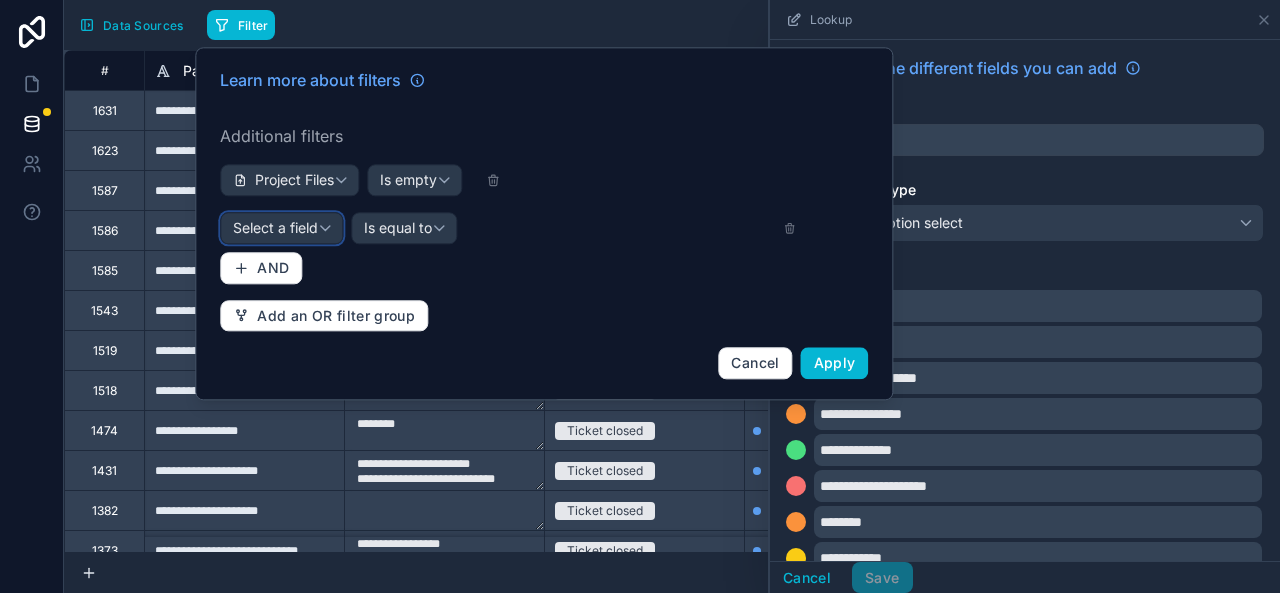 click on "Select a field" at bounding box center [275, 228] 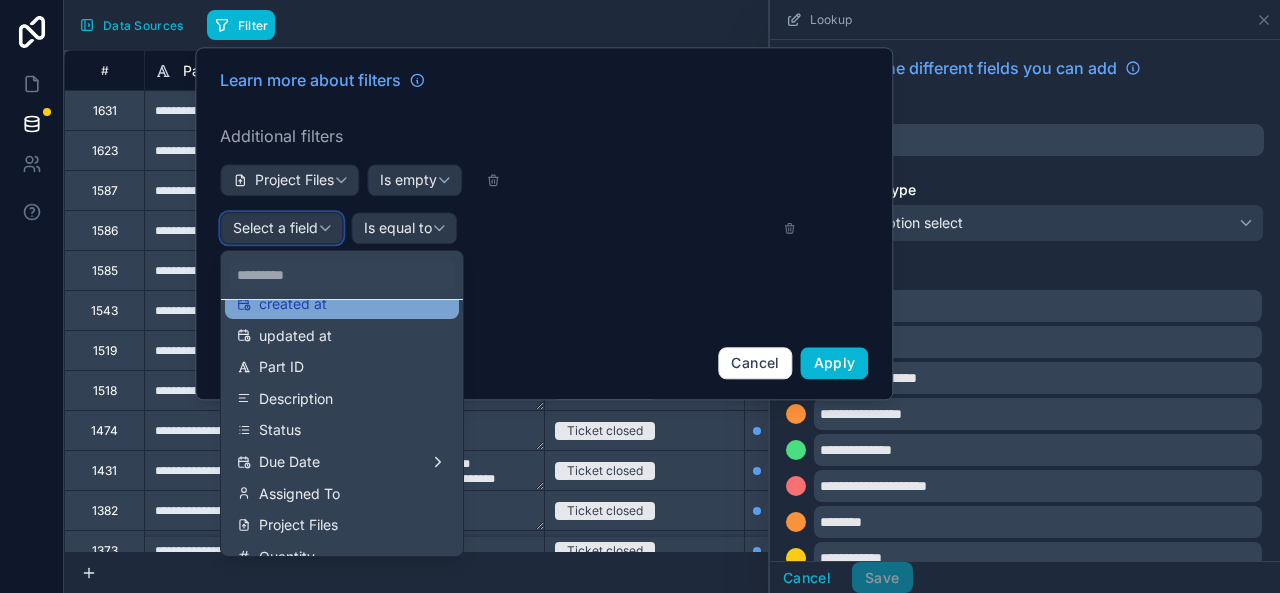 scroll, scrollTop: 100, scrollLeft: 0, axis: vertical 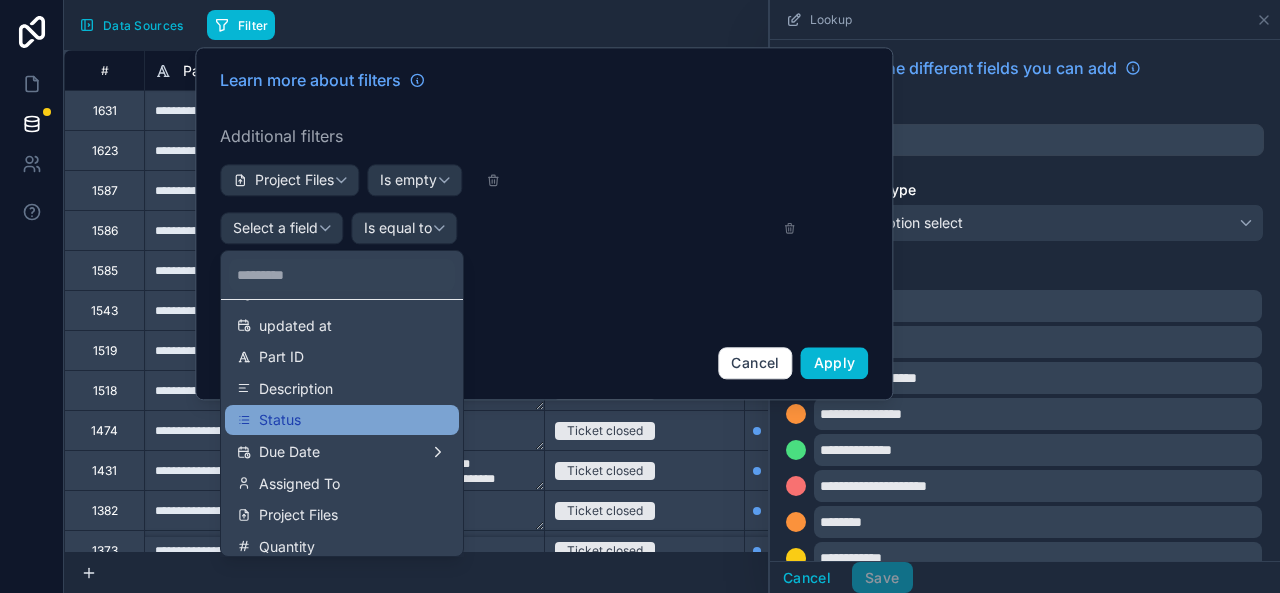 click on "Status" at bounding box center [280, 420] 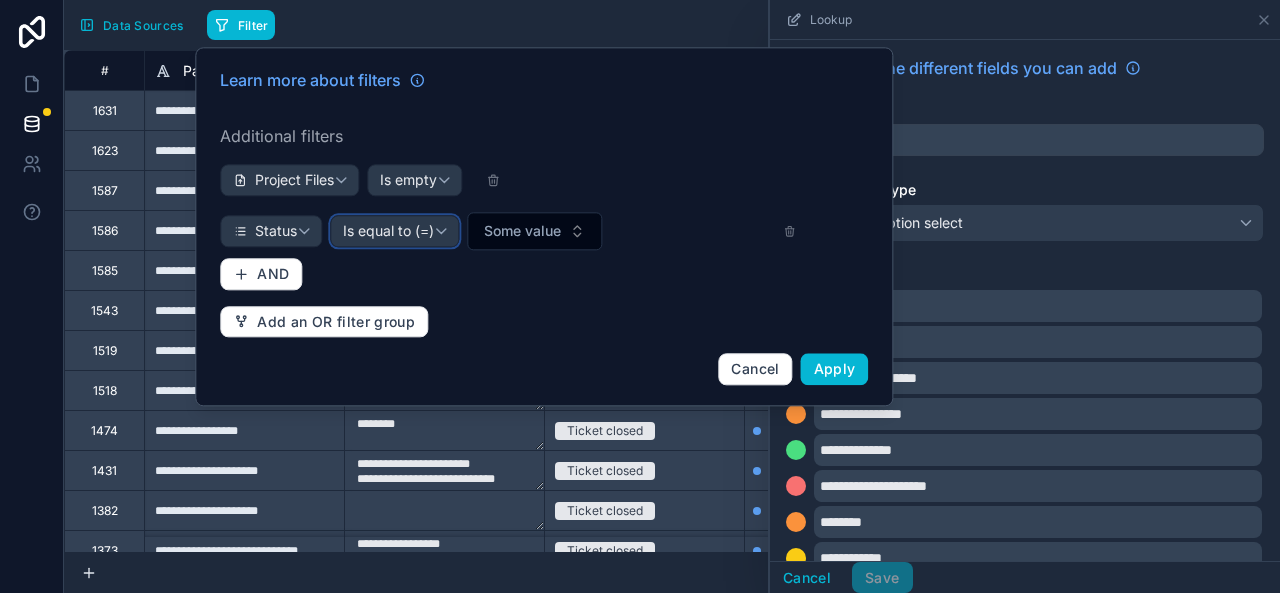 click on "Is equal to (=)" at bounding box center [388, 232] 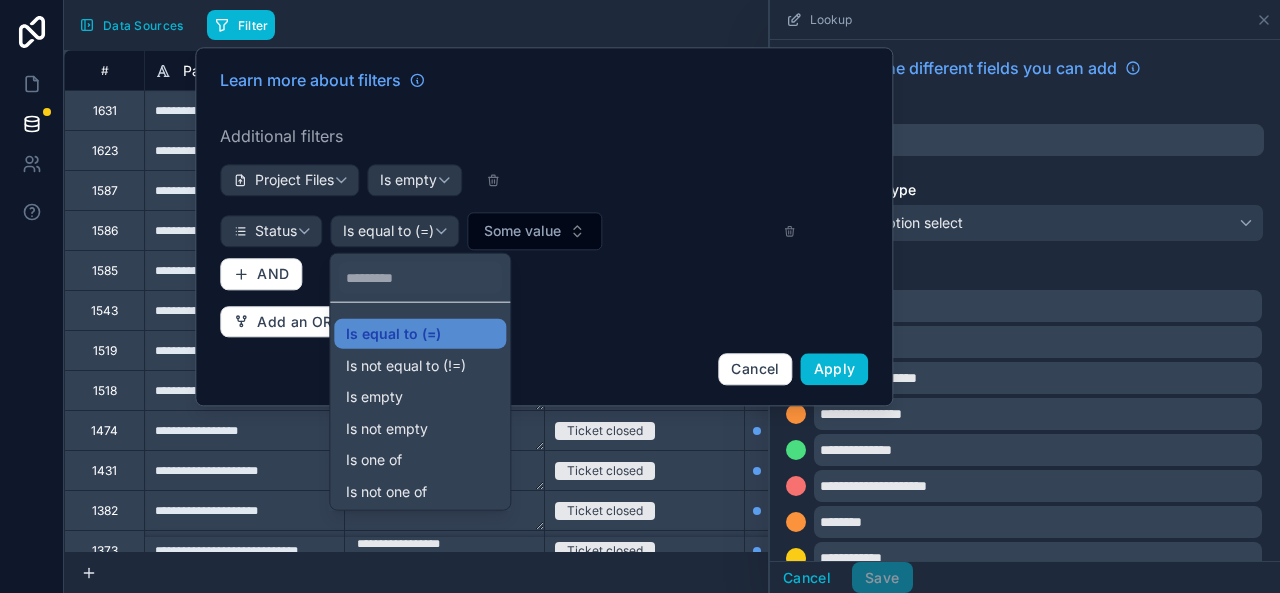 click at bounding box center [544, 226] 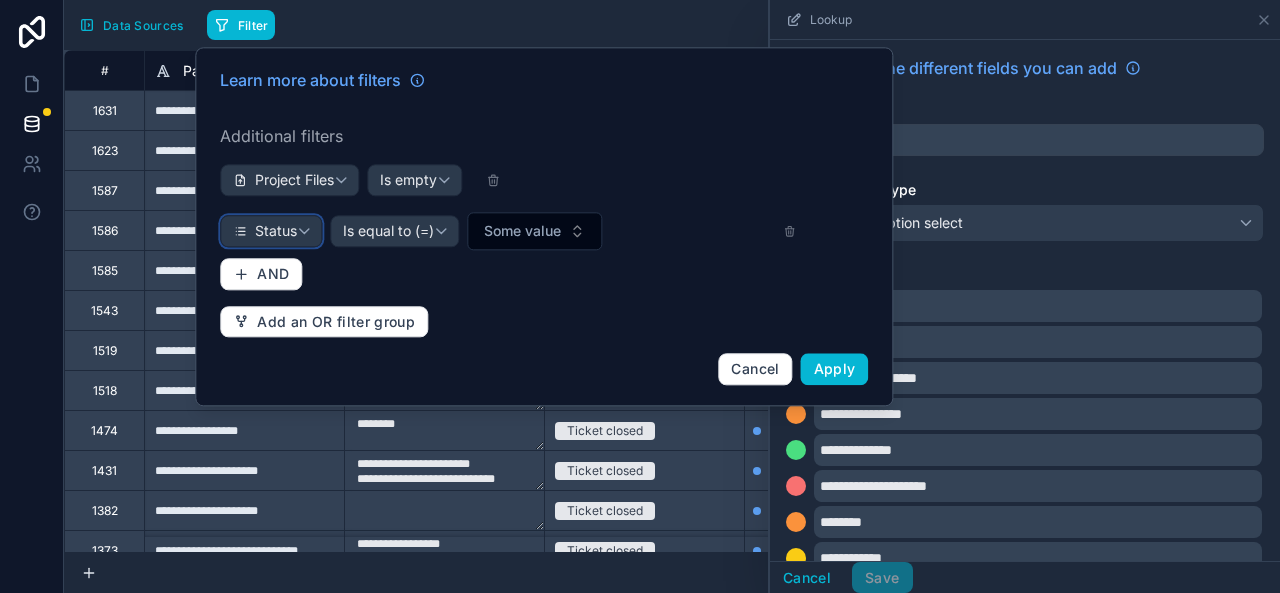 click on "Status" at bounding box center (271, 231) 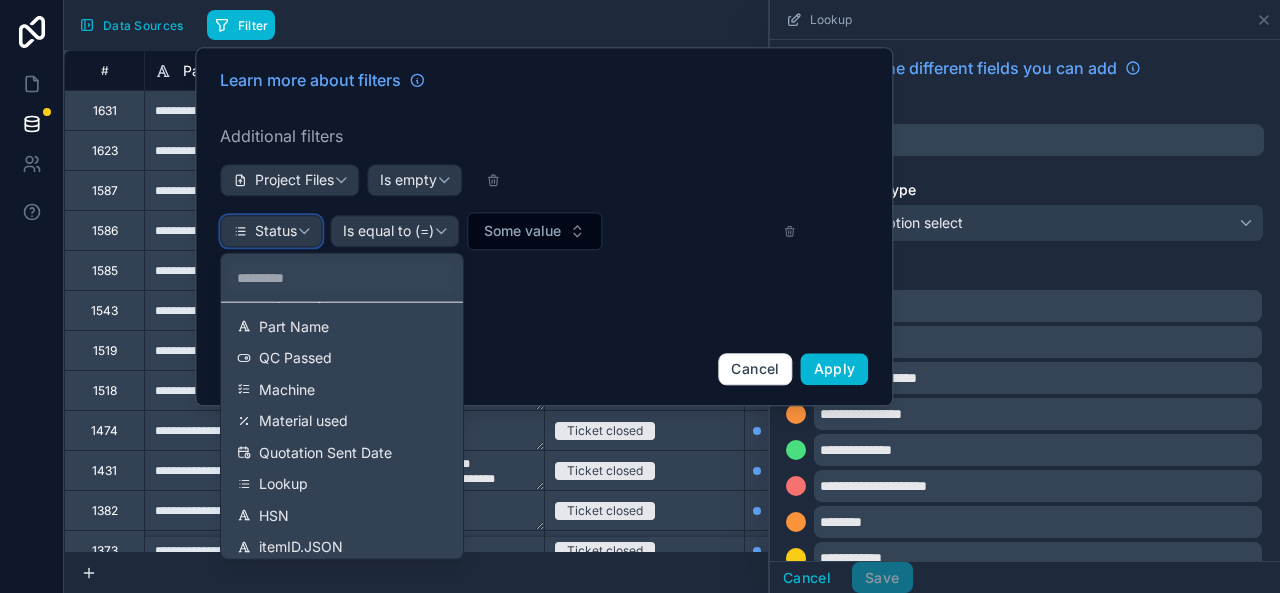 scroll, scrollTop: 513, scrollLeft: 0, axis: vertical 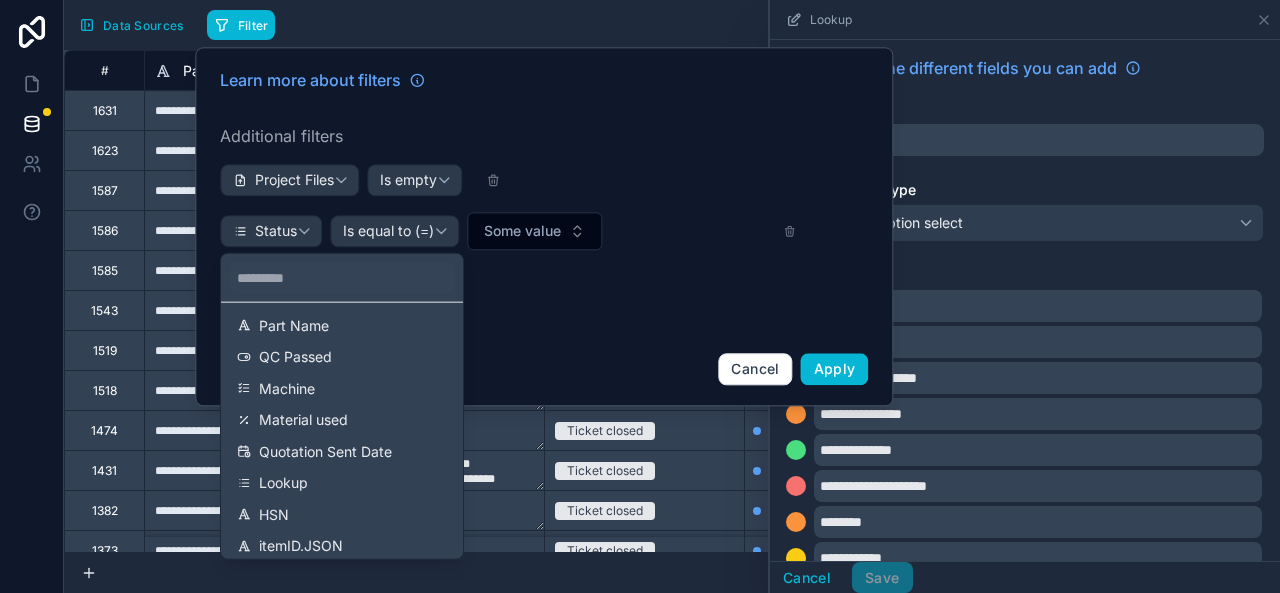 click on "Filter Export Import New record" at bounding box center (739, 25) 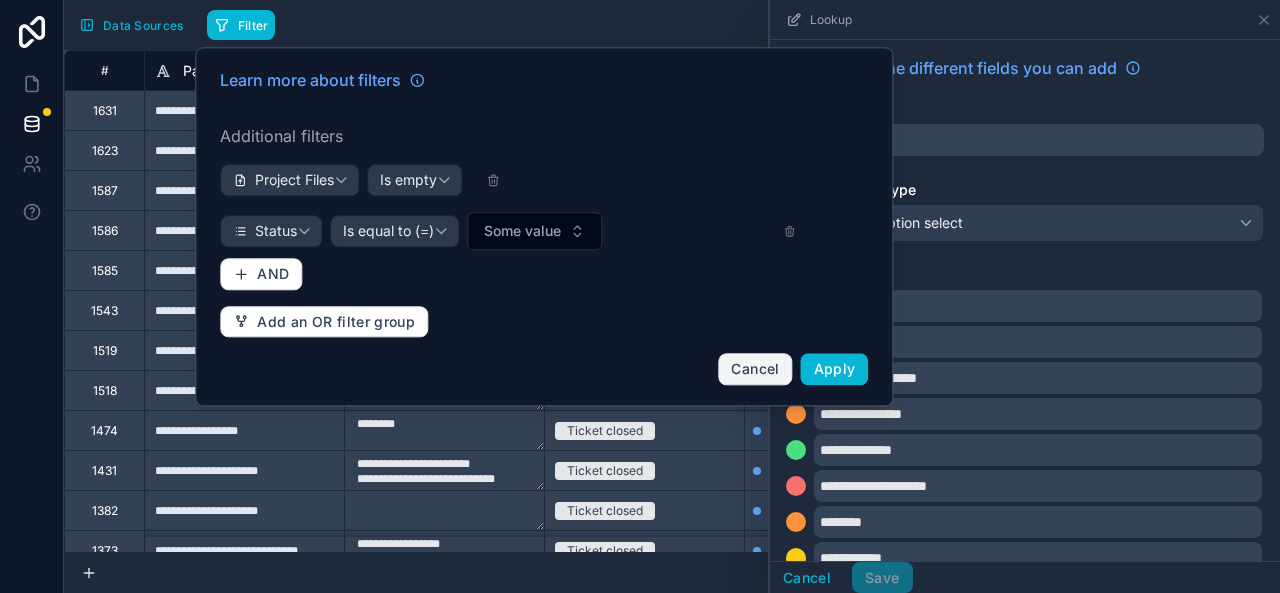 click on "Cancel" at bounding box center [755, 369] 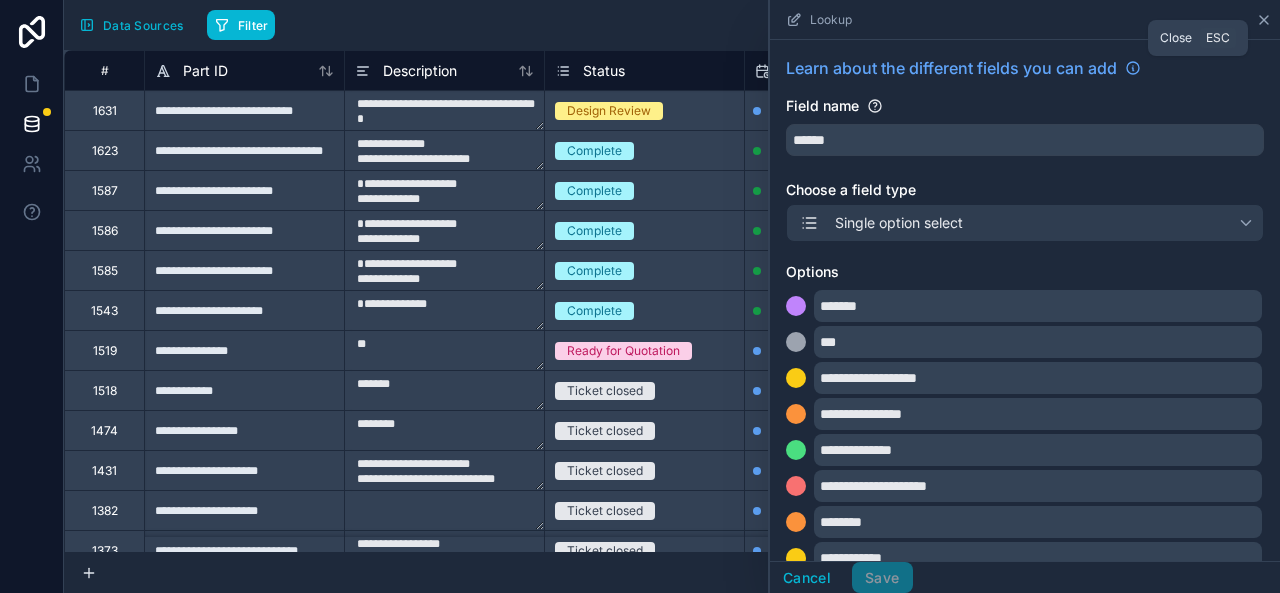 click 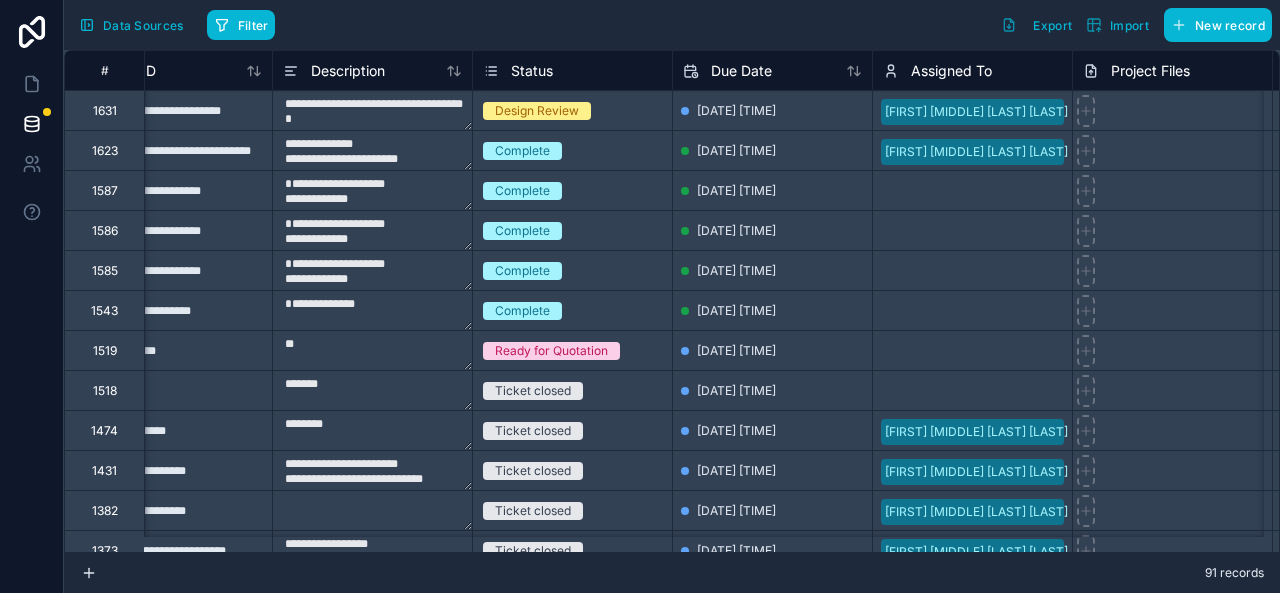 scroll, scrollTop: 0, scrollLeft: 111, axis: horizontal 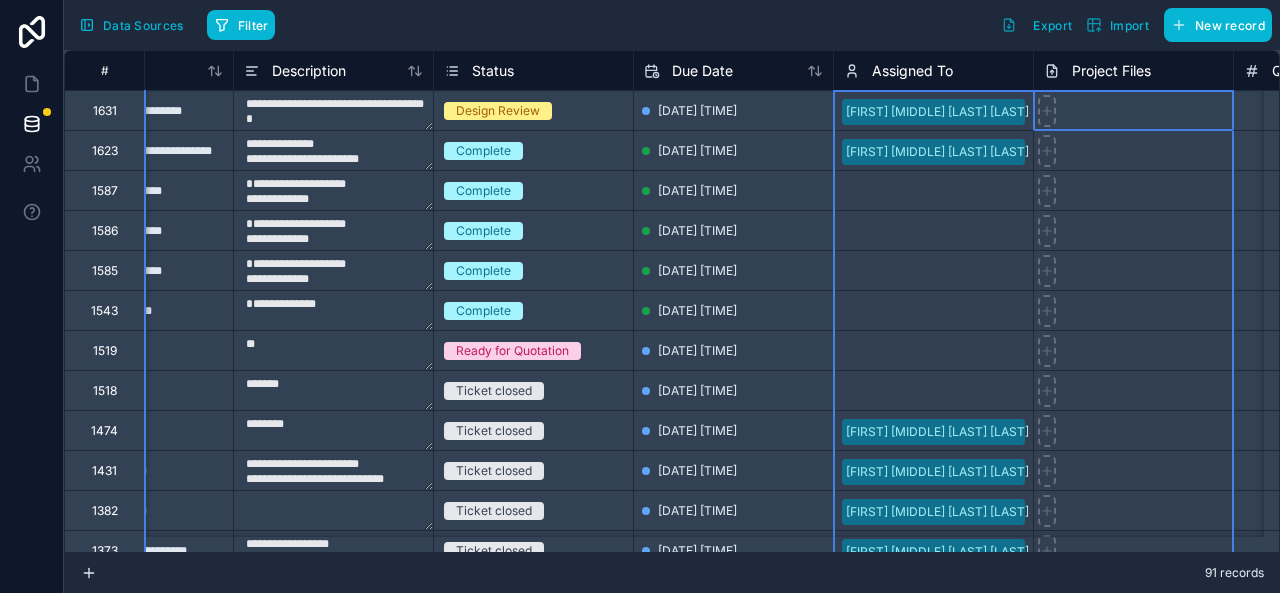 drag, startPoint x: 1035, startPoint y: 74, endPoint x: 994, endPoint y: 79, distance: 41.303753 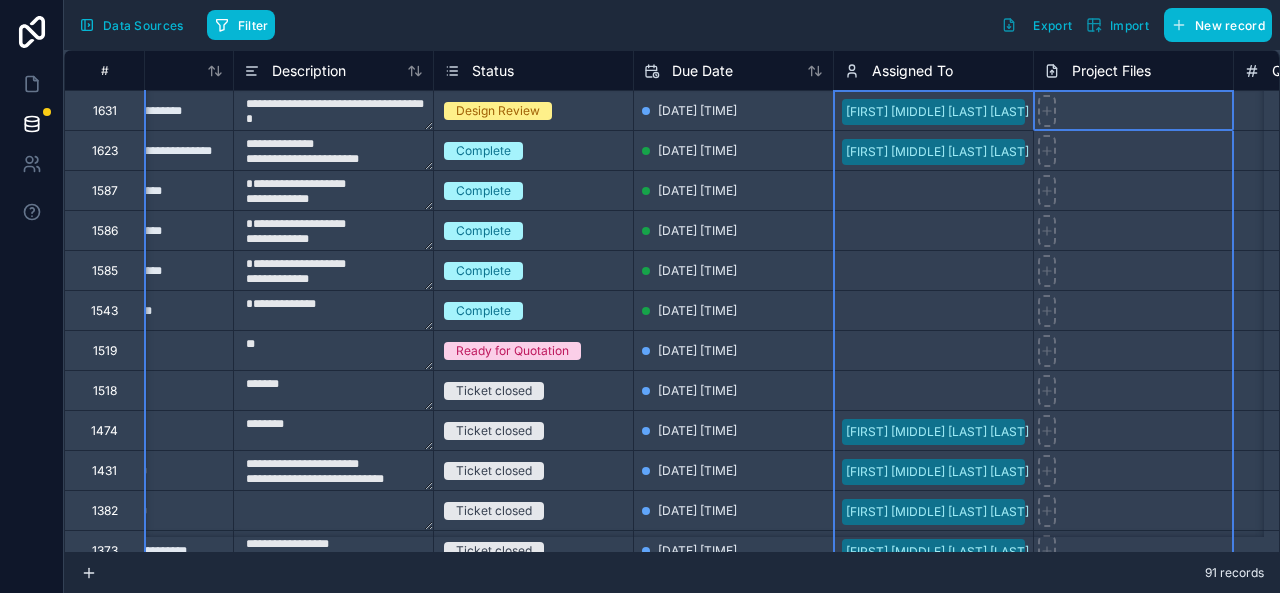click on "# Part ID Description Status Due Date Assigned To Project Files Quantity Link to Orders" at bounding box center (3693, 70) 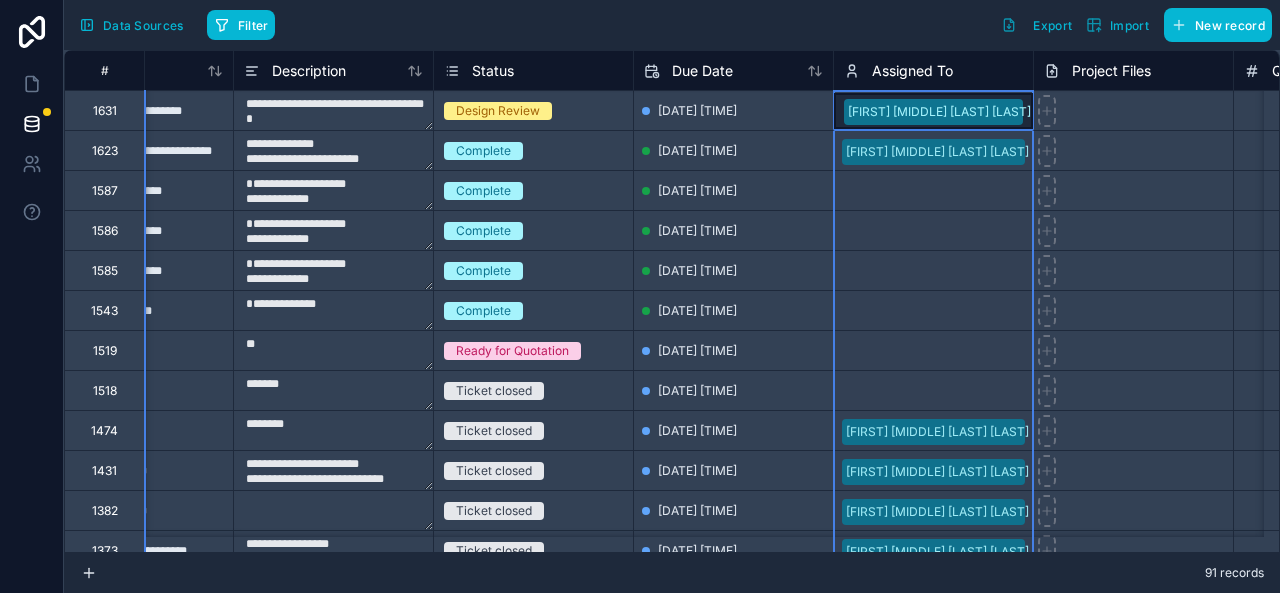 click on "Assigned To" at bounding box center (933, 71) 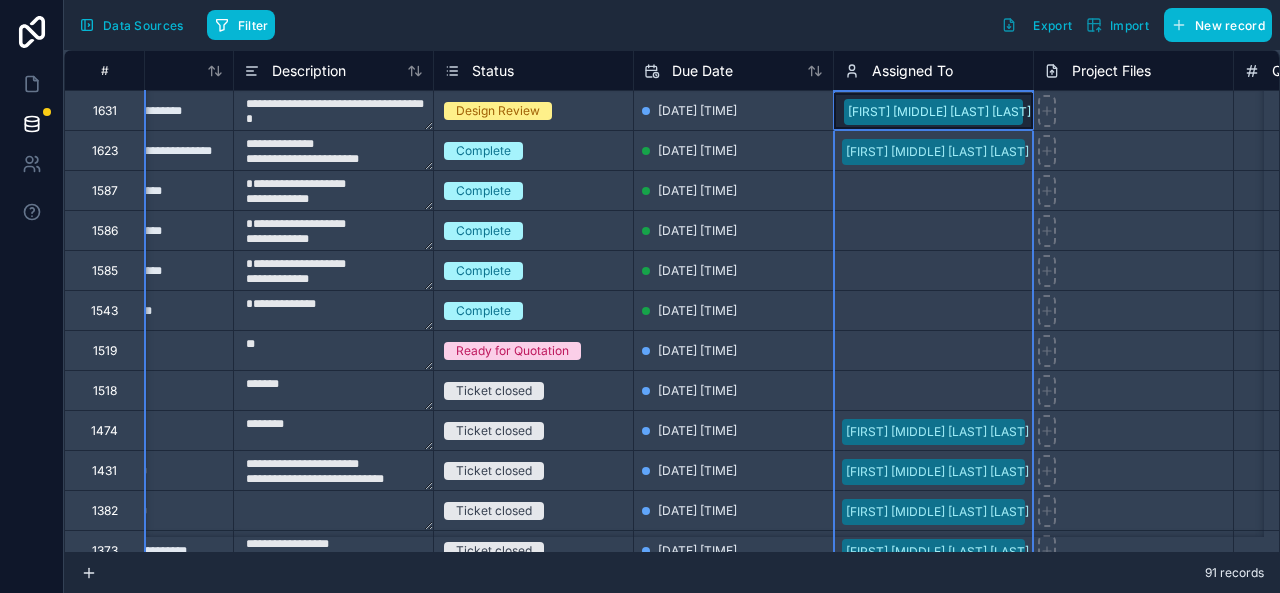 click on "Assigned To" at bounding box center (933, 71) 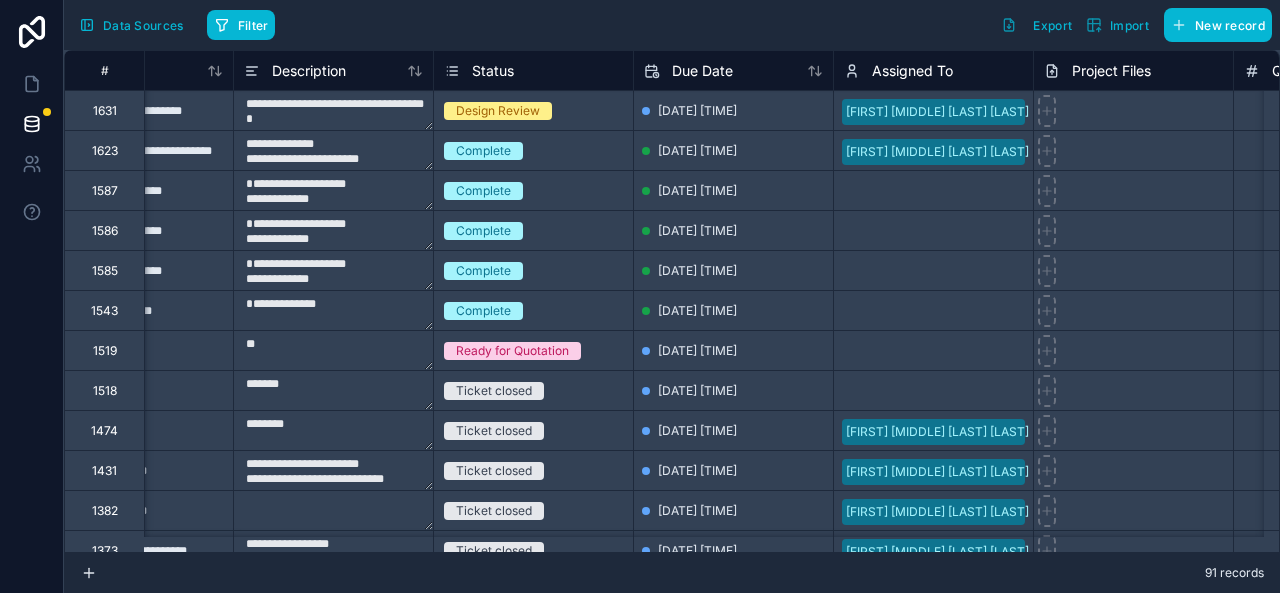 click on "Filter Export Import New record" at bounding box center (739, 25) 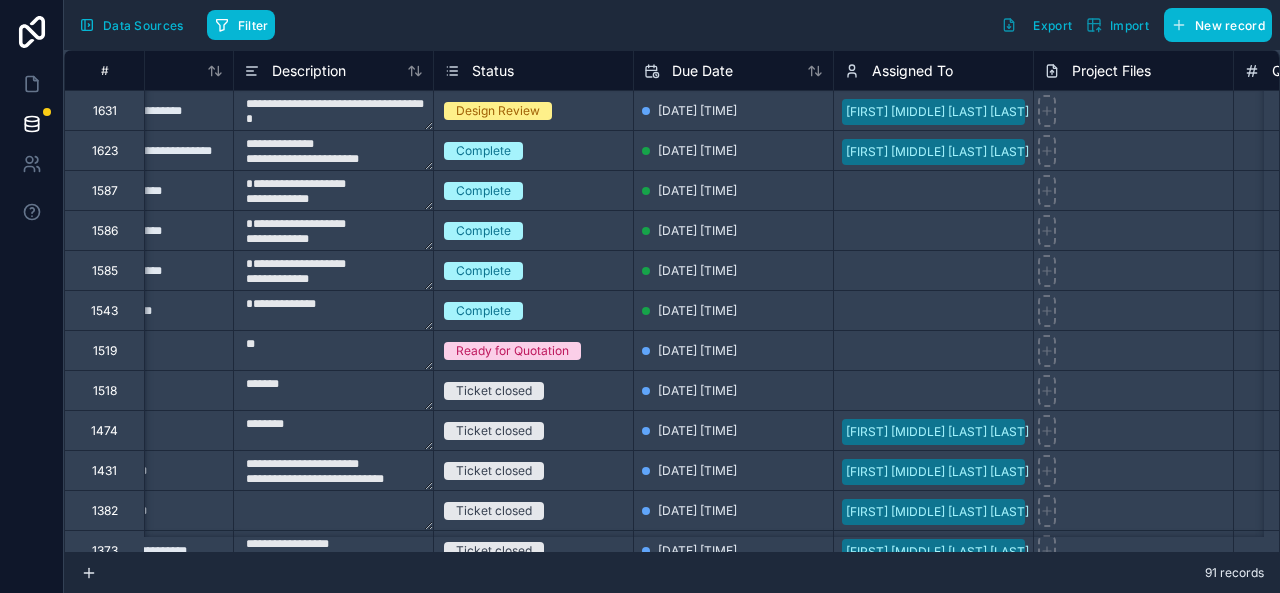 scroll, scrollTop: 0, scrollLeft: 0, axis: both 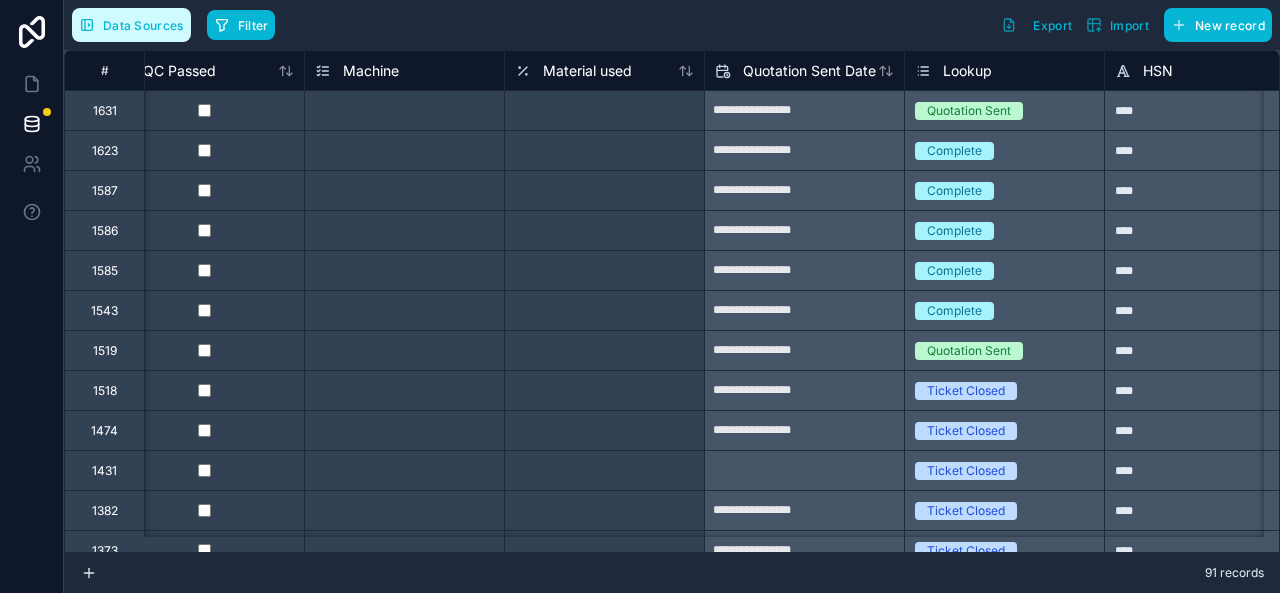 click 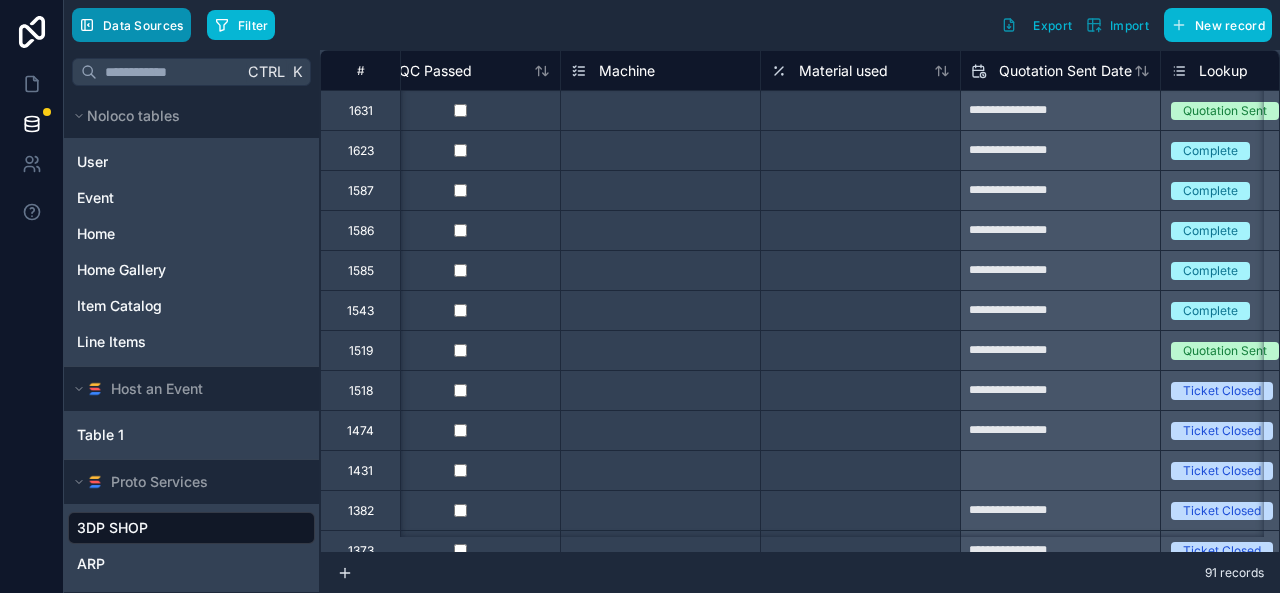 click on "Data Sources" at bounding box center (143, 25) 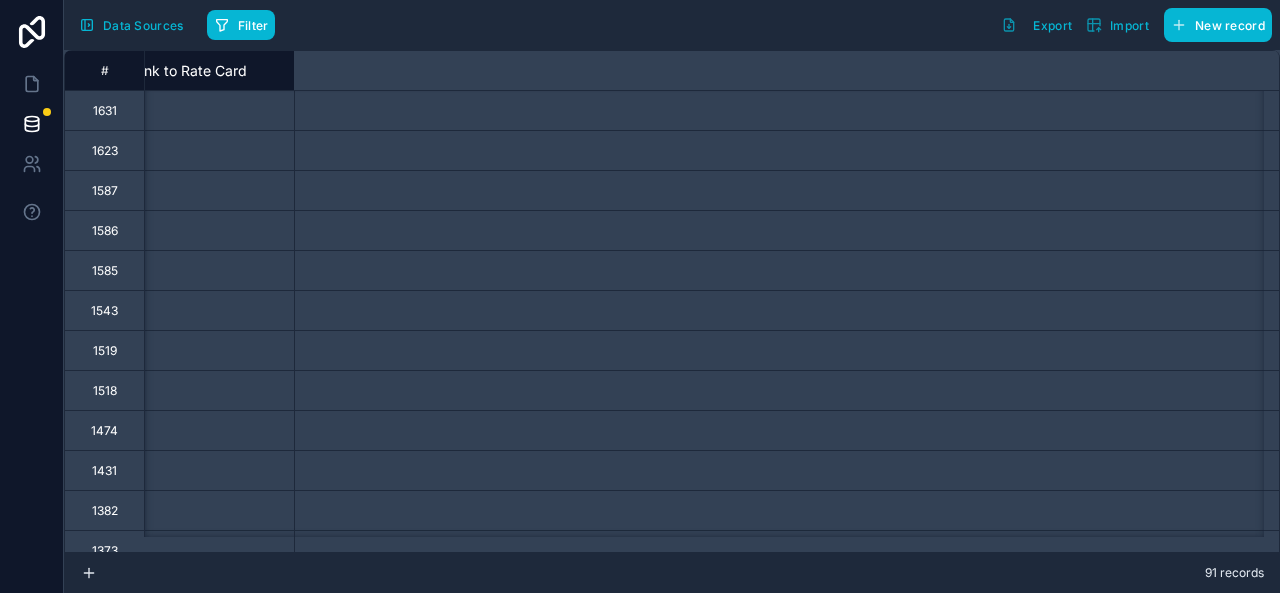 scroll, scrollTop: 0, scrollLeft: 0, axis: both 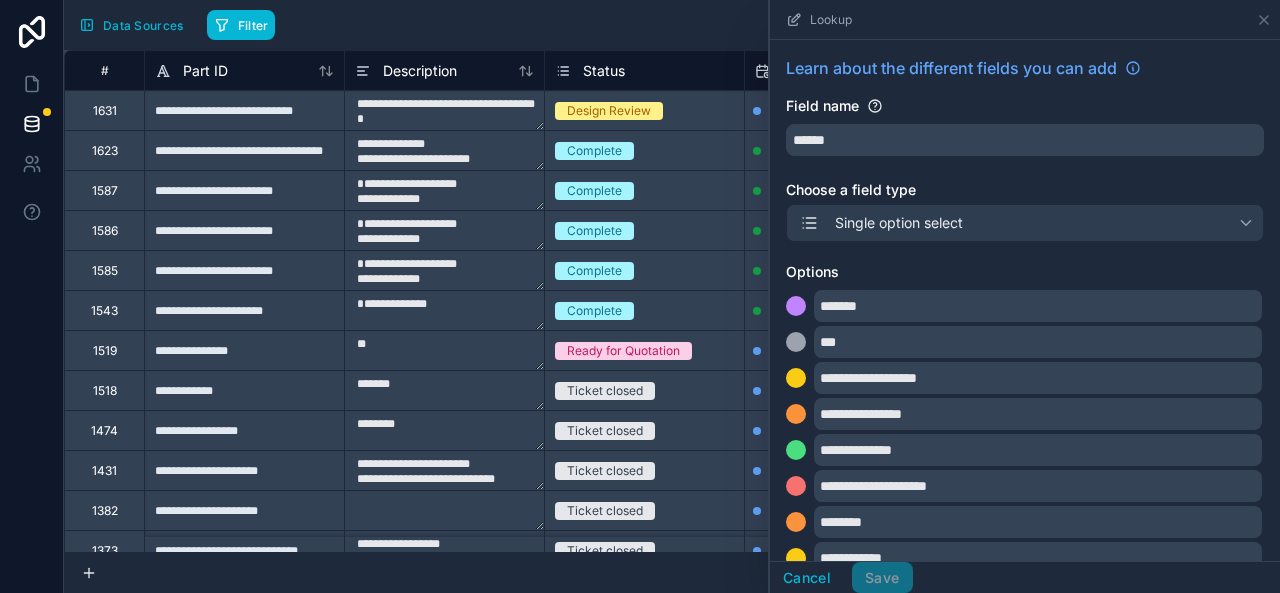 click on "Lookup" at bounding box center [1025, 19] 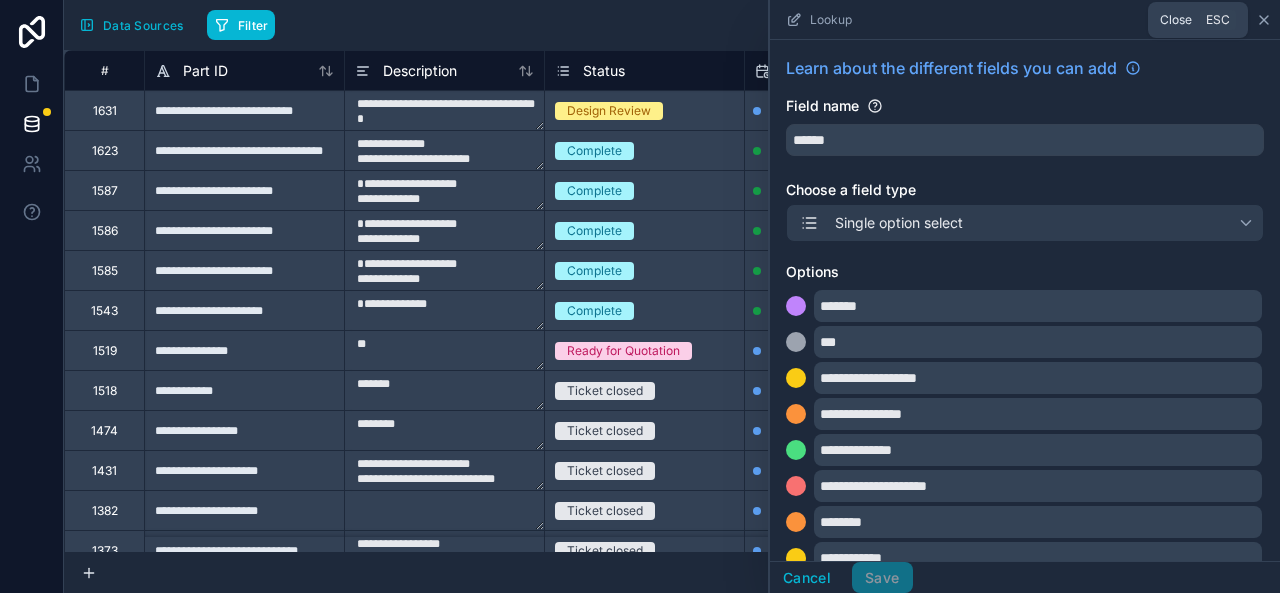 click 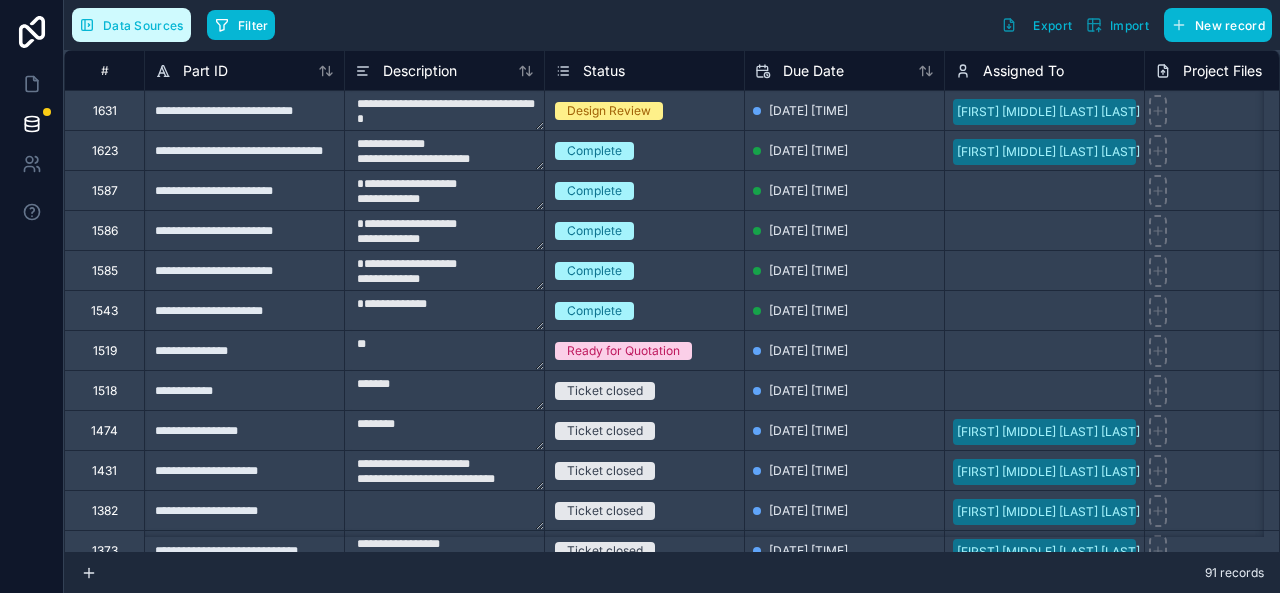 click on "Data Sources" at bounding box center [131, 25] 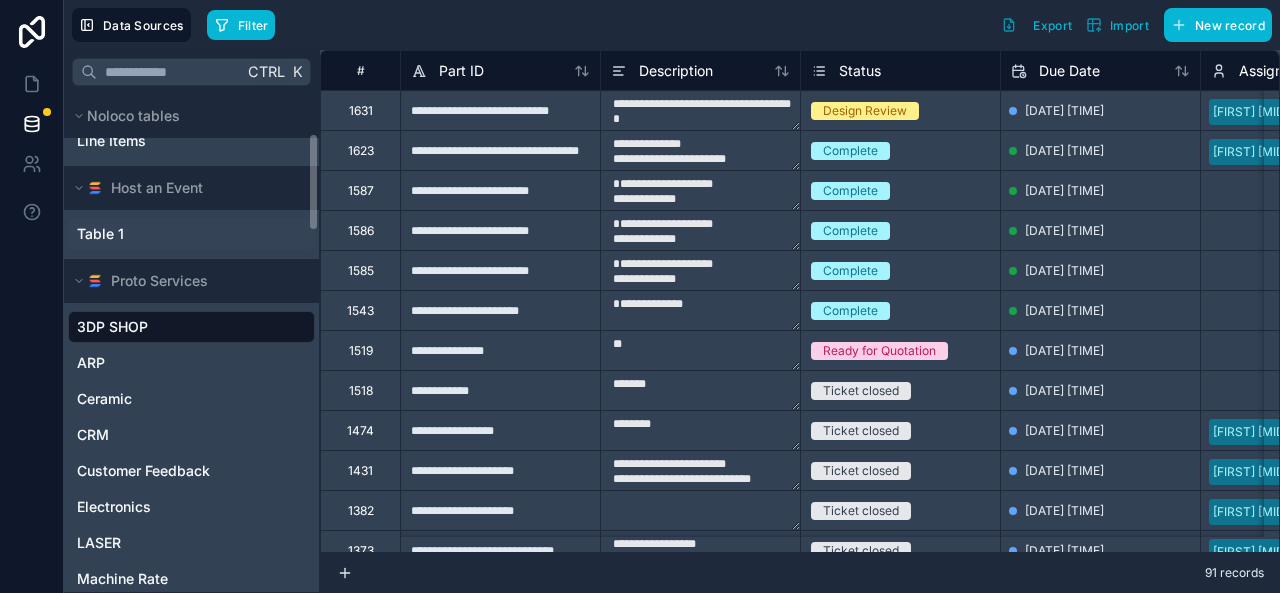 scroll, scrollTop: 202, scrollLeft: 0, axis: vertical 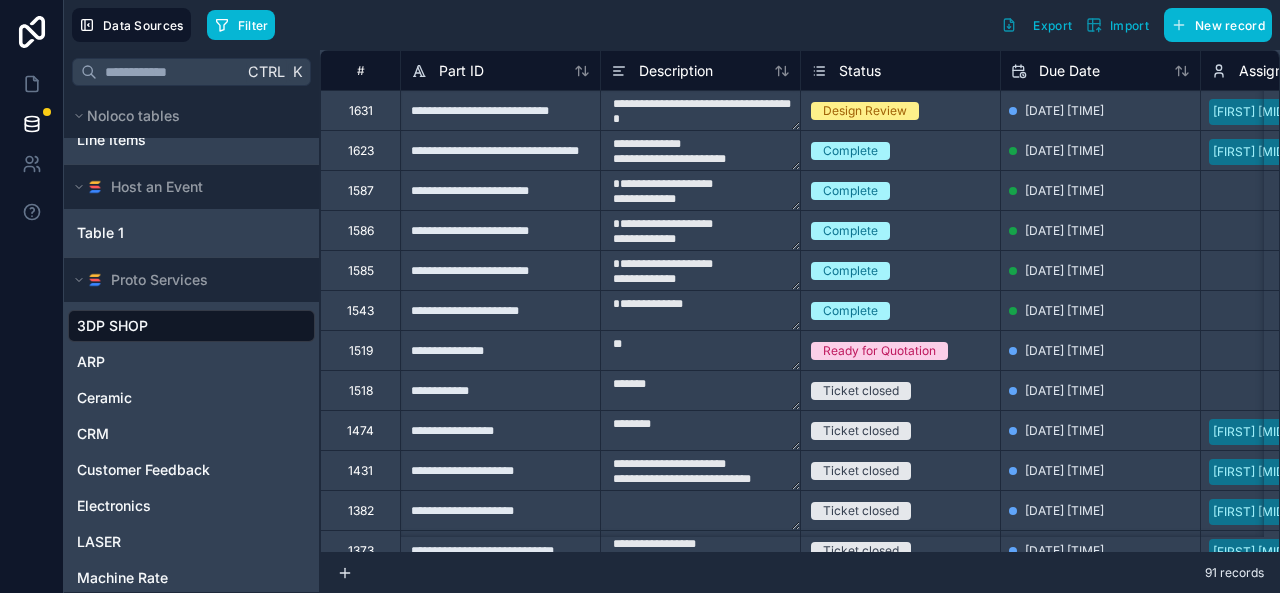 click on "Filter Export Import New record" at bounding box center [739, 25] 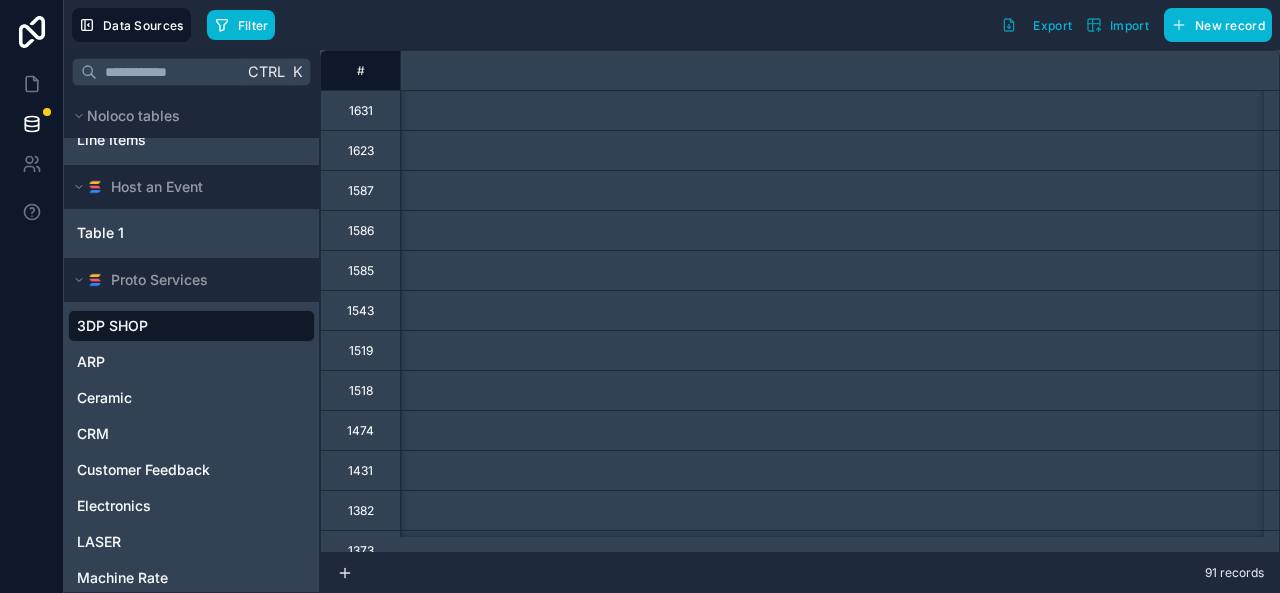 scroll, scrollTop: 0, scrollLeft: 0, axis: both 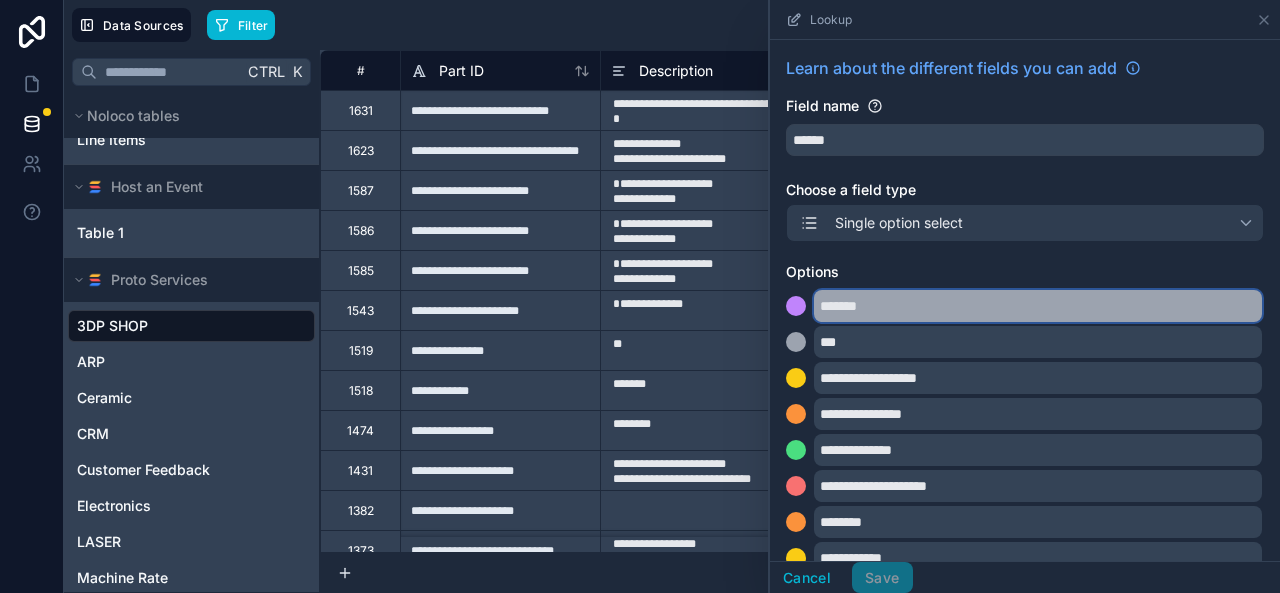 click on "*******" at bounding box center [1038, 306] 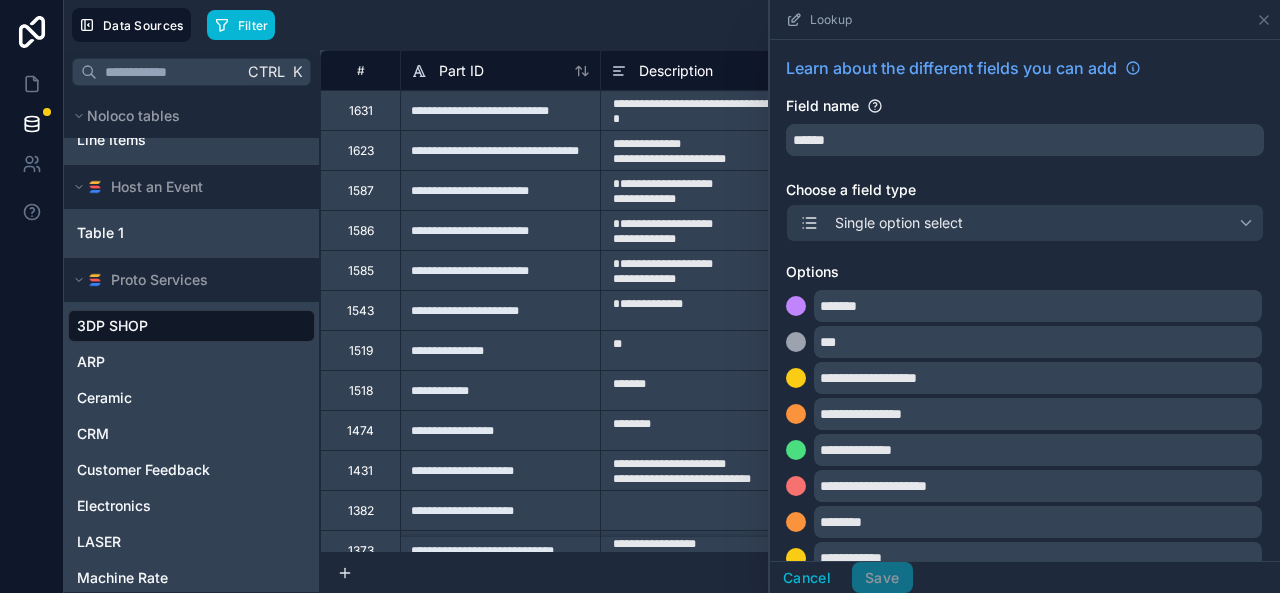 click on "Cancel Save" at bounding box center [841, 578] 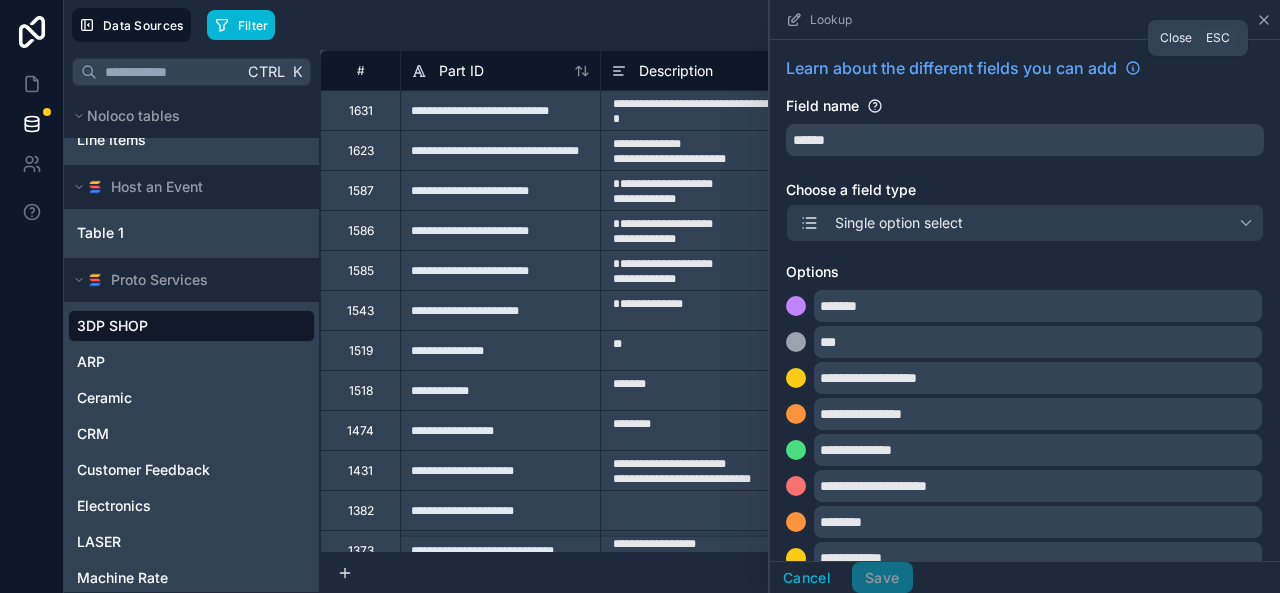 click 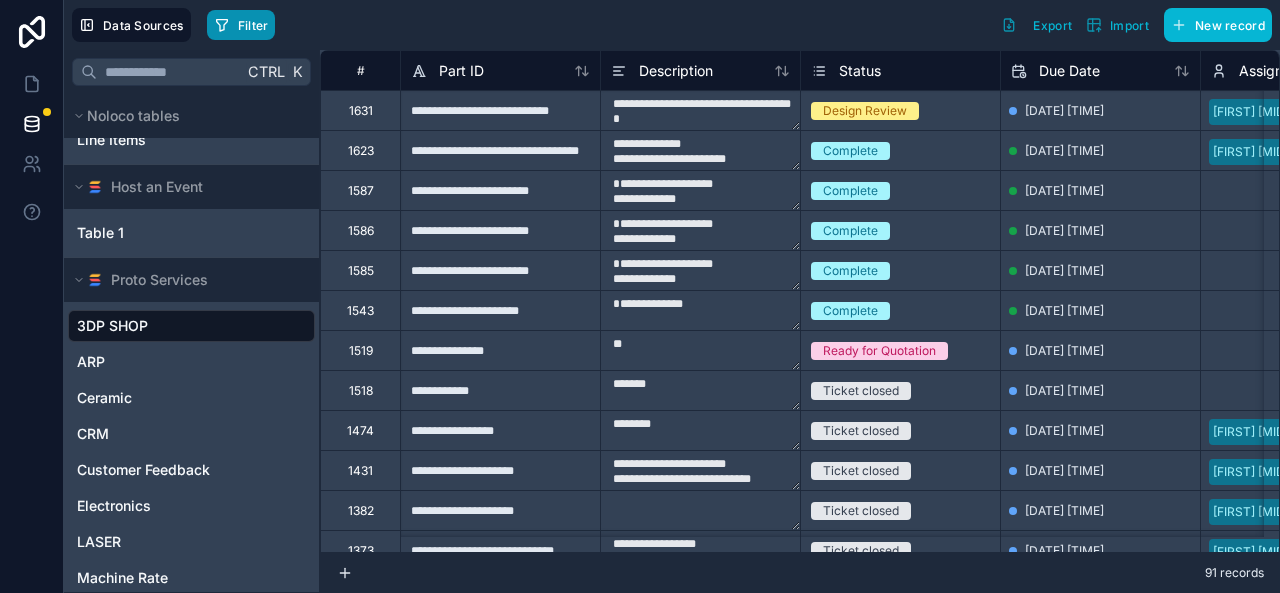 click on "Filter" at bounding box center (241, 25) 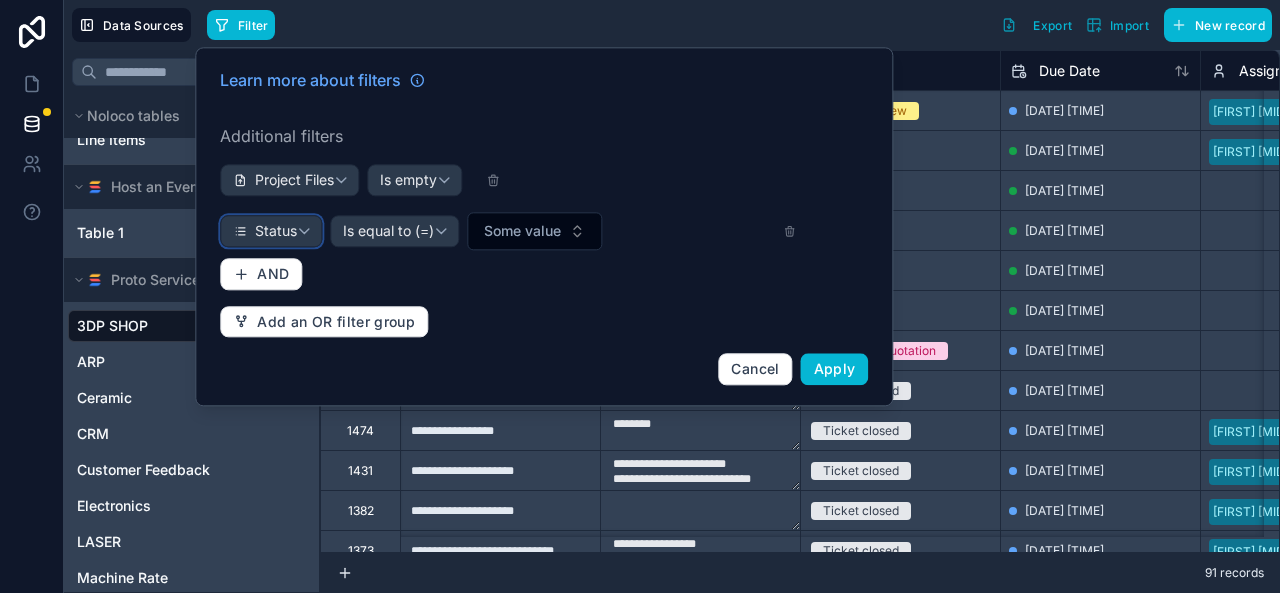 click on "Status" at bounding box center (276, 232) 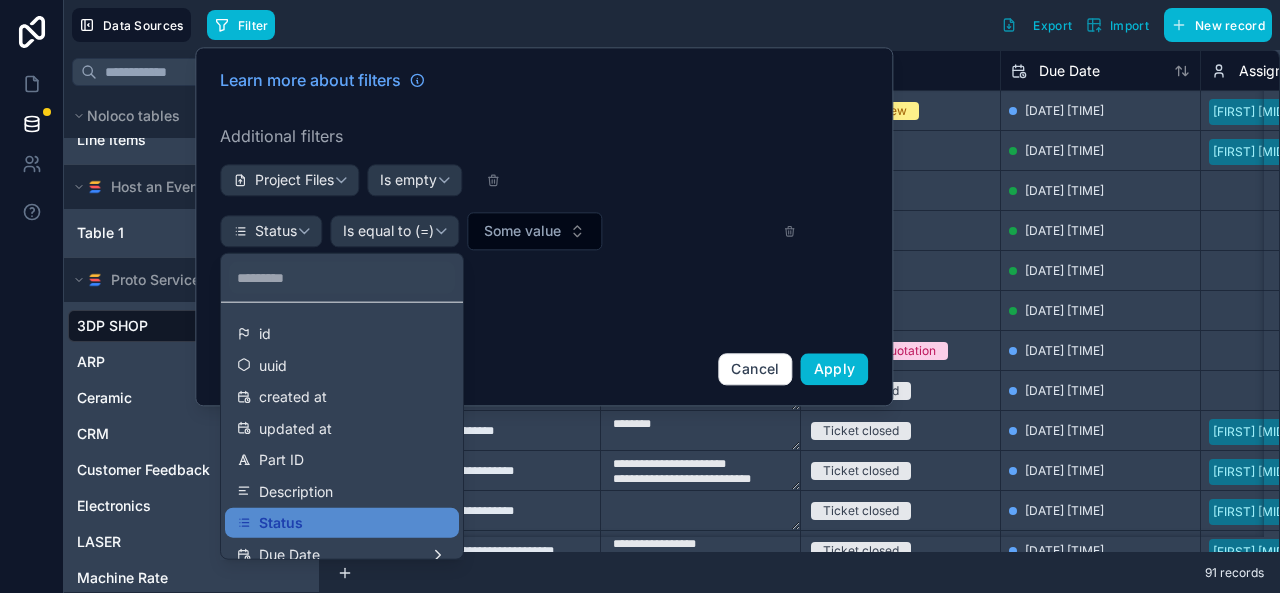click at bounding box center [544, 226] 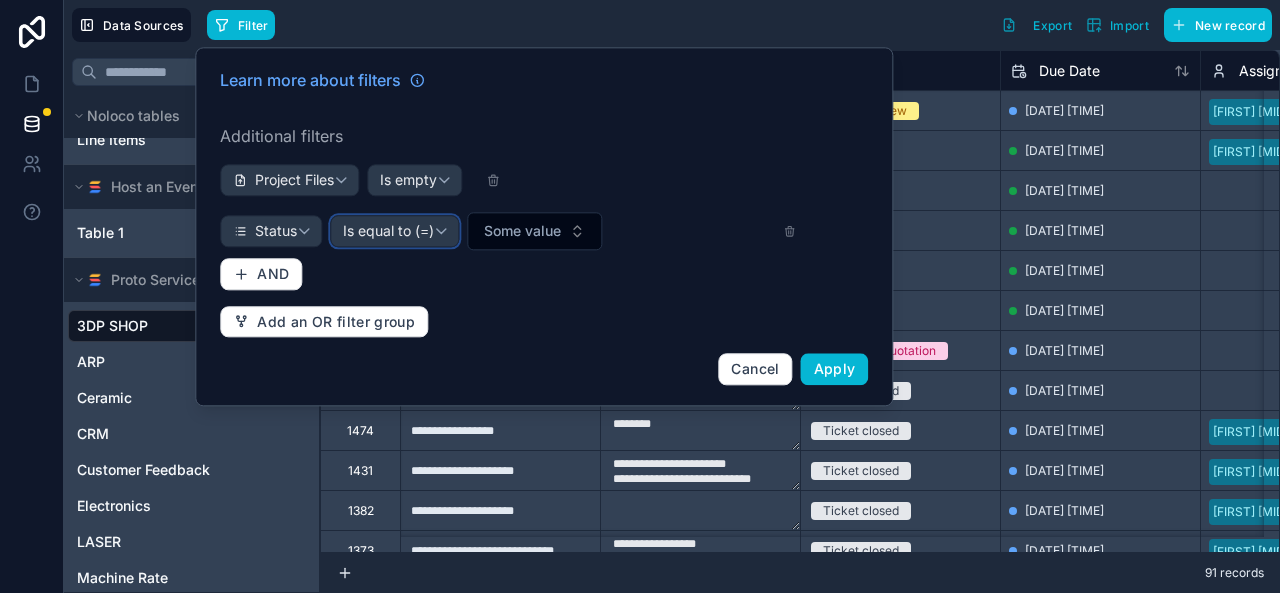 click on "Is equal to (=)" at bounding box center [388, 232] 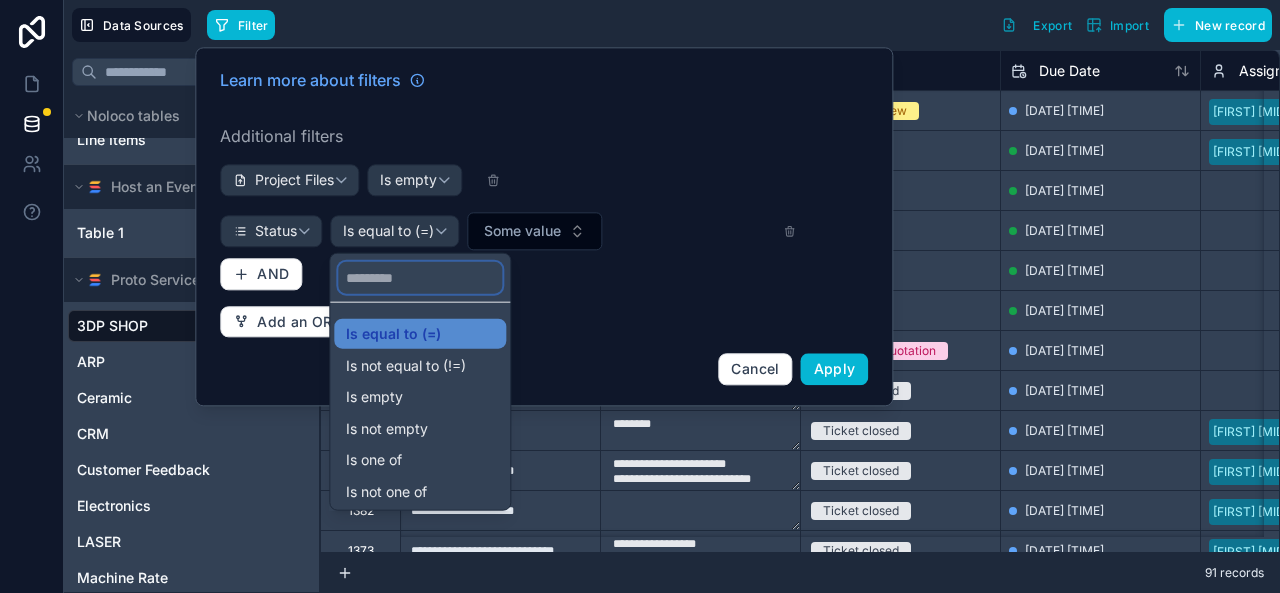 click at bounding box center (420, 278) 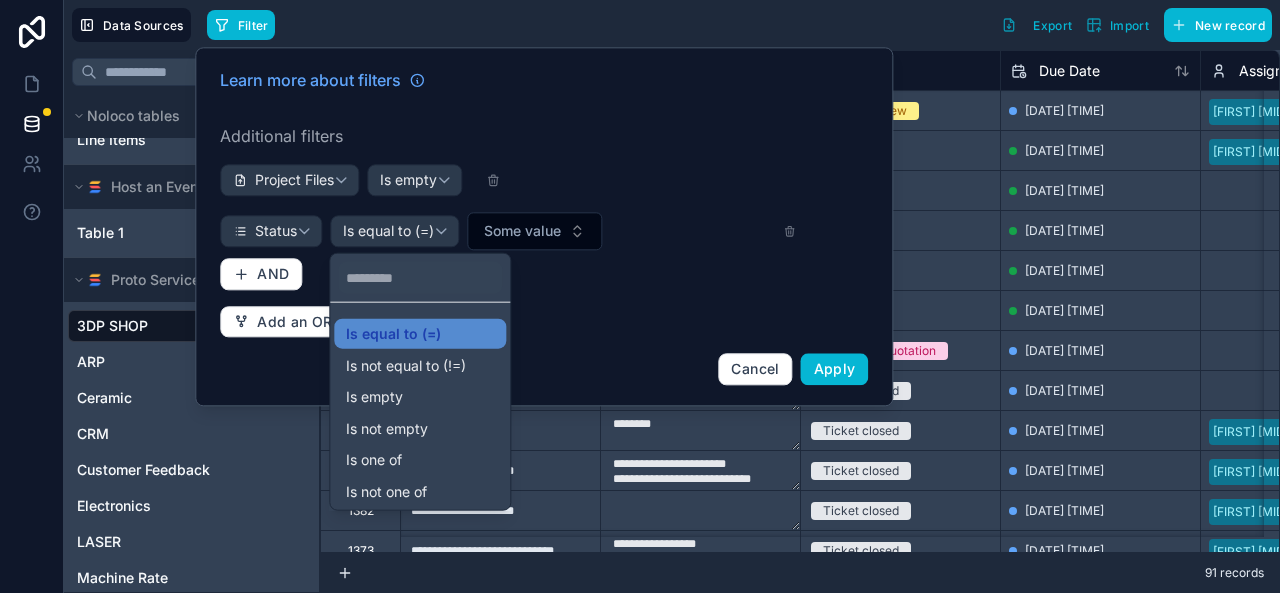 click at bounding box center [544, 226] 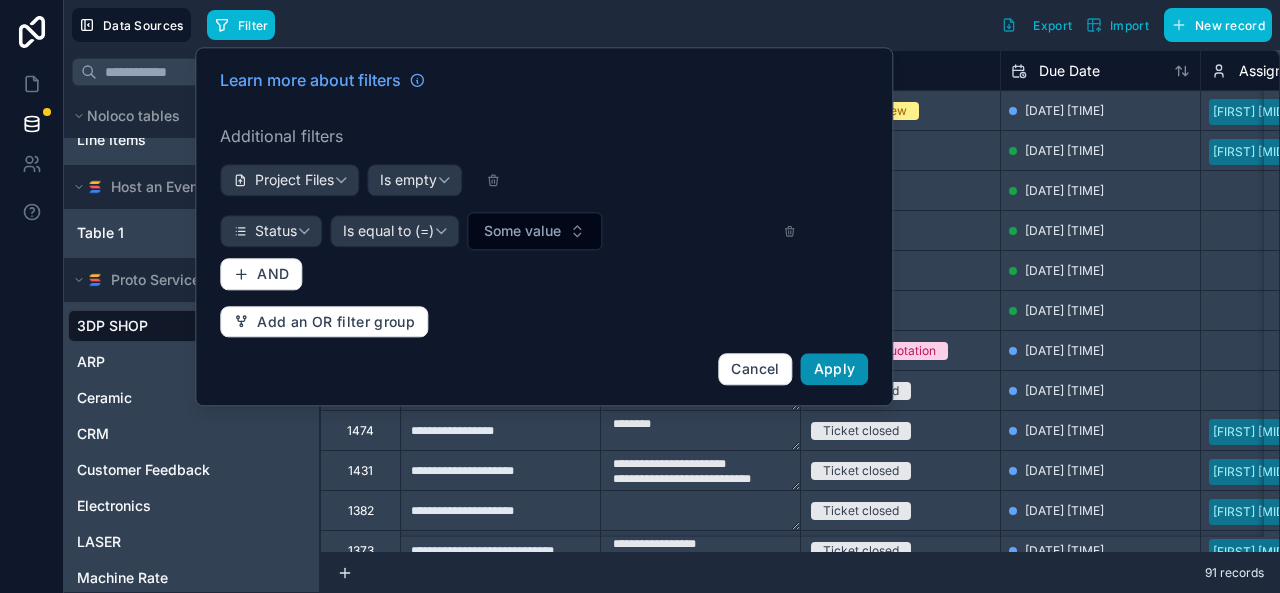 click on "Apply" at bounding box center [835, 368] 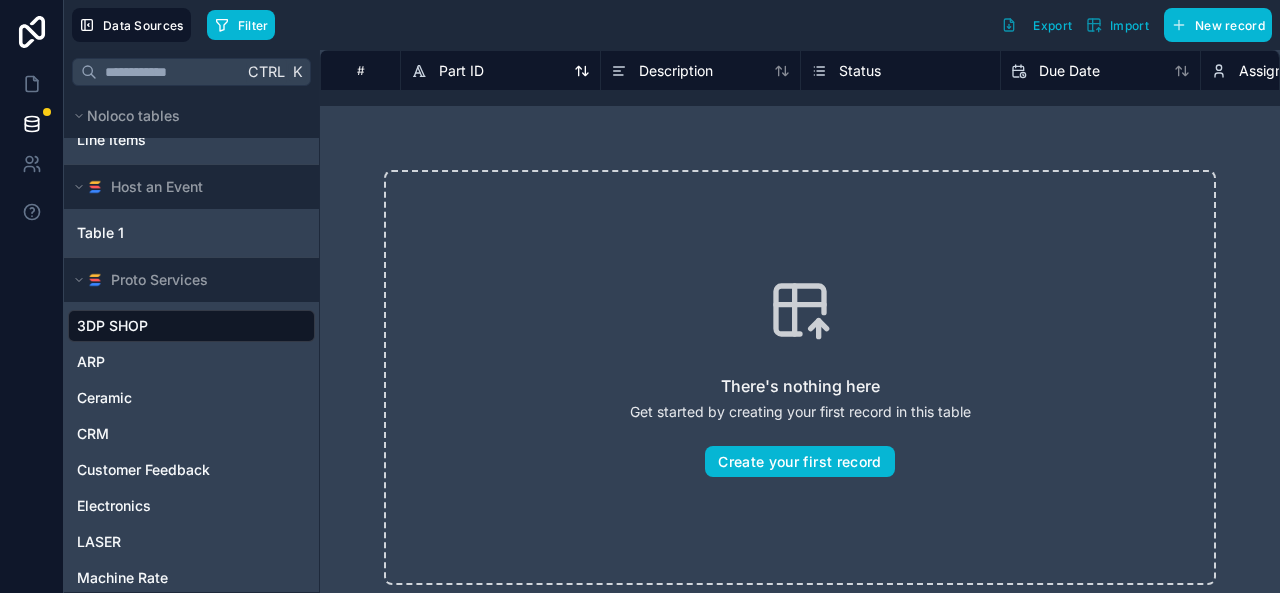 click on "Part ID" at bounding box center (500, 71) 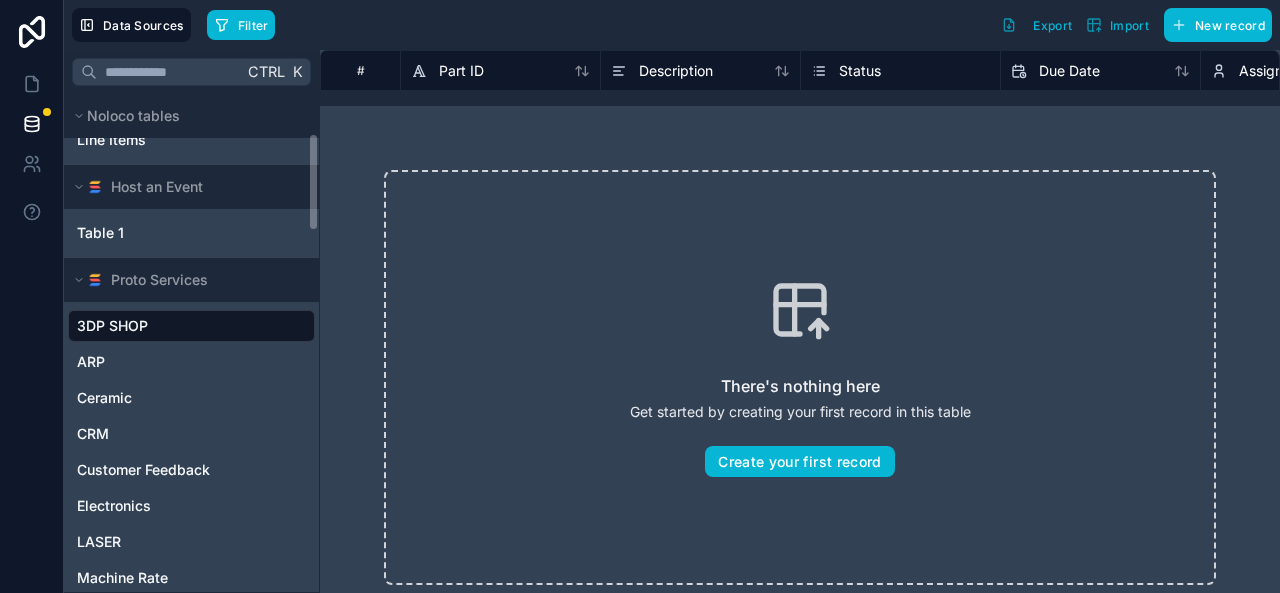 click on "3DP SHOP" at bounding box center (191, 326) 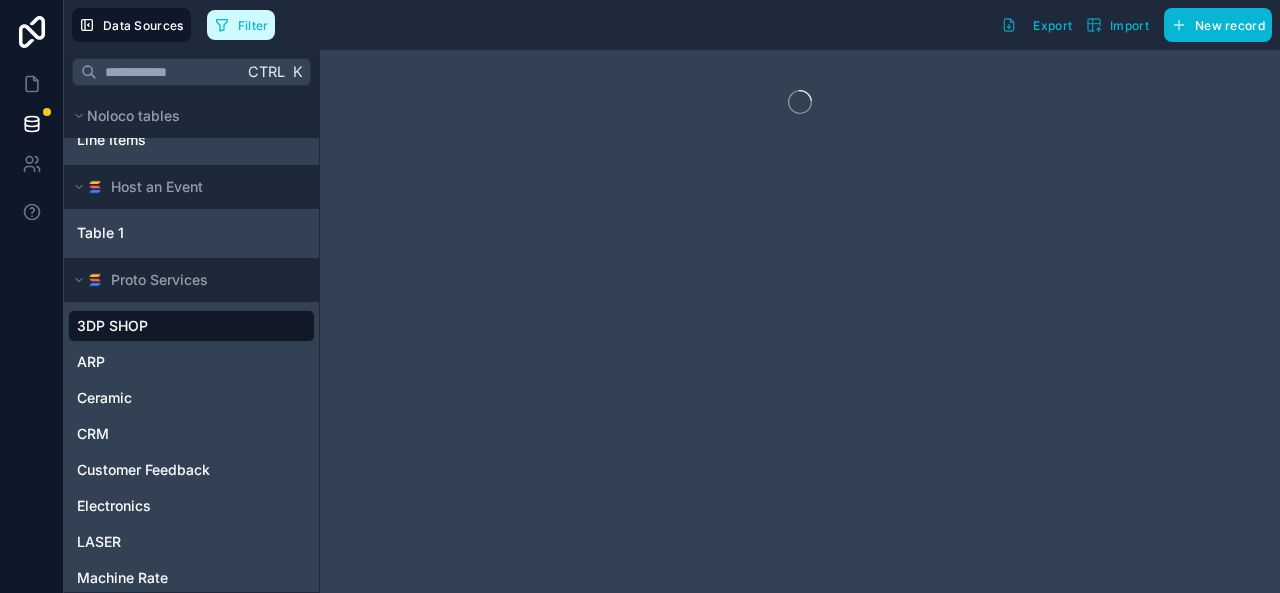 click on "Filter" at bounding box center (253, 25) 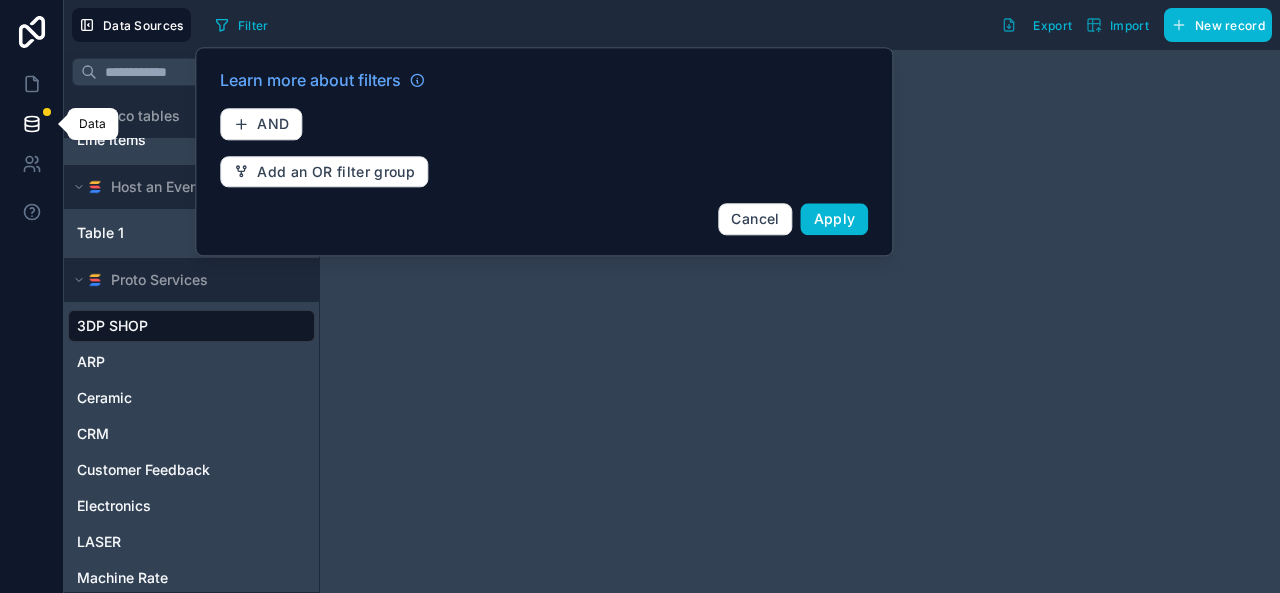 click 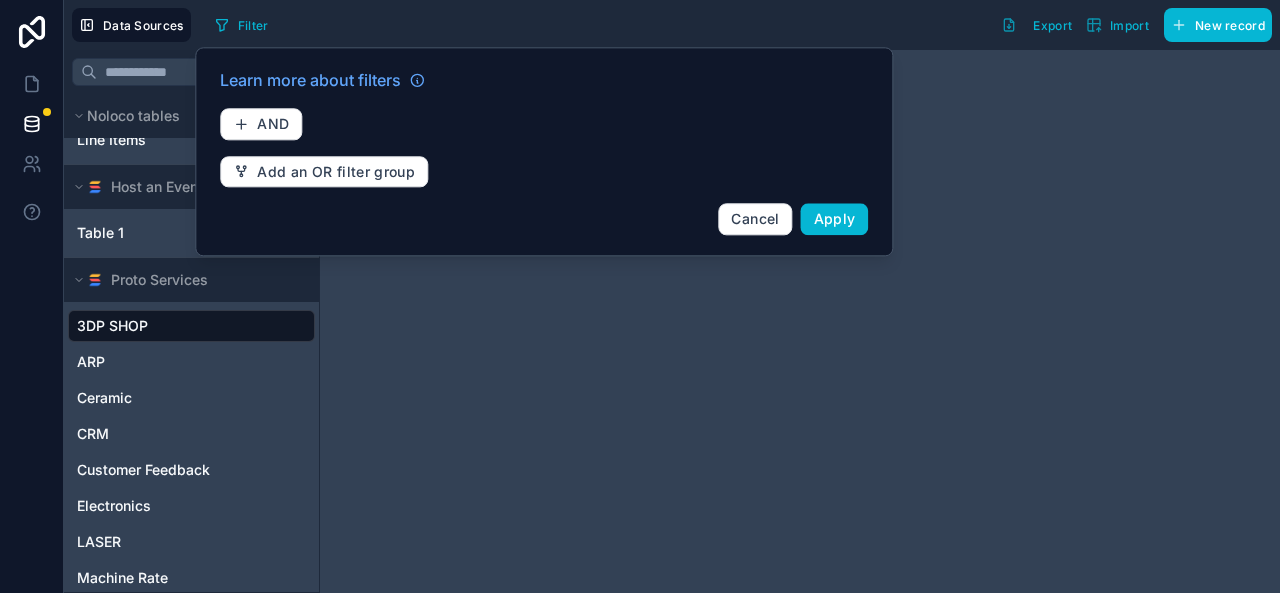 click on "Learn more about filters AND Add an OR filter group Cancel Apply" at bounding box center [544, 151] 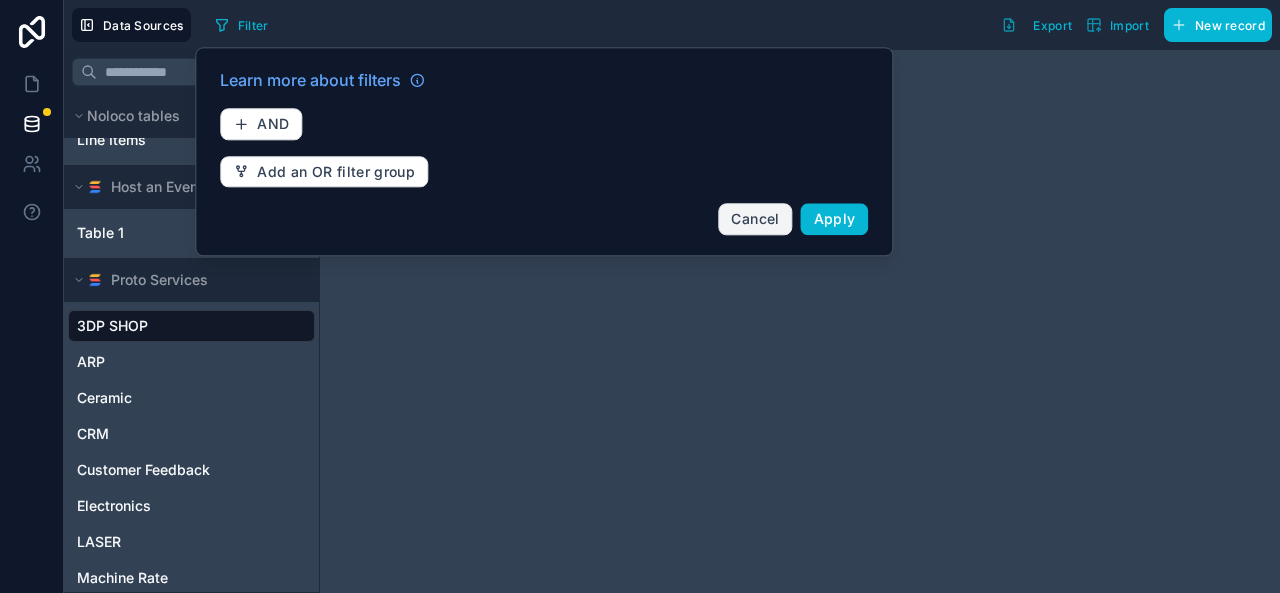 click on "Cancel" at bounding box center [755, 218] 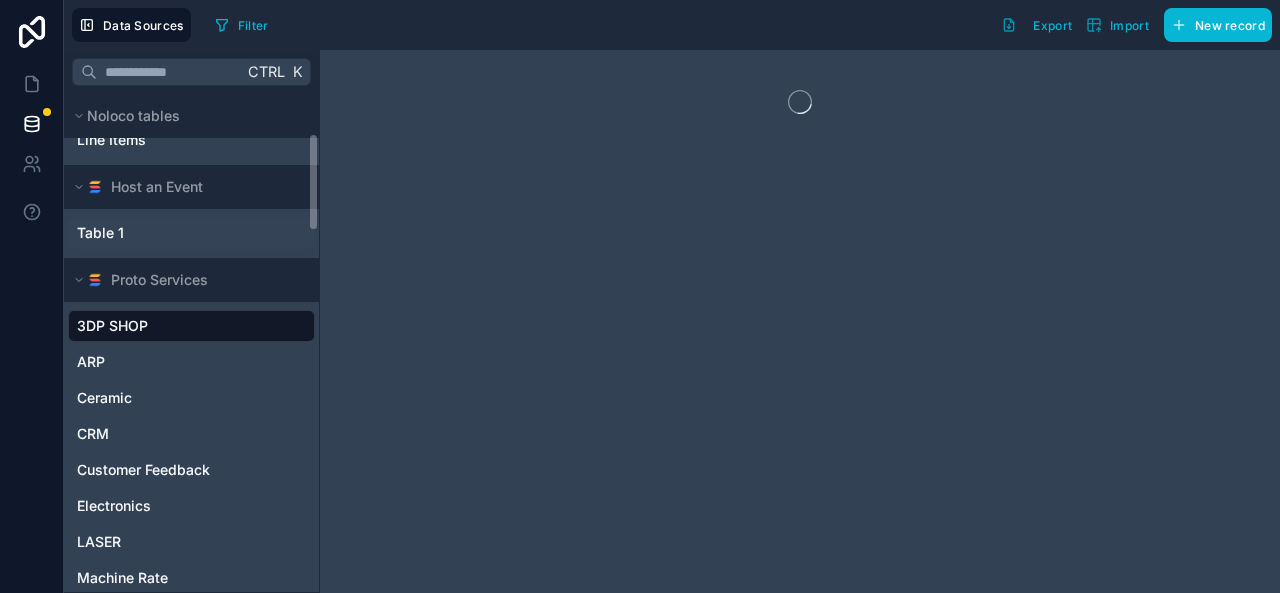scroll, scrollTop: 0, scrollLeft: 0, axis: both 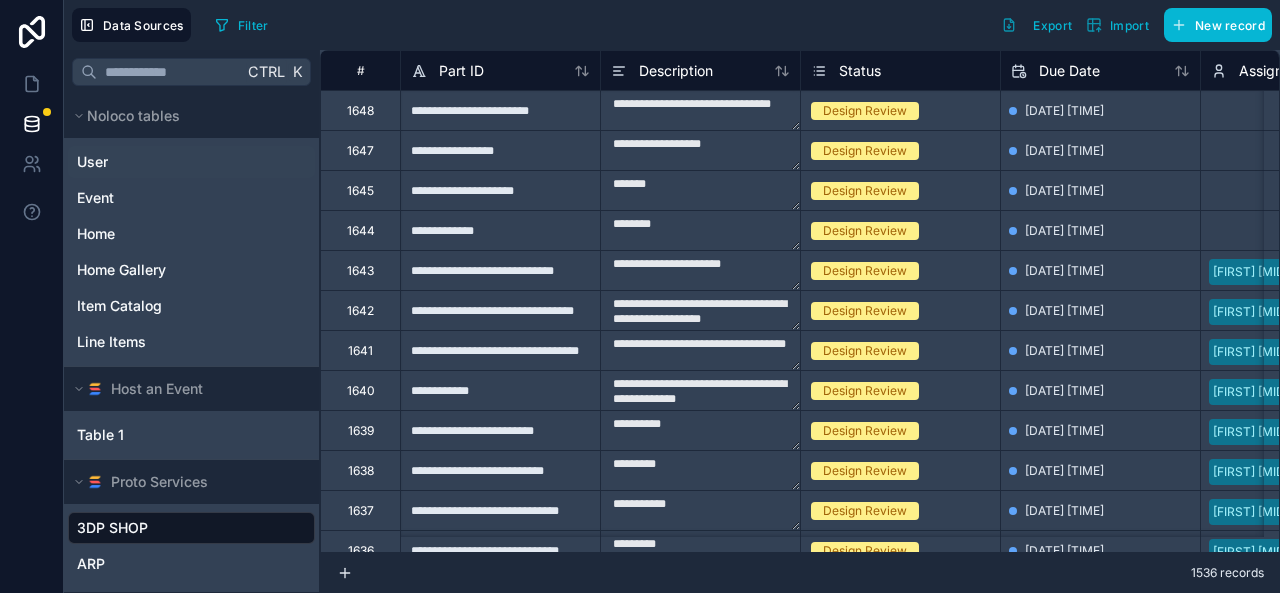 click on "User" at bounding box center (191, 162) 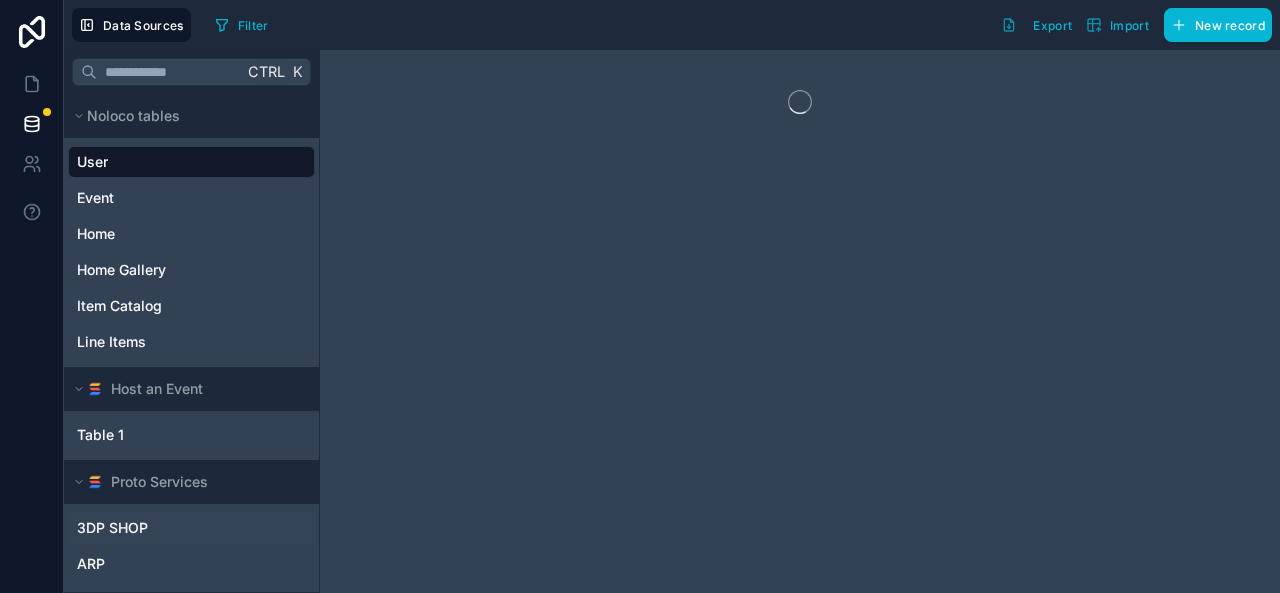 click on "3DP SHOP" at bounding box center [112, 528] 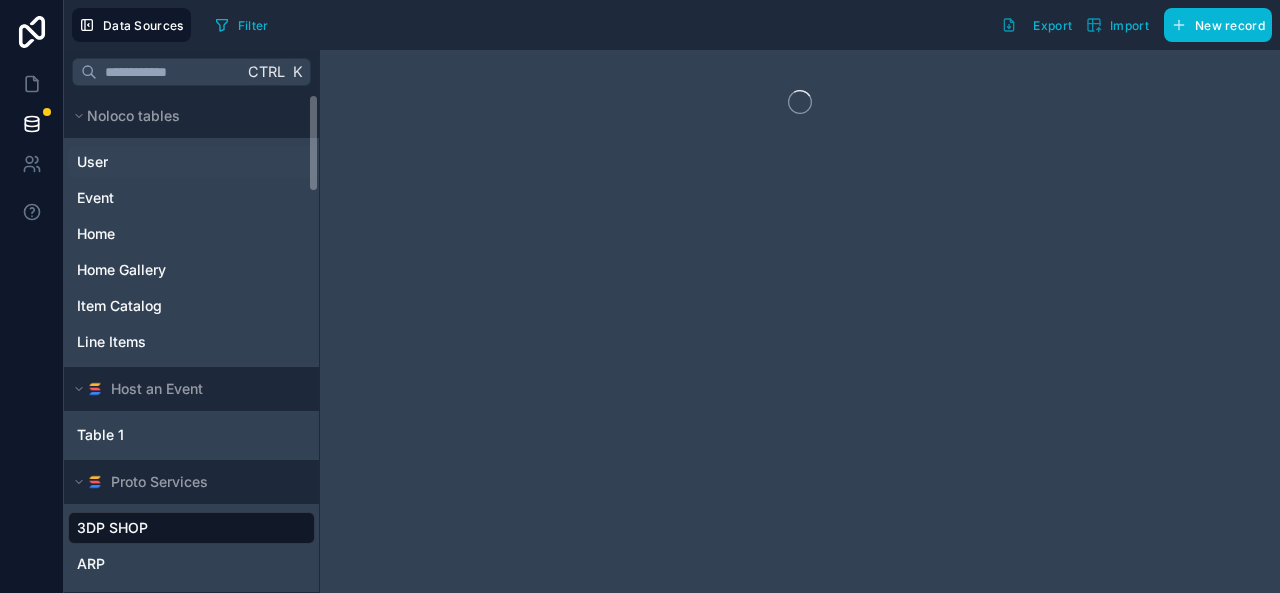 click on "User" at bounding box center (92, 162) 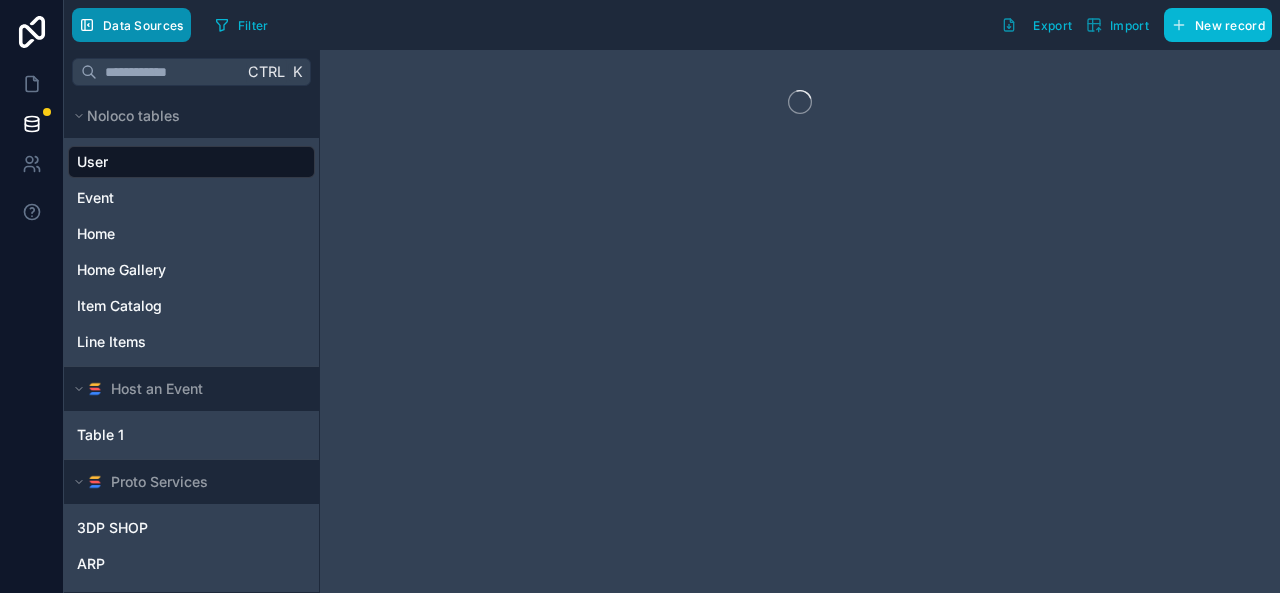click on "Data Sources" at bounding box center [131, 25] 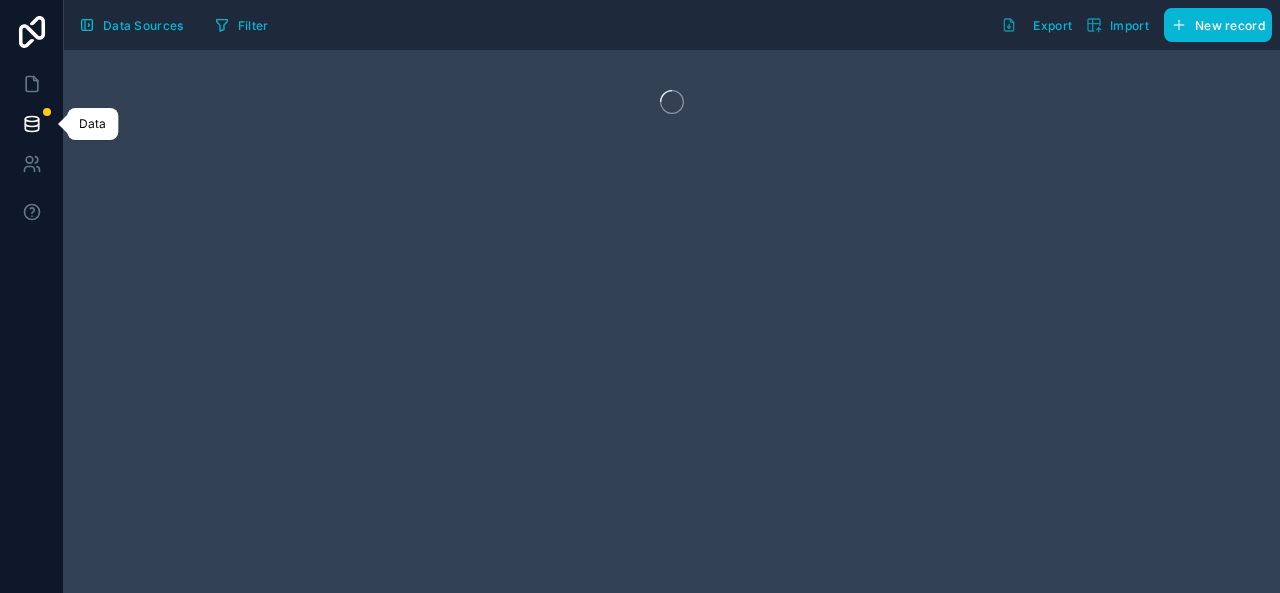 click 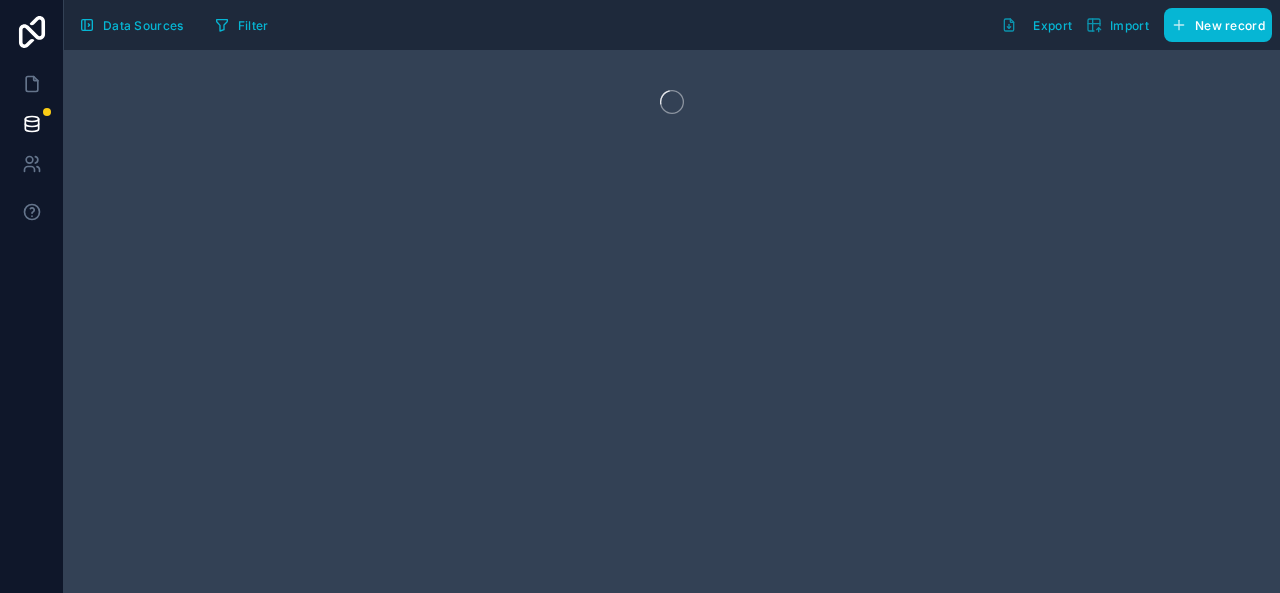 drag, startPoint x: 30, startPoint y: 122, endPoint x: 59, endPoint y: 441, distance: 320.31546 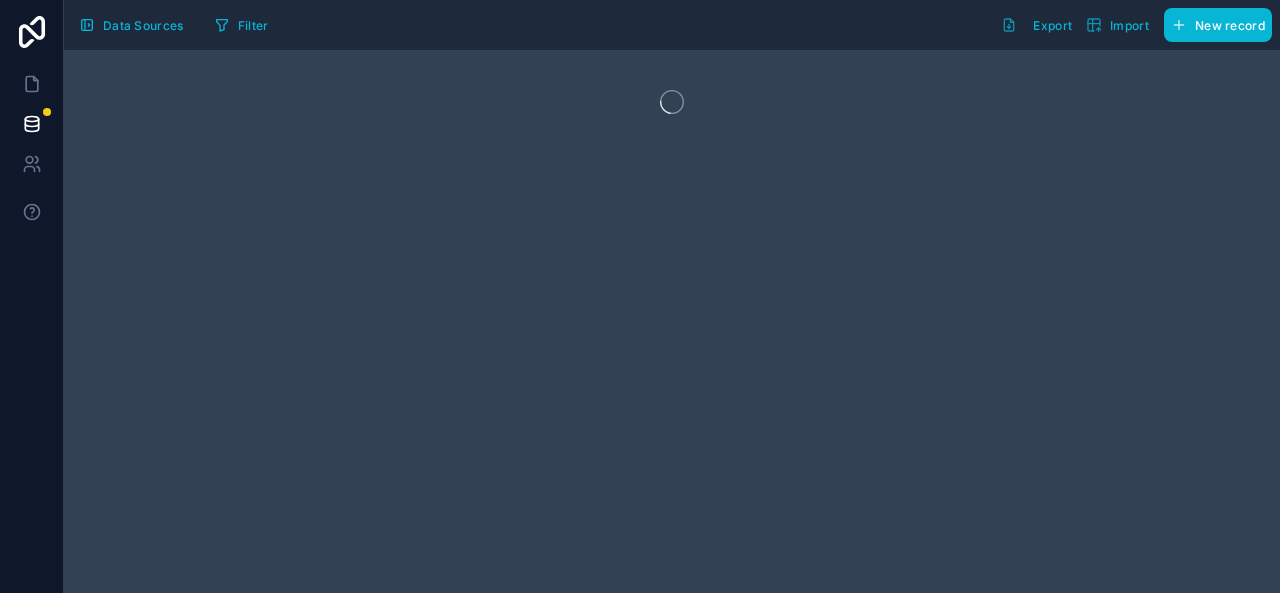 click at bounding box center (32, 296) 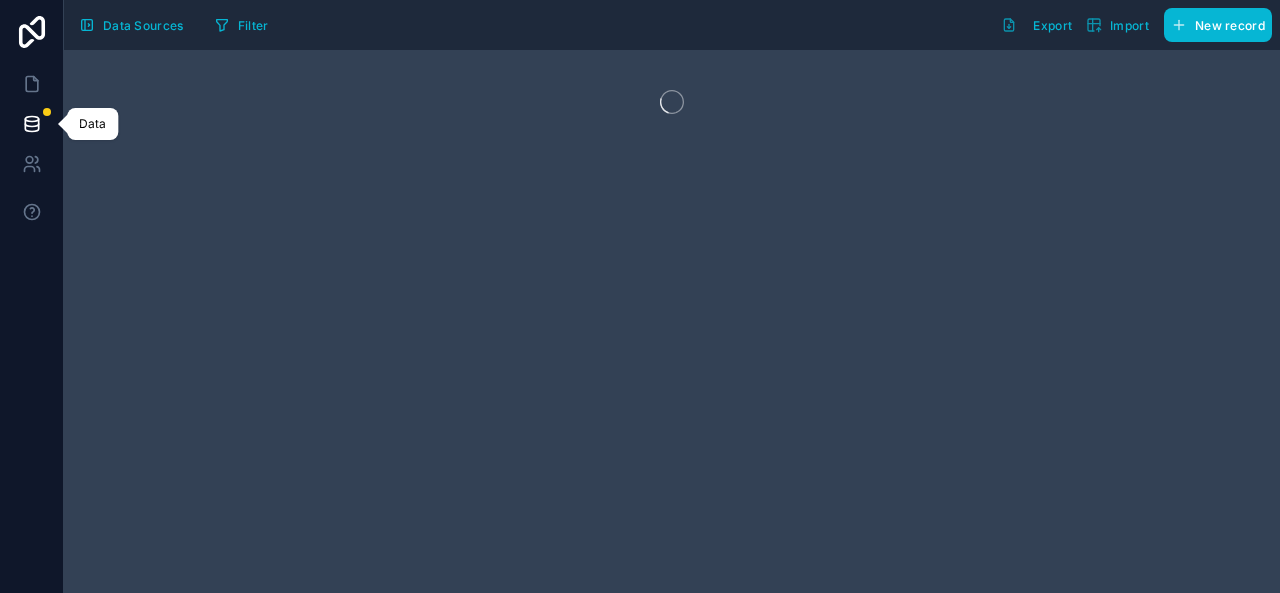 click 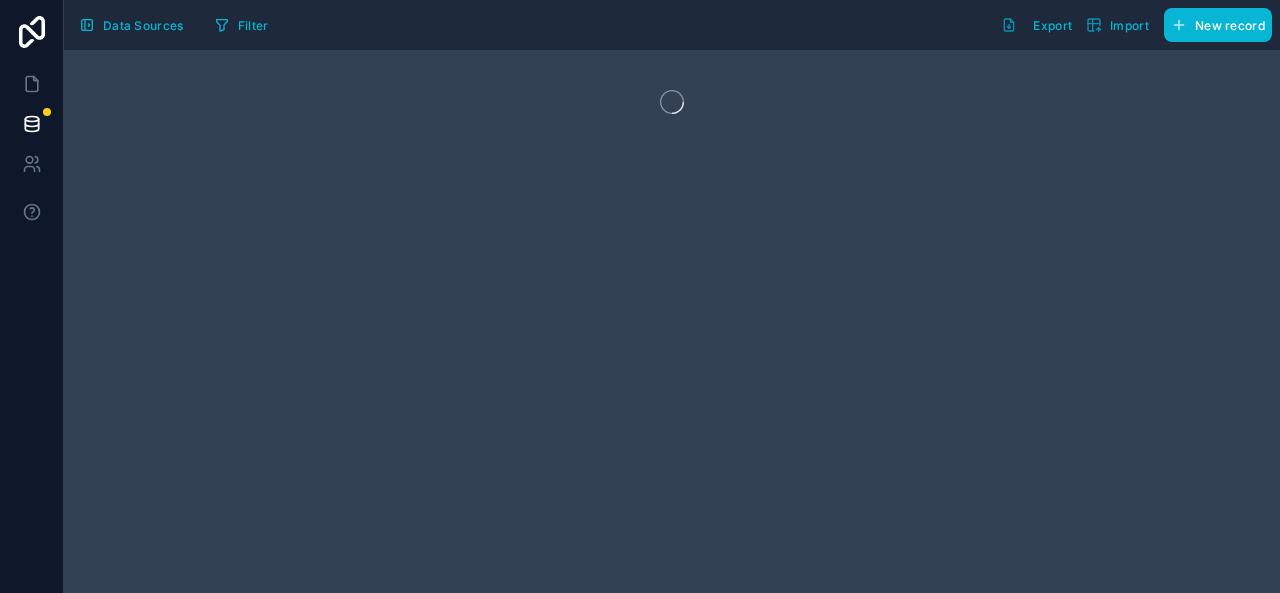 scroll, scrollTop: 0, scrollLeft: 0, axis: both 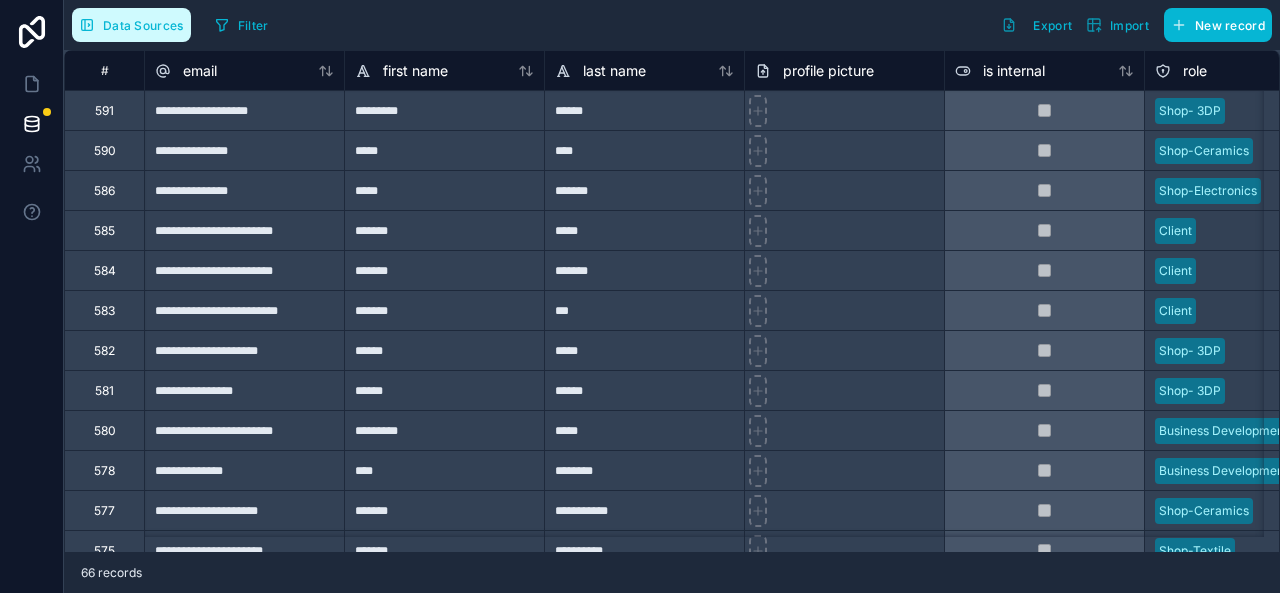 click on "Data Sources" at bounding box center [143, 25] 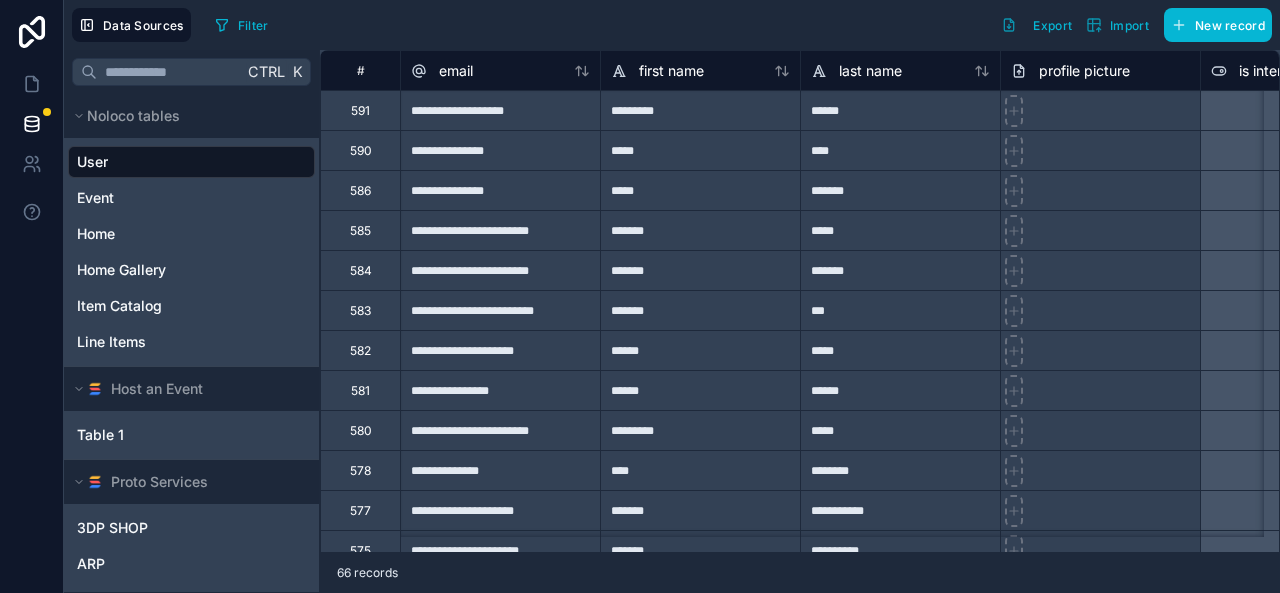 drag, startPoint x: 117, startPoint y: 31, endPoint x: 393, endPoint y: 19, distance: 276.26074 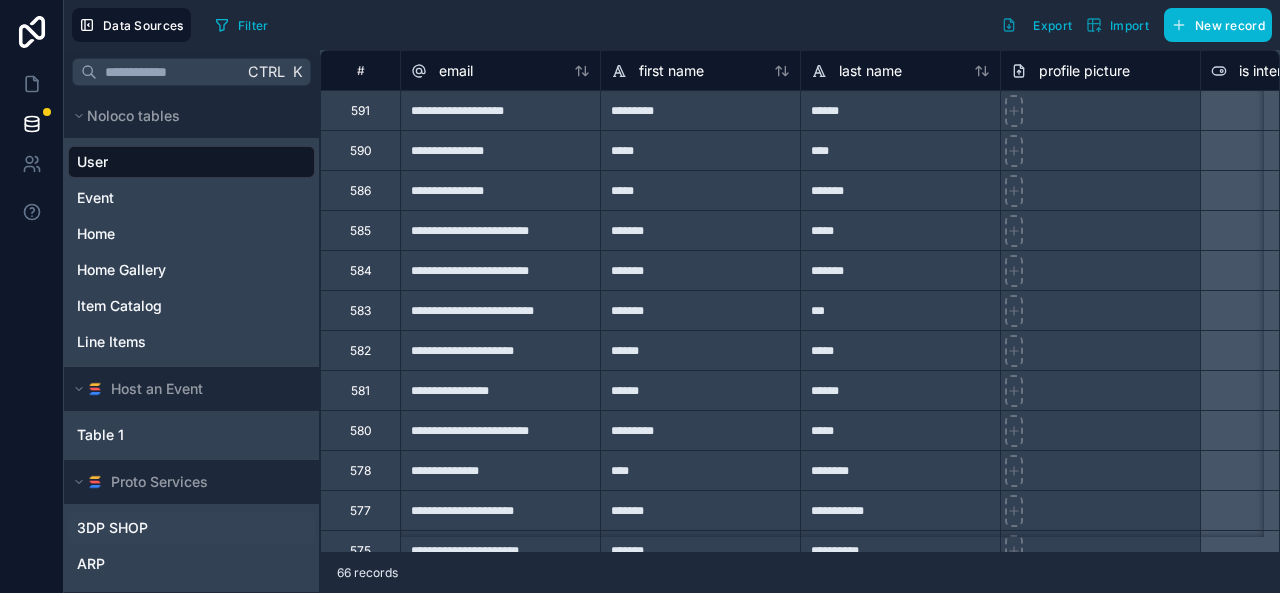 click on "3DP SHOP" at bounding box center (112, 528) 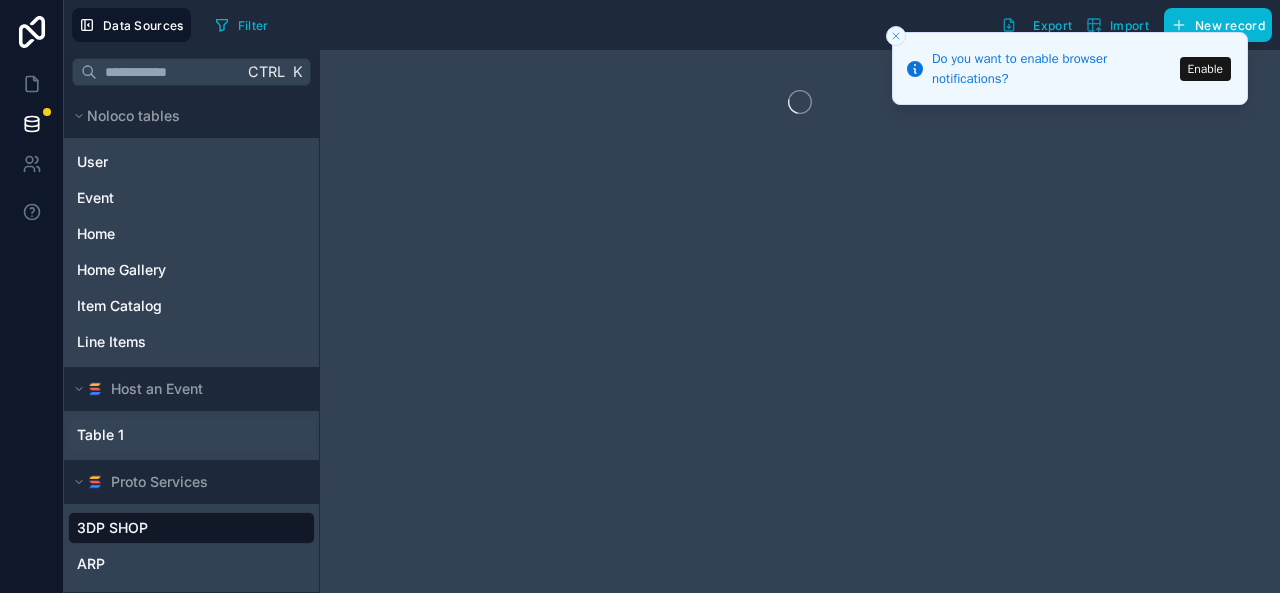 click on "Table 1" at bounding box center (100, 435) 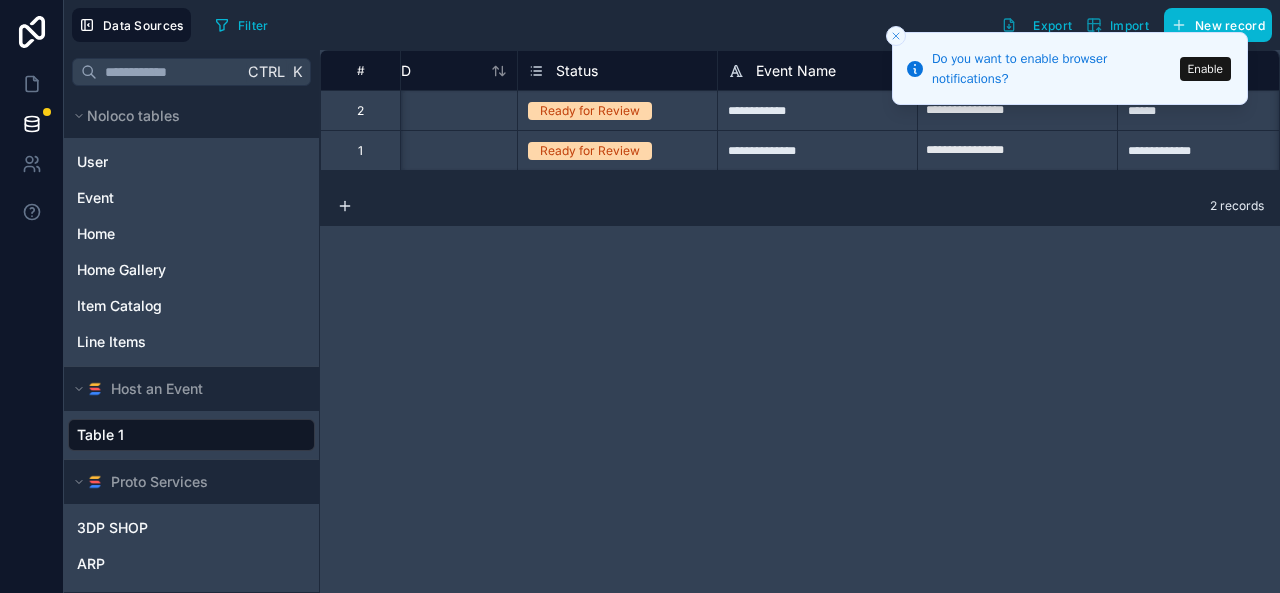 scroll, scrollTop: 0, scrollLeft: 0, axis: both 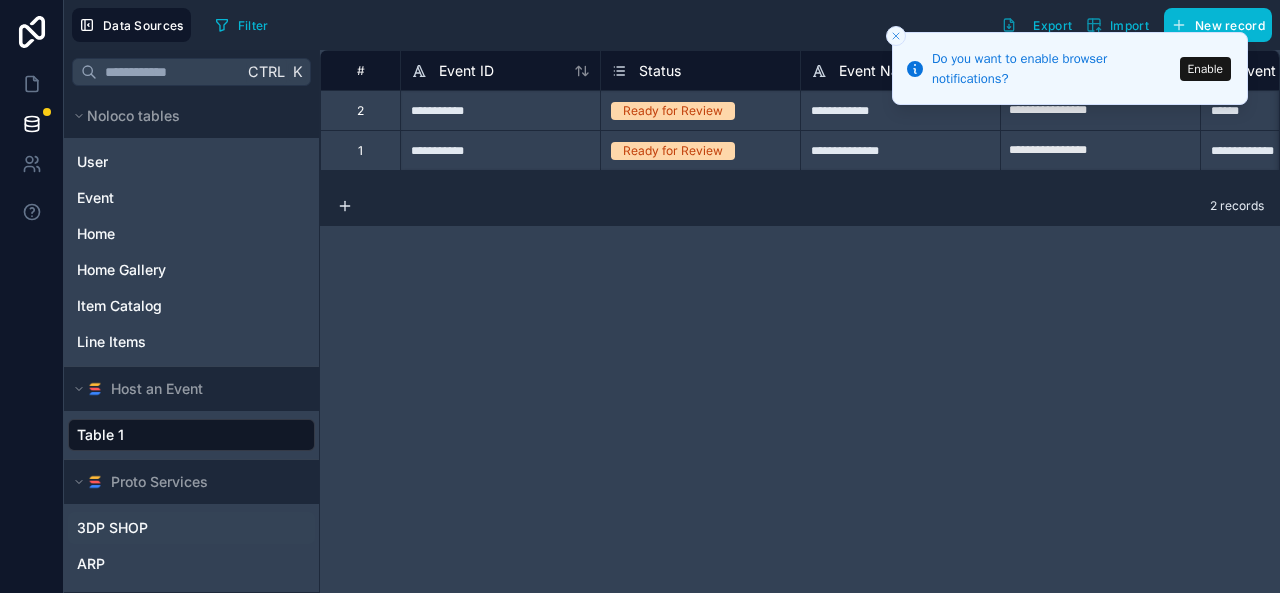 click on "3DP SHOP" at bounding box center (191, 528) 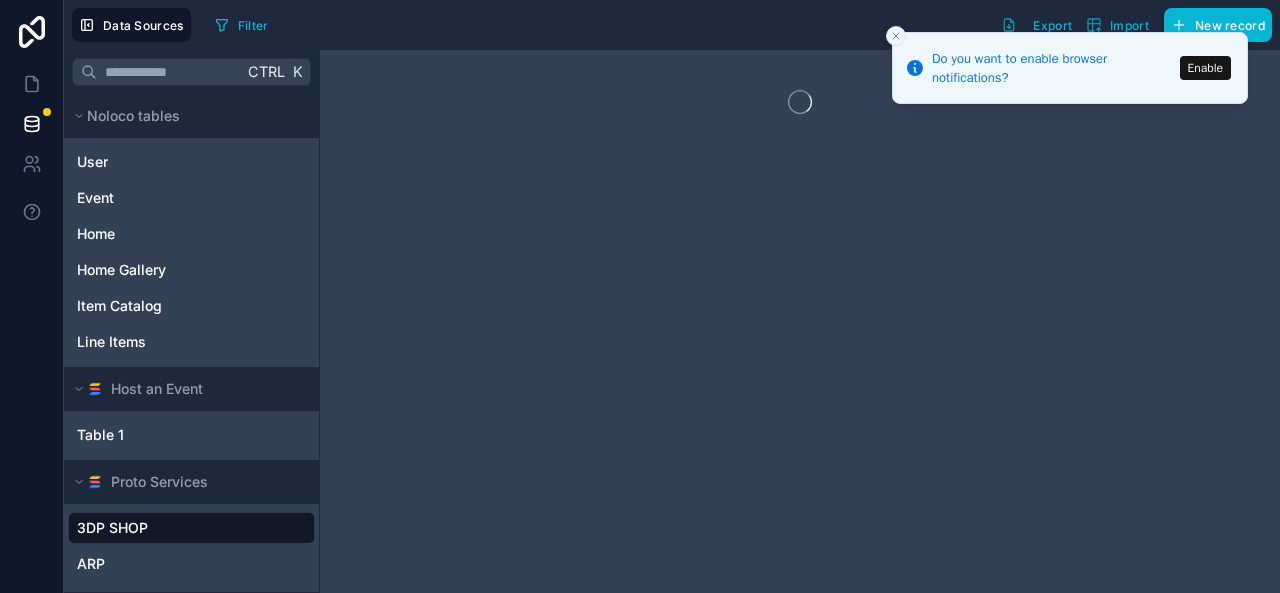 click 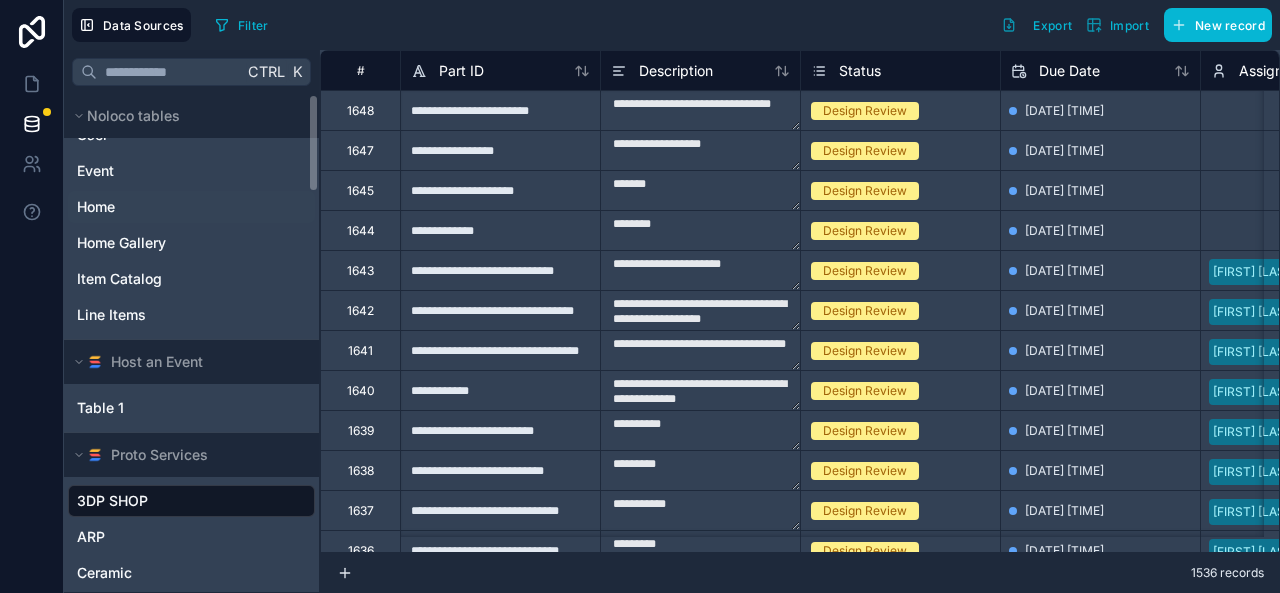 scroll, scrollTop: 0, scrollLeft: 0, axis: both 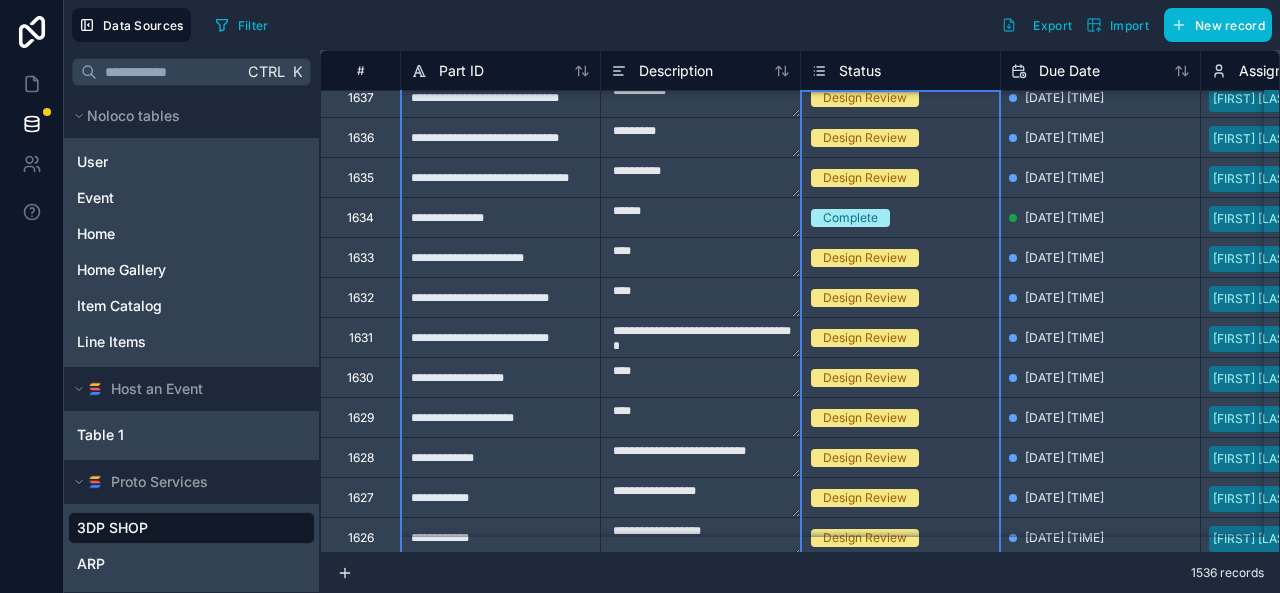 click on "Status" at bounding box center (860, 71) 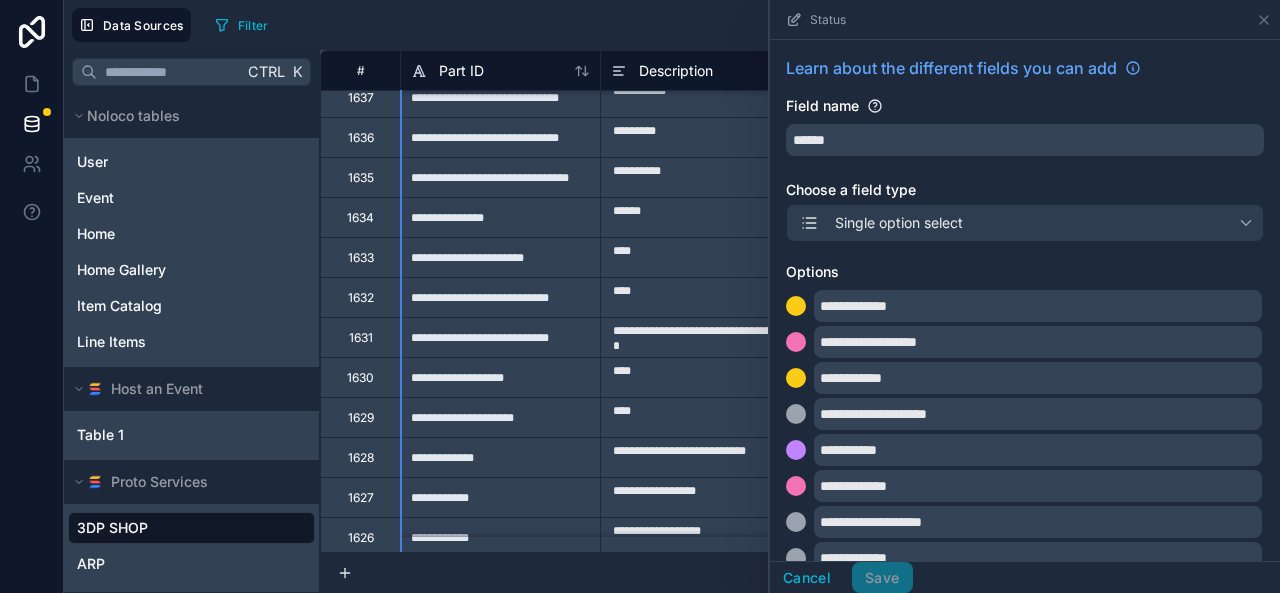click on "Learn about the different fields you can add" at bounding box center (951, 68) 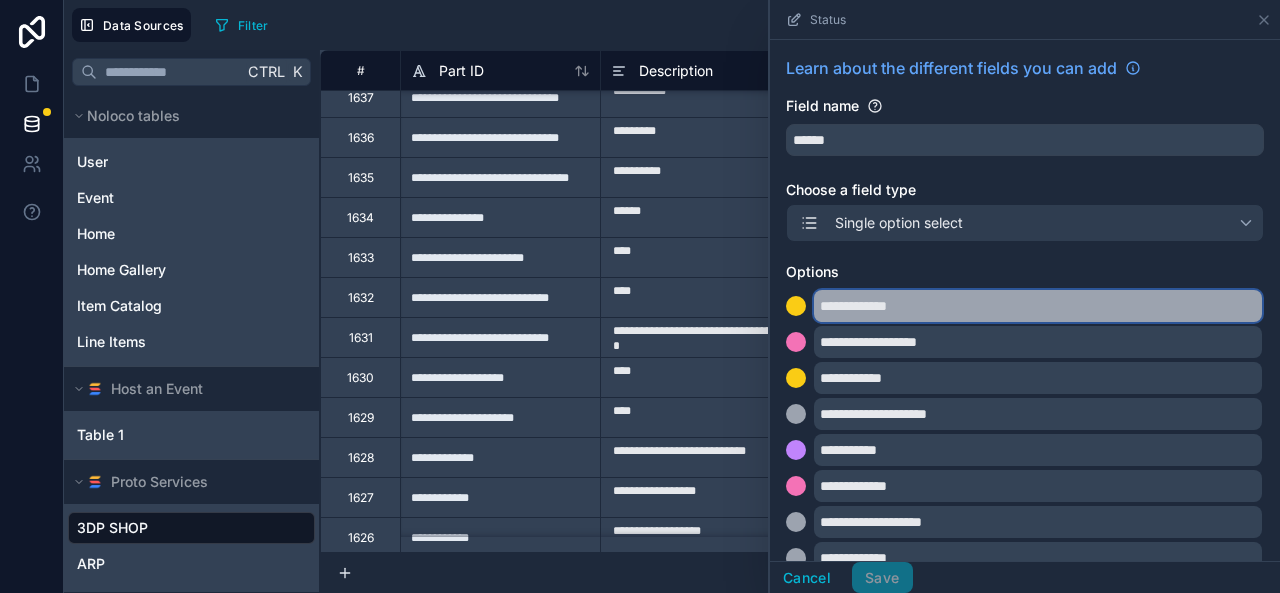 click on "**********" at bounding box center [1038, 306] 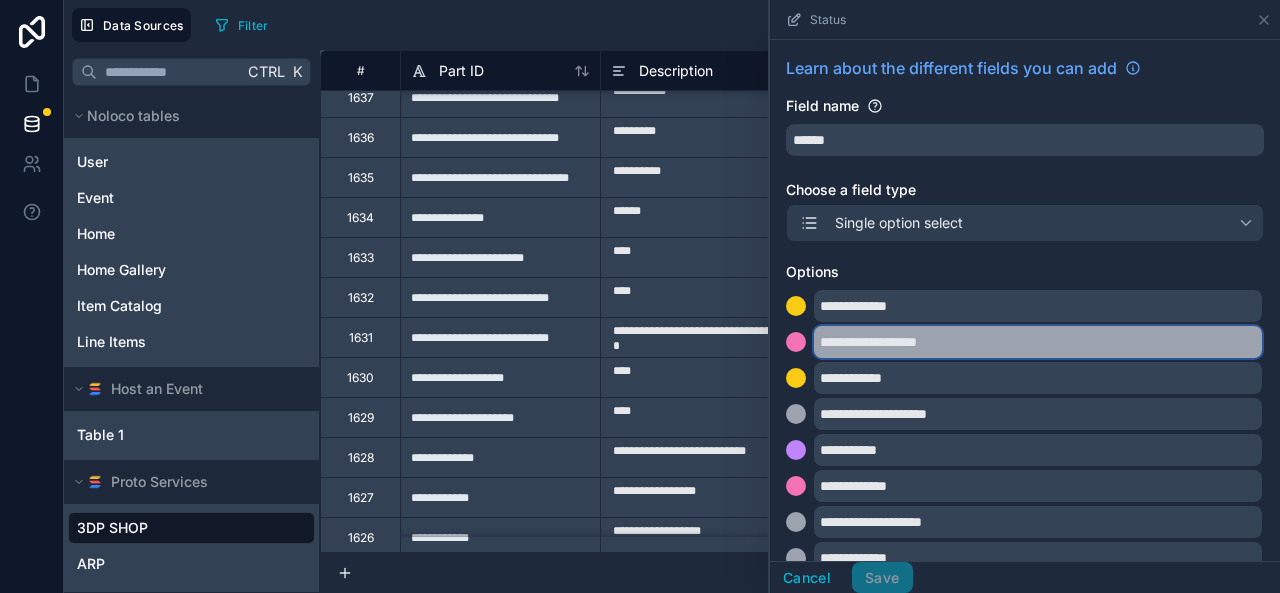 click on "**********" at bounding box center [1038, 342] 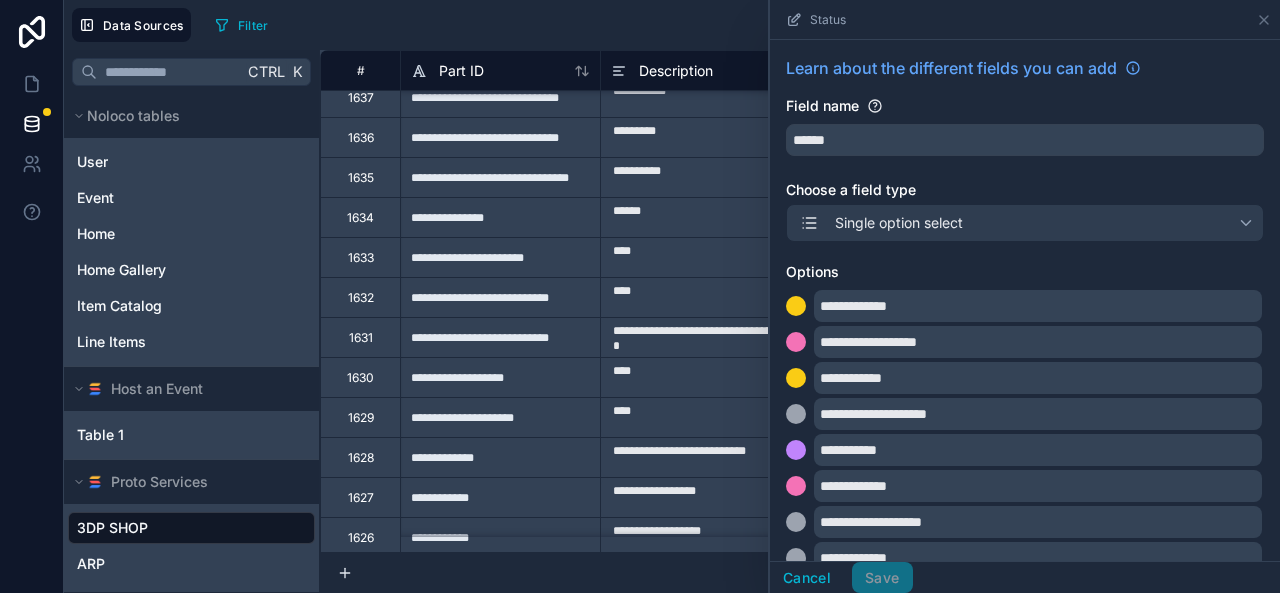 drag, startPoint x: 829, startPoint y: 223, endPoint x: 783, endPoint y: 243, distance: 50.159744 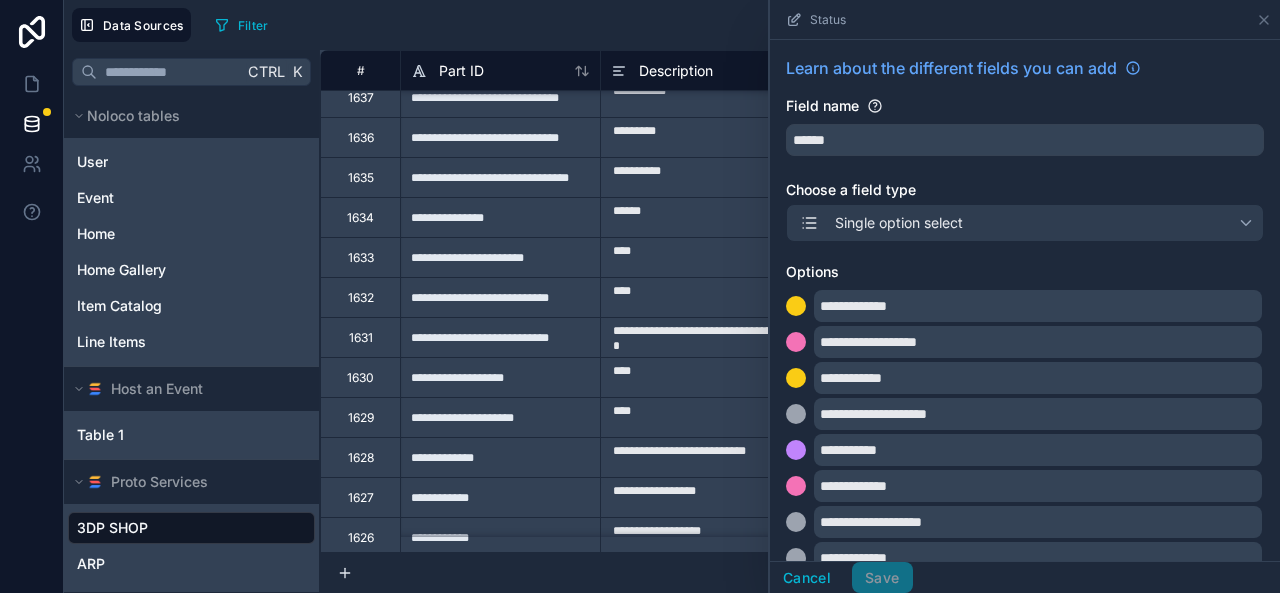 click on "**********" at bounding box center (1025, 381) 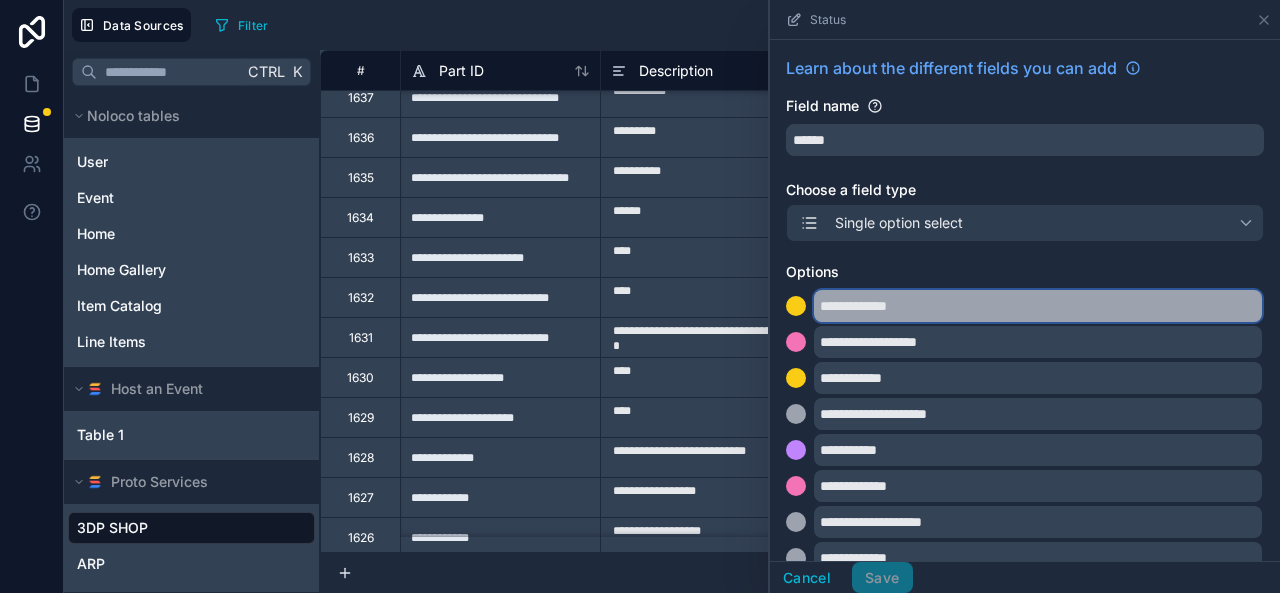 click on "**********" at bounding box center [1038, 306] 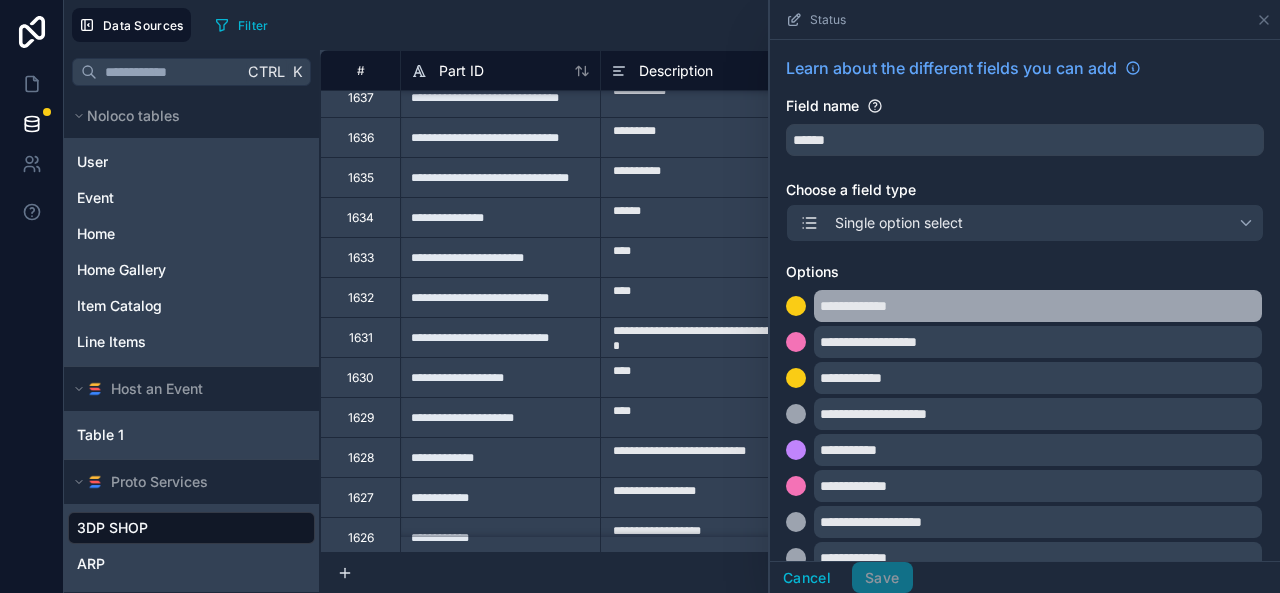 click on "**********" at bounding box center (1025, 381) 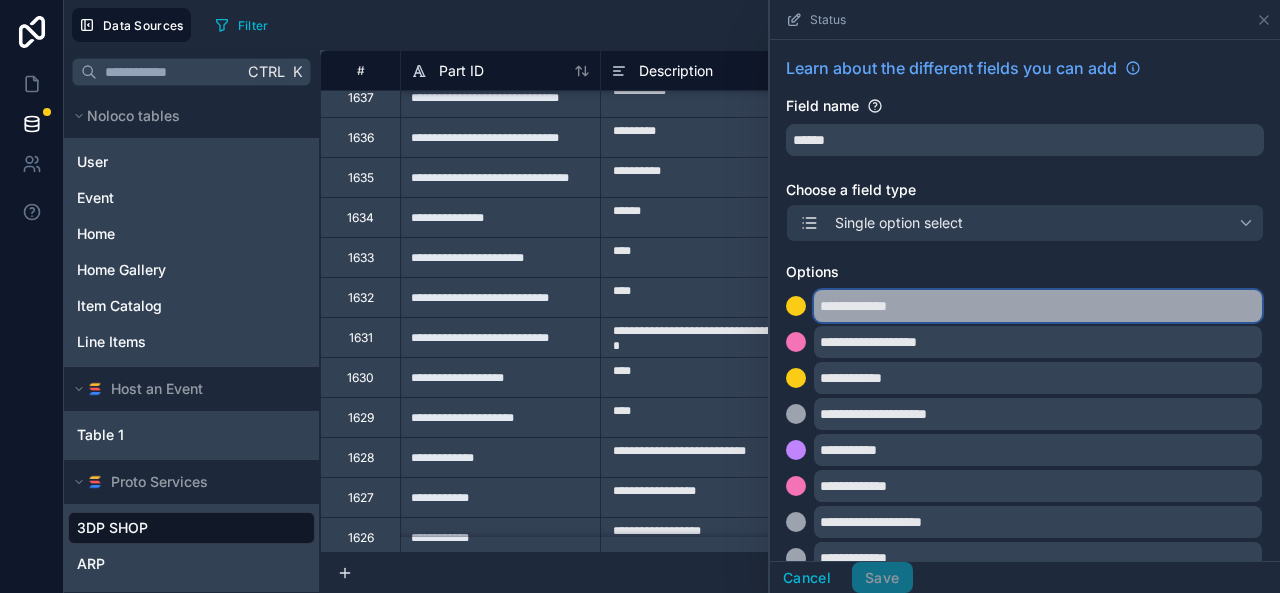 click on "**********" at bounding box center (1038, 306) 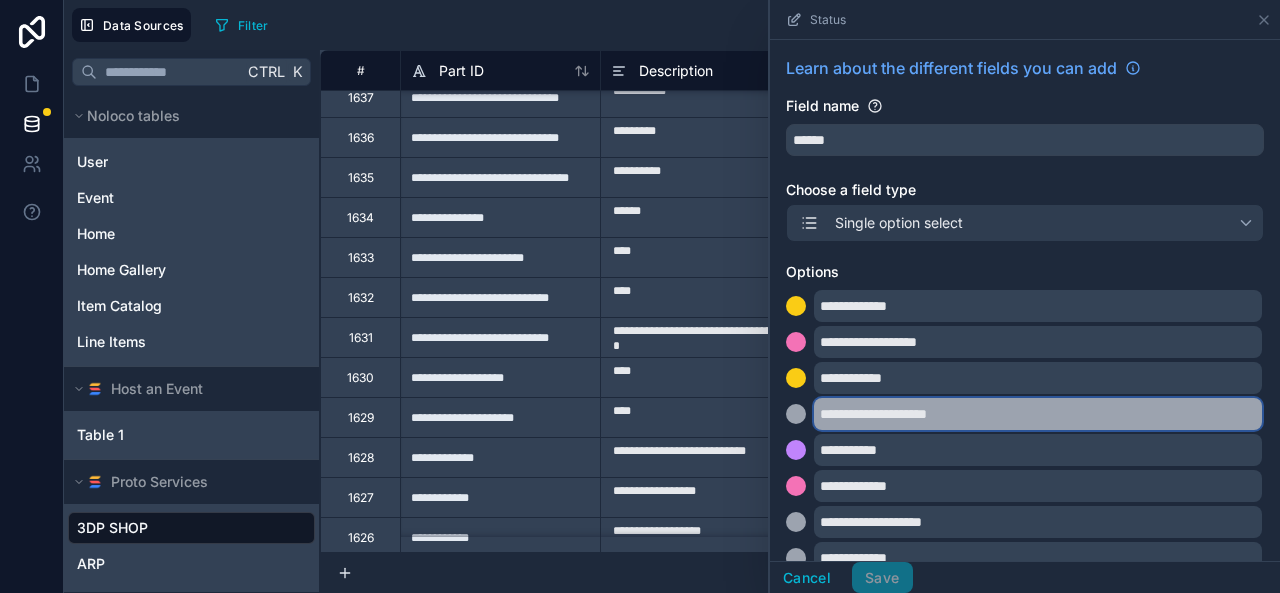 click on "**********" at bounding box center [1038, 414] 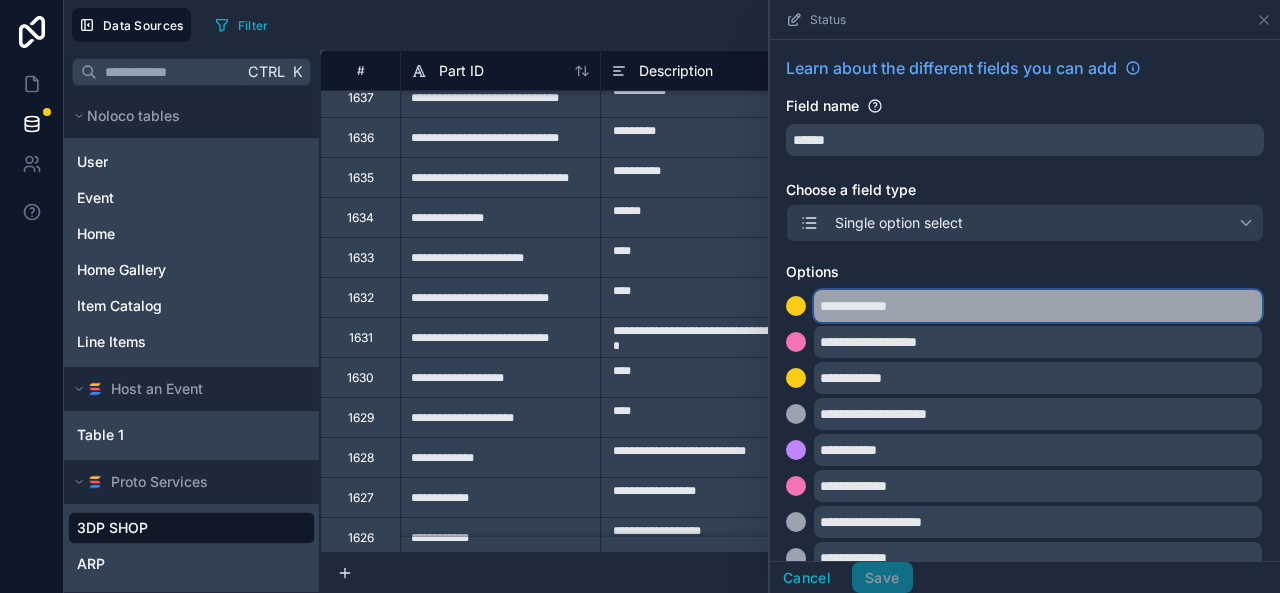 click on "**********" at bounding box center [1038, 306] 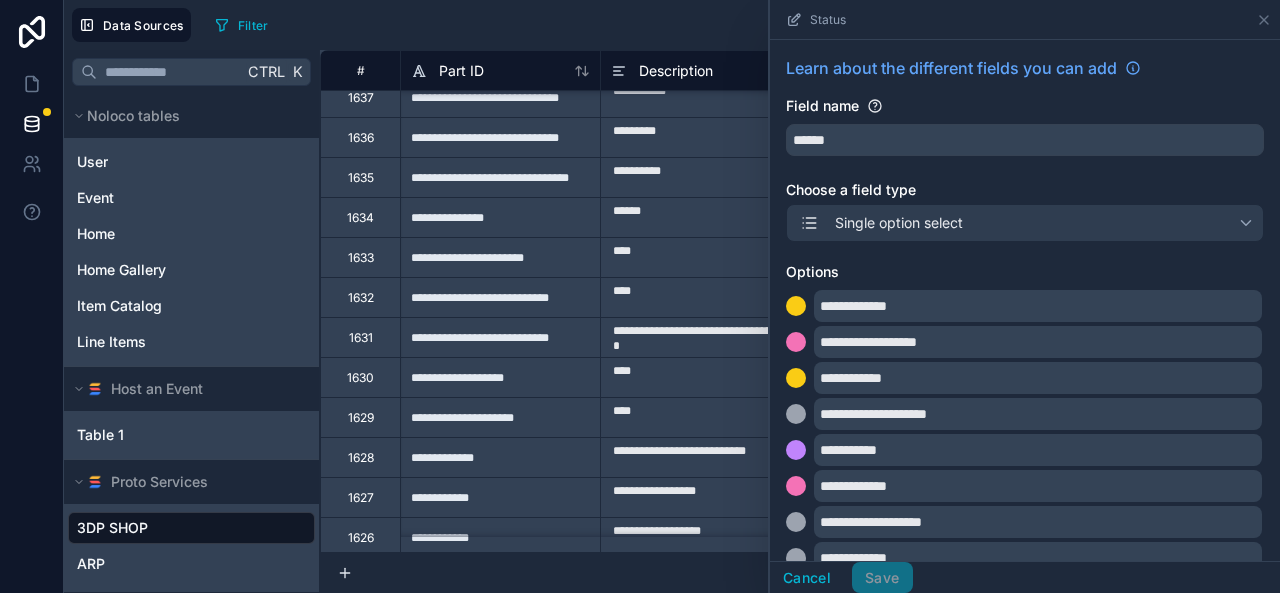 click on "Filter Export Import New record" at bounding box center (739, 25) 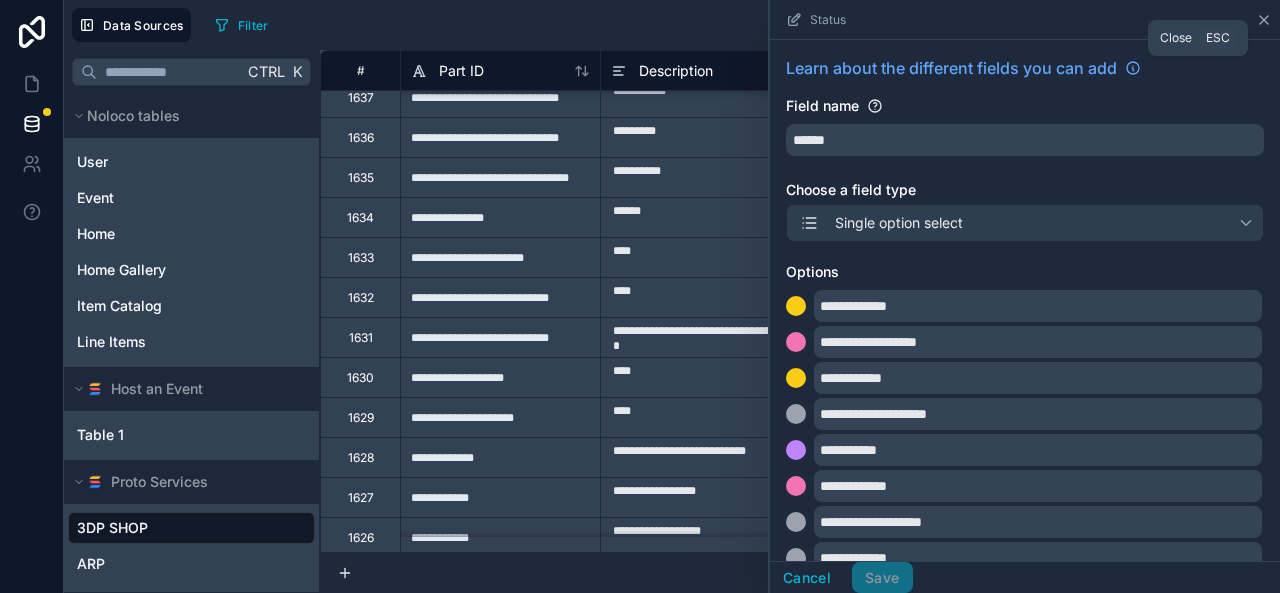click 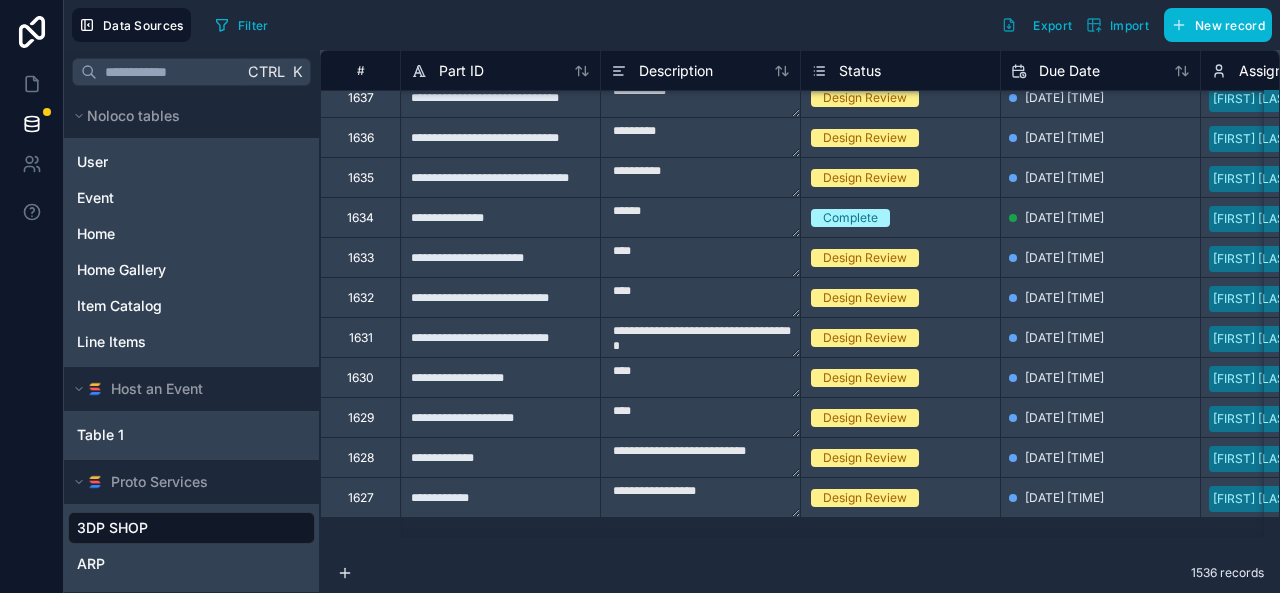 scroll, scrollTop: 0, scrollLeft: 0, axis: both 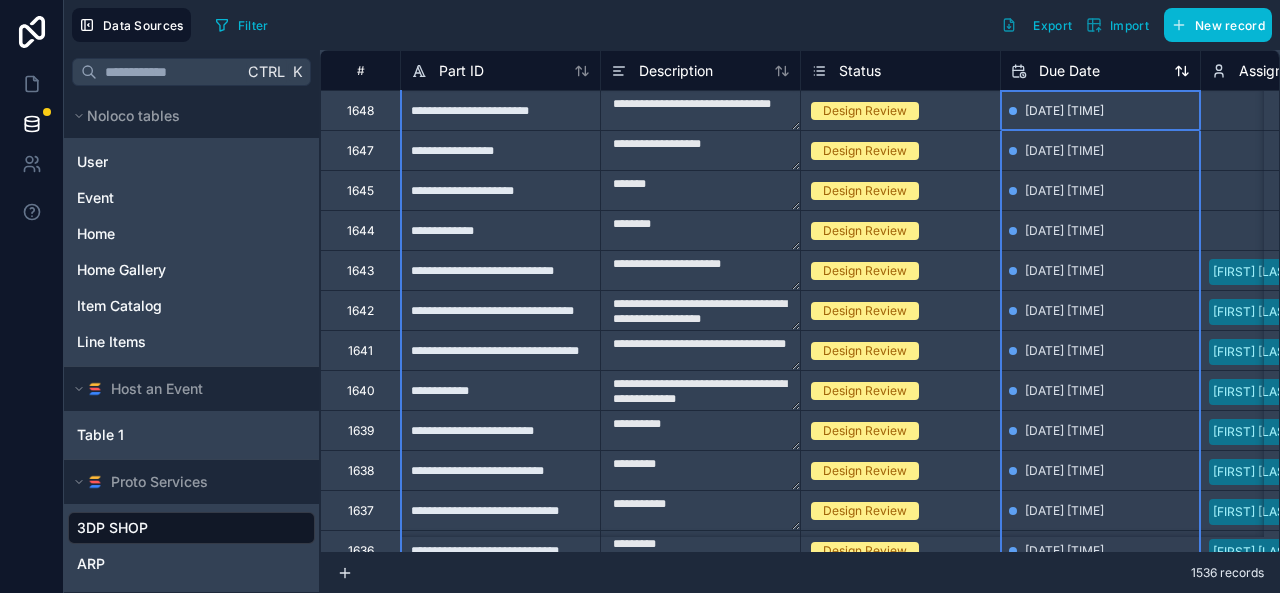 click on "Due Date" at bounding box center [1069, 71] 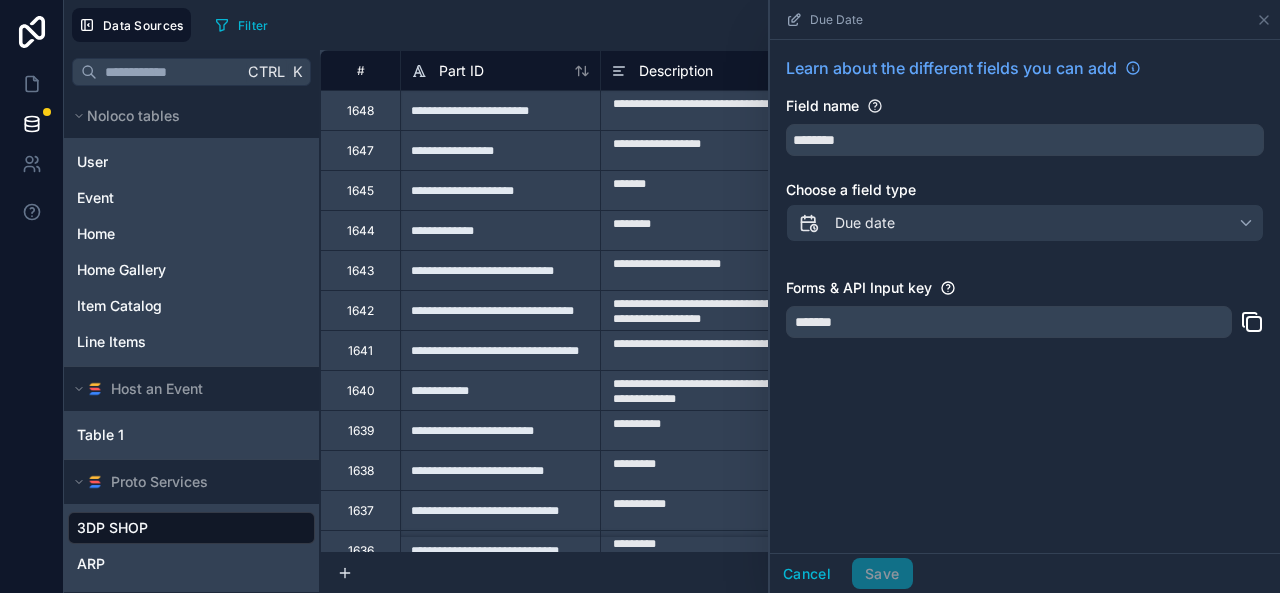 click on "*******" at bounding box center [1009, 322] 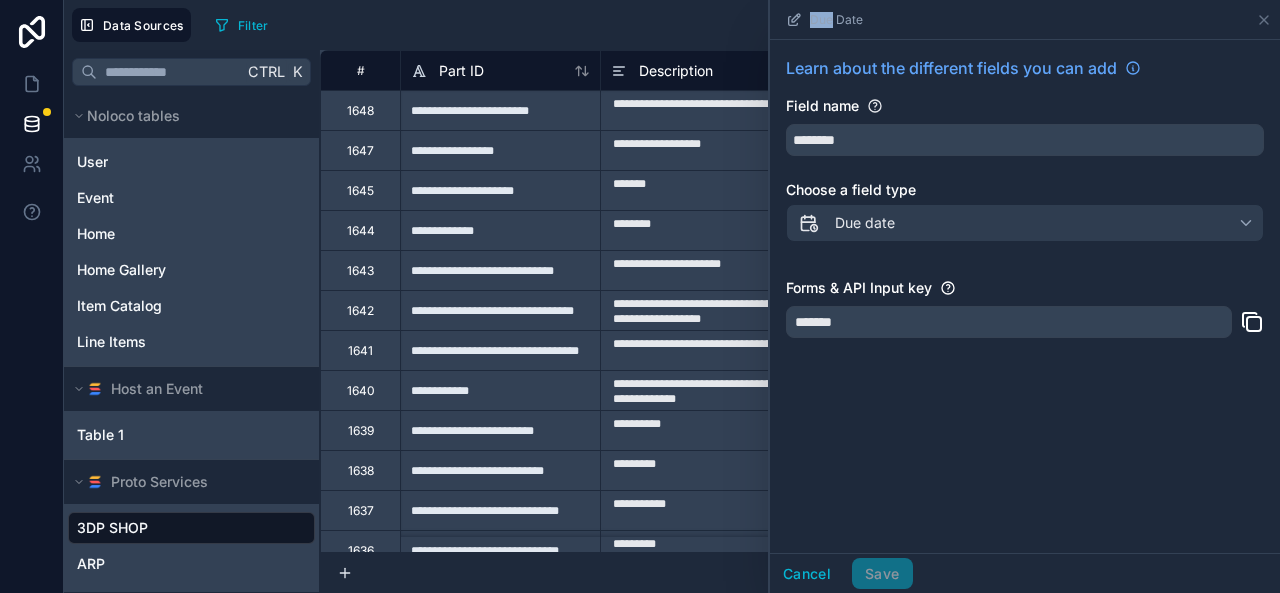 click on "Due Date" at bounding box center (836, 20) 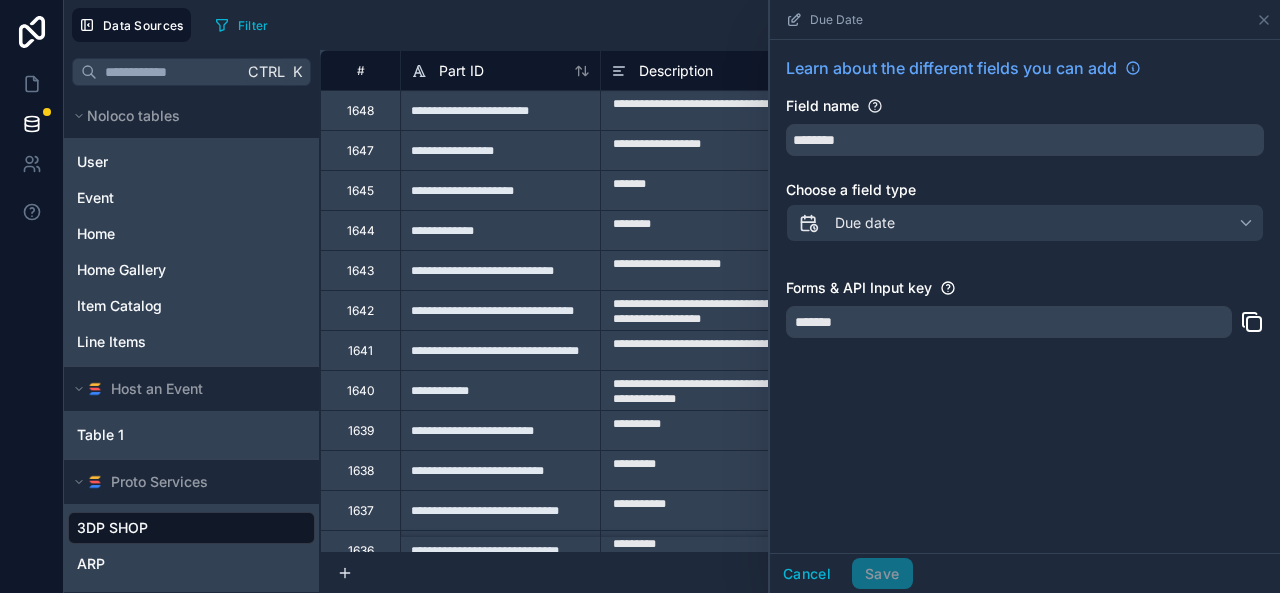 click on "Filter Export Import New record" at bounding box center (739, 25) 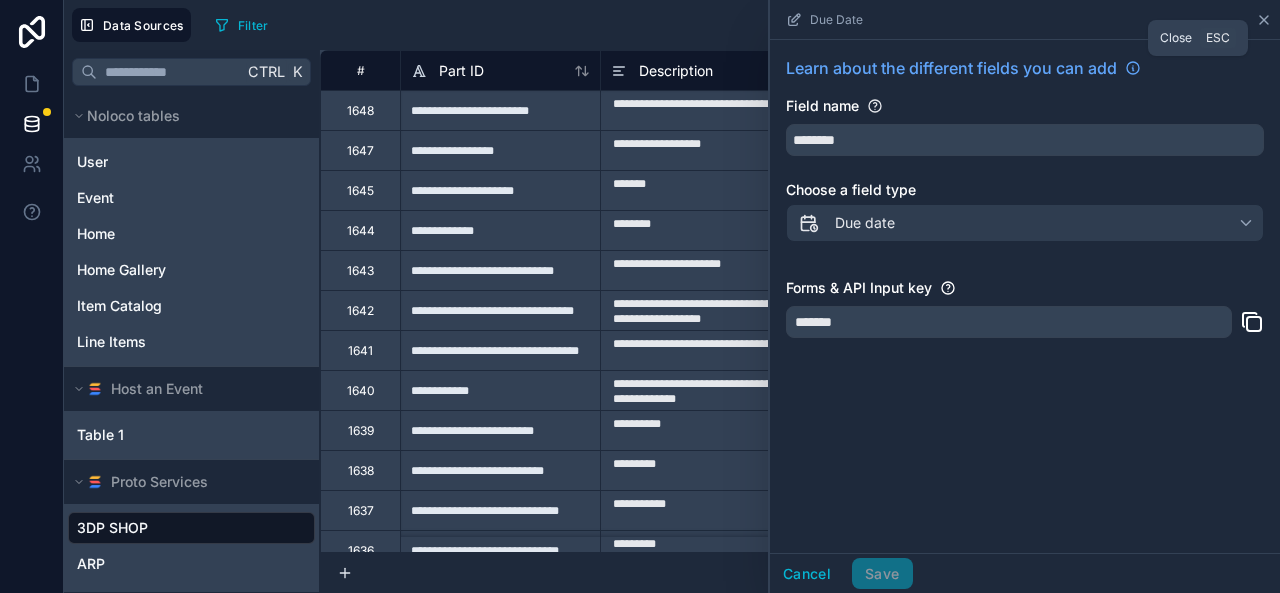 click 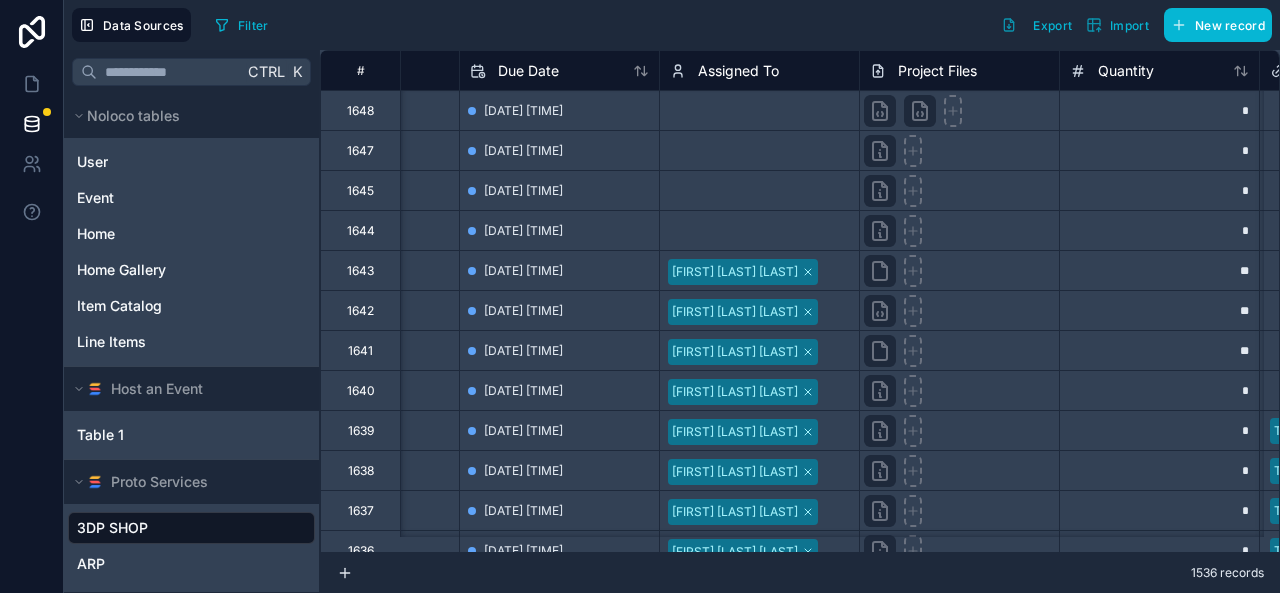 scroll, scrollTop: 0, scrollLeft: 0, axis: both 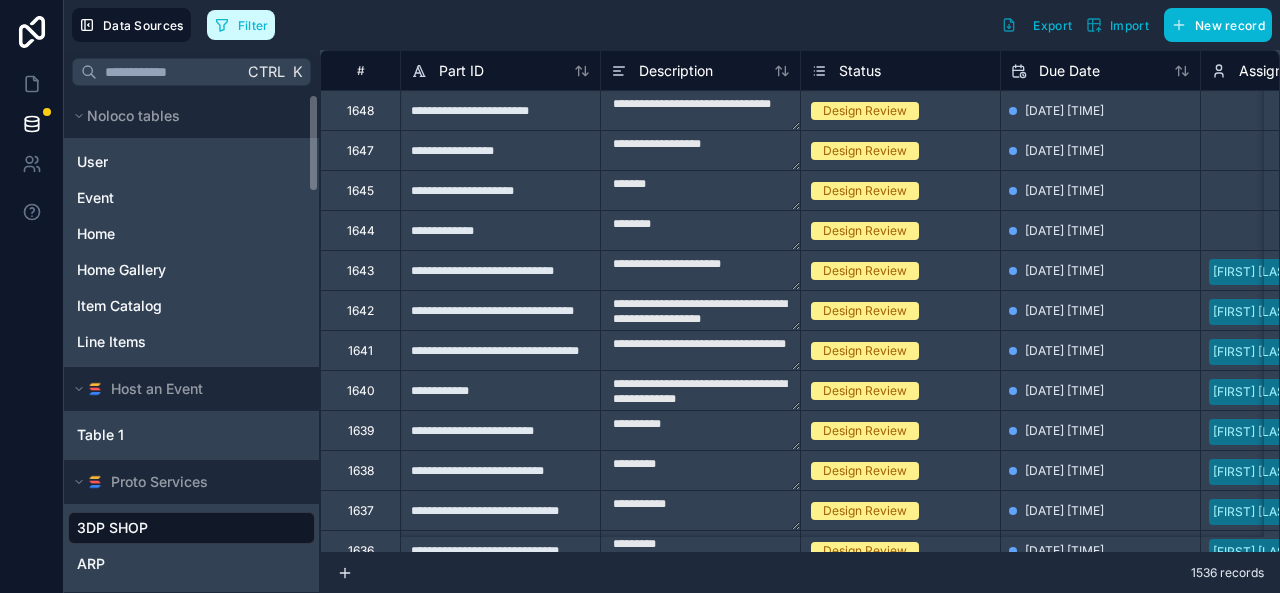 click on "Filter" at bounding box center (241, 25) 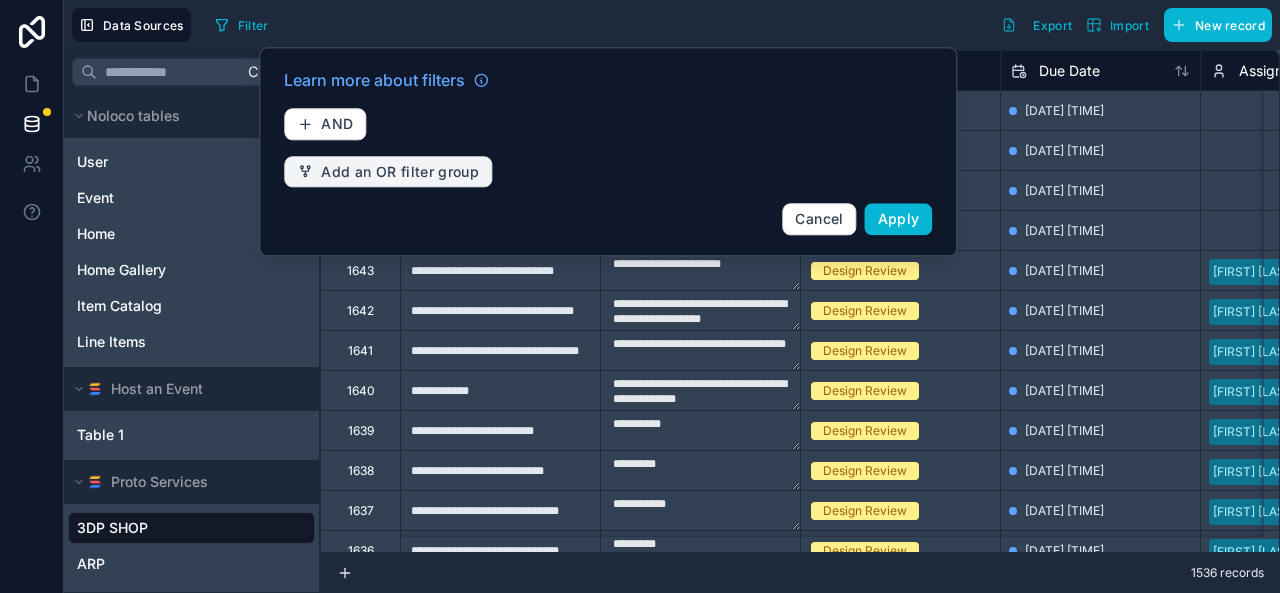 click on "Add an OR filter group" at bounding box center [400, 172] 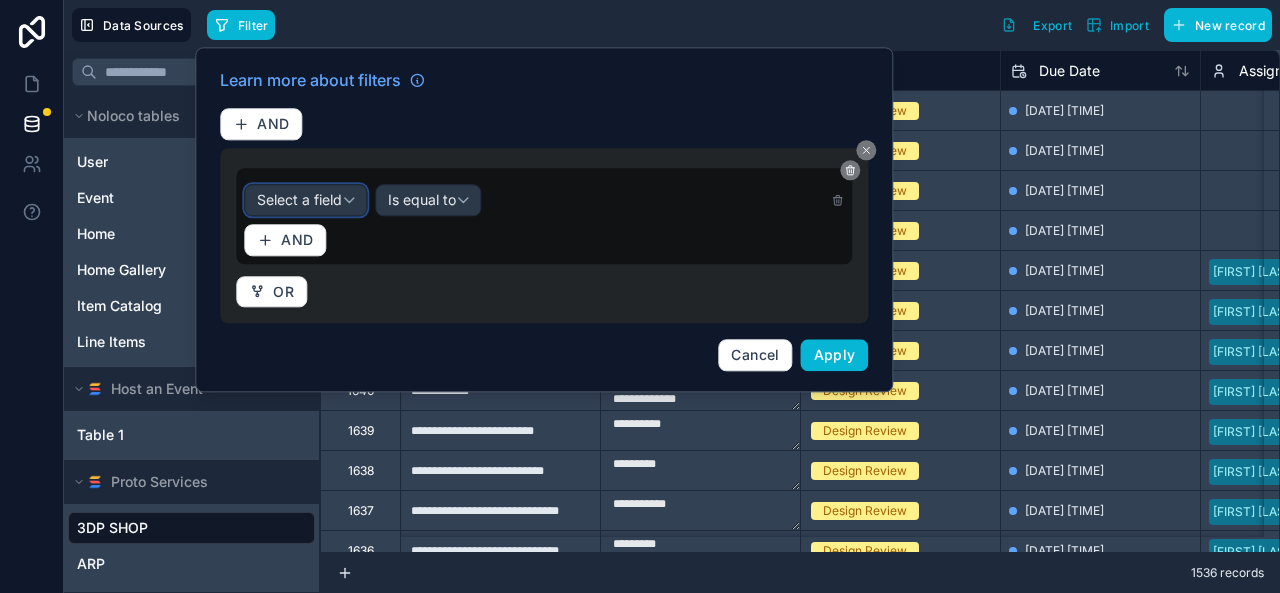 click on "Select a field" at bounding box center [299, 199] 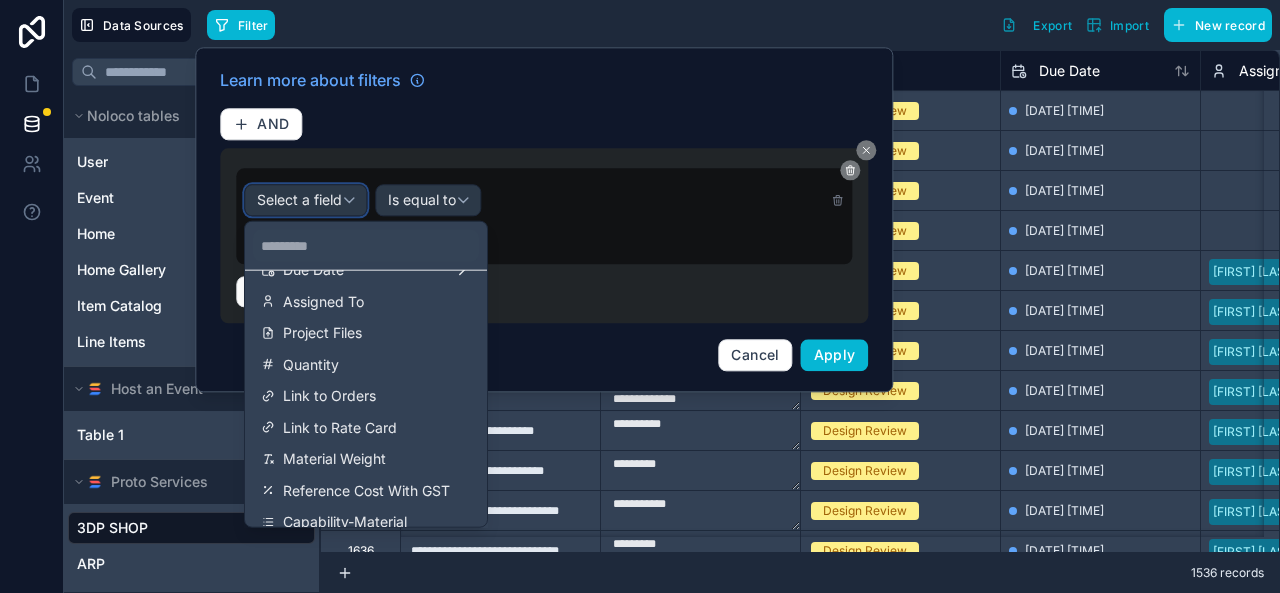 scroll, scrollTop: 0, scrollLeft: 0, axis: both 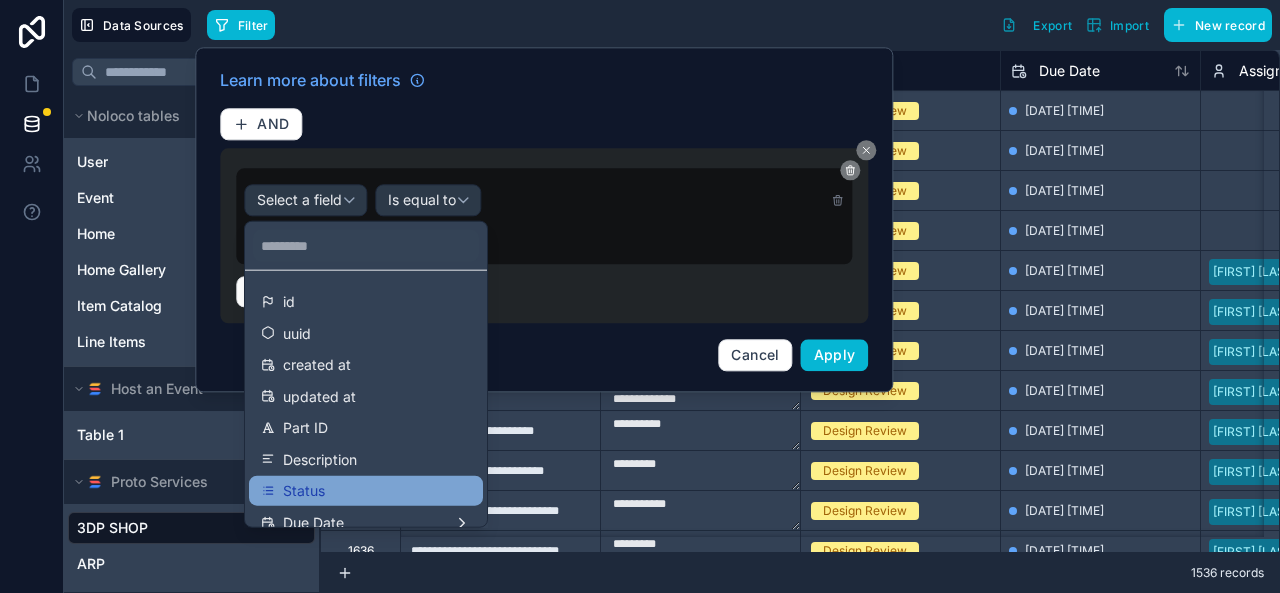 click on "Status" at bounding box center [304, 491] 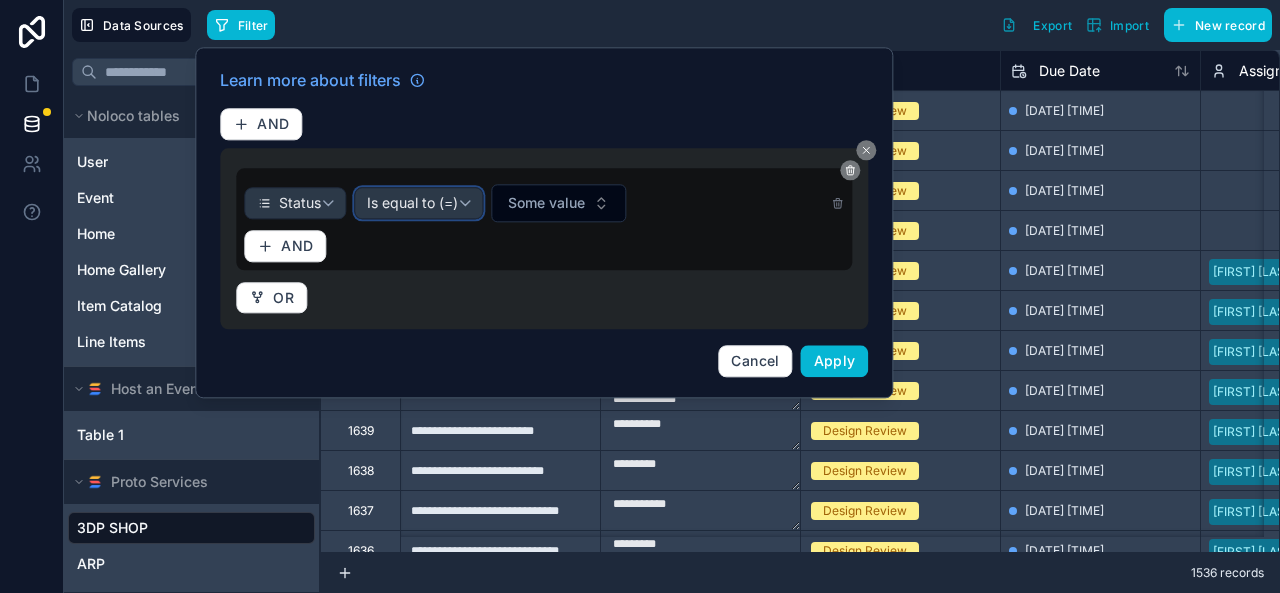 click on "Is equal to (=)" at bounding box center [412, 203] 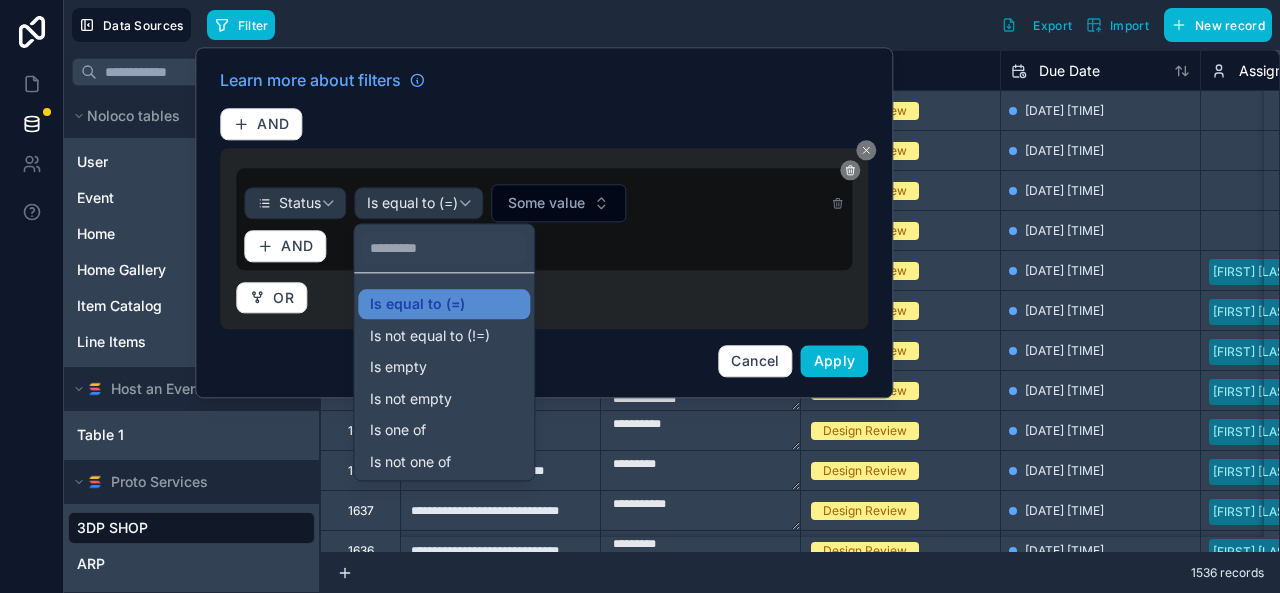 click at bounding box center [544, 222] 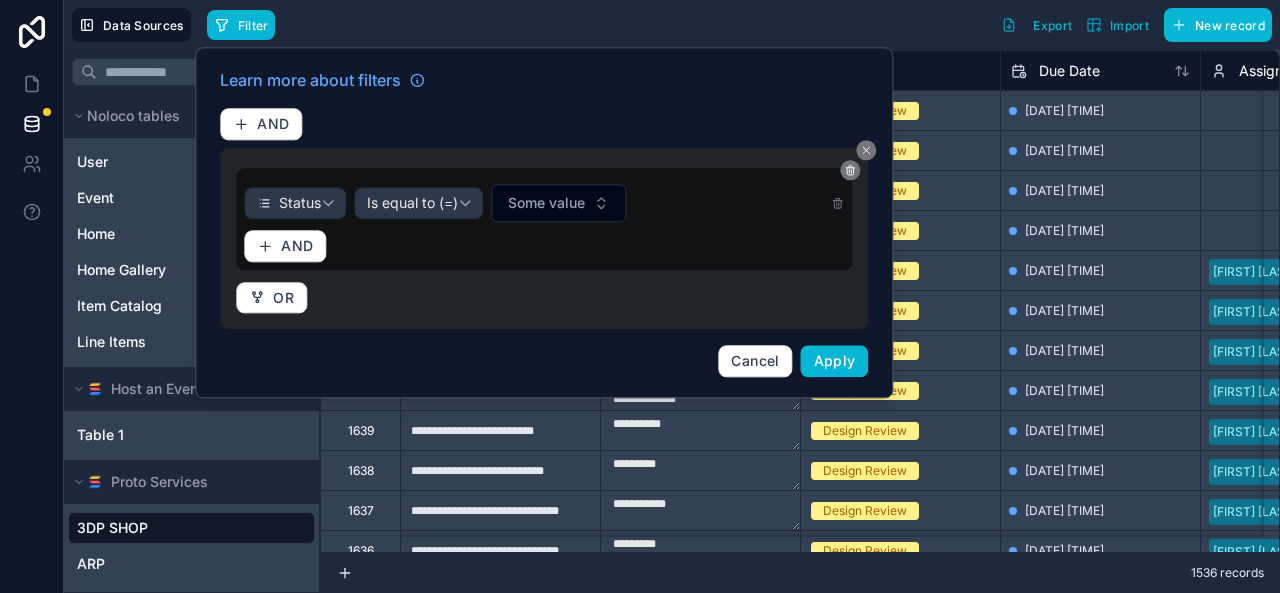 click on "Some value" at bounding box center (546, 203) 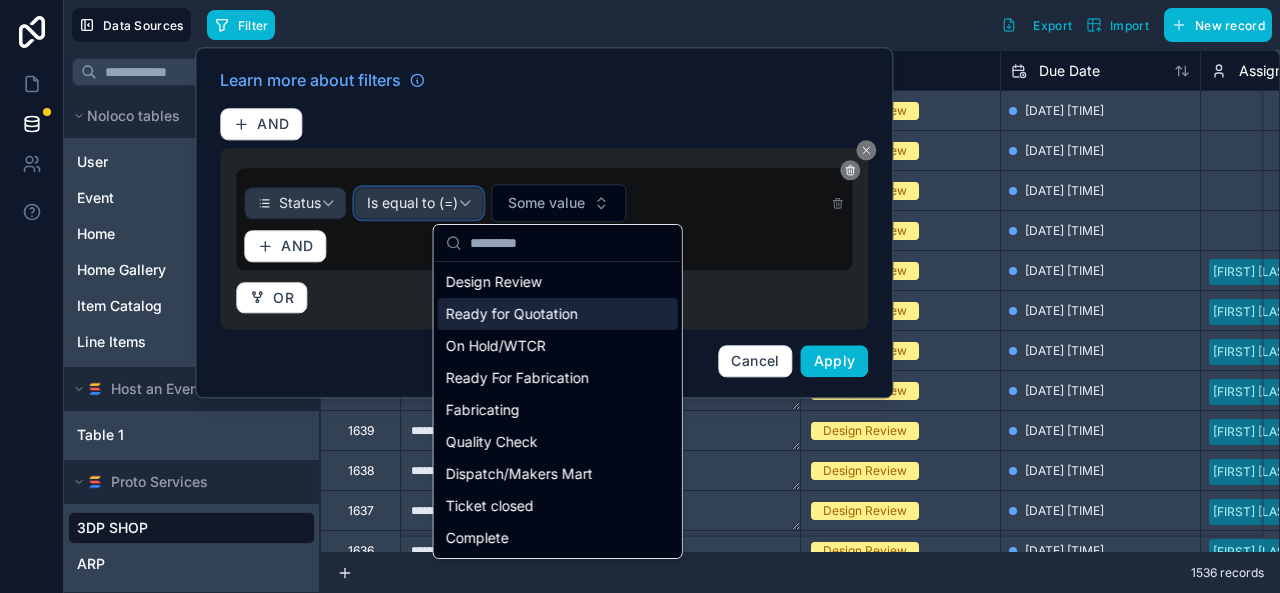 click on "Is equal to (=)" at bounding box center (412, 203) 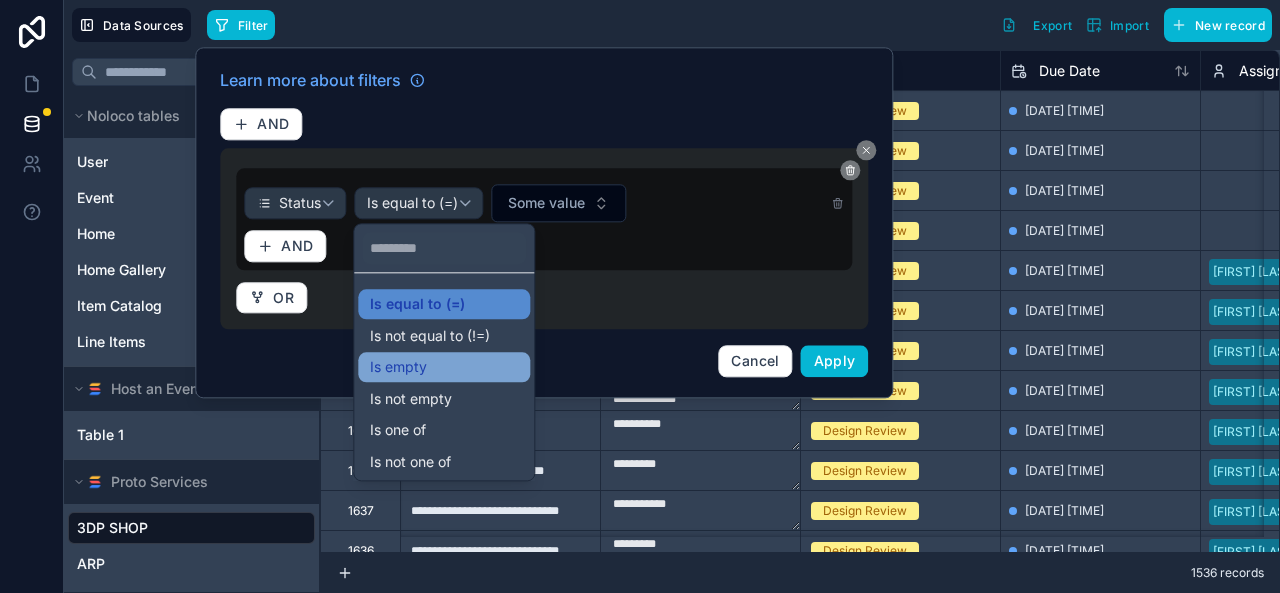 click on "Is empty" at bounding box center (444, 367) 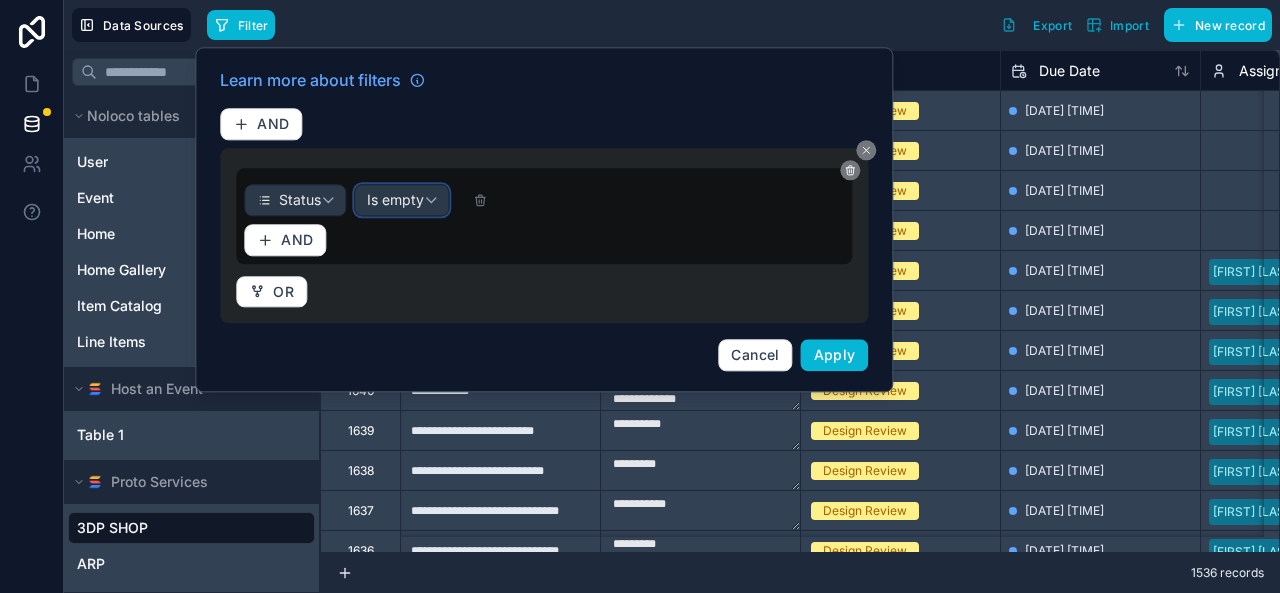 click on "Is empty" at bounding box center [395, 200] 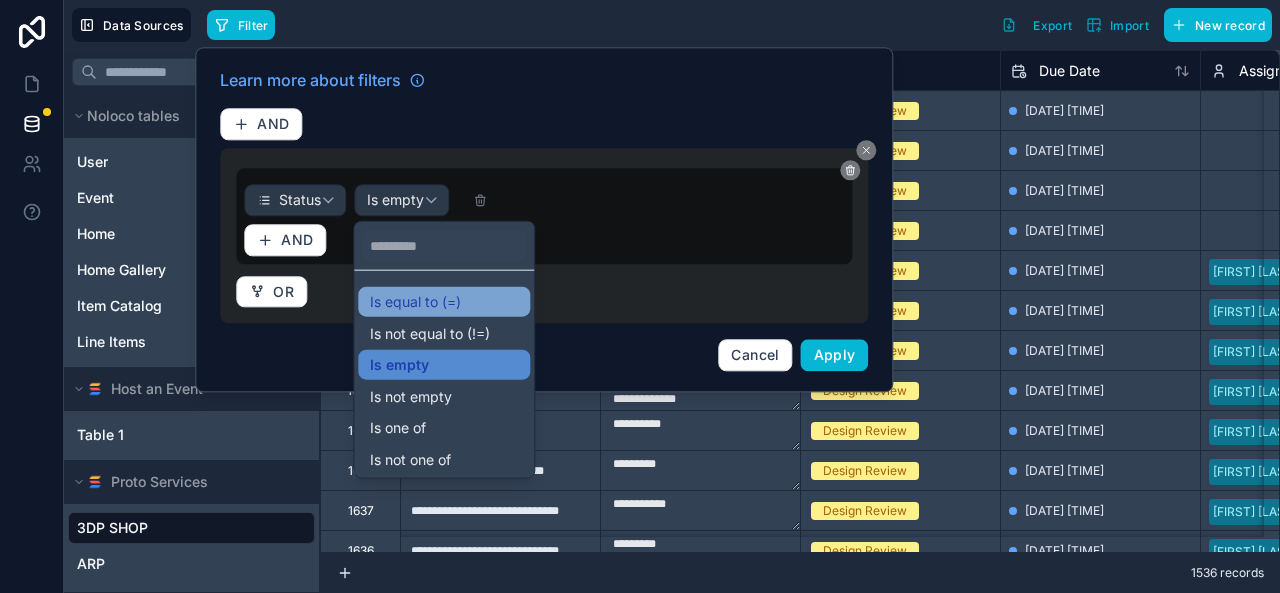 click on "Is equal to (=)" at bounding box center [415, 302] 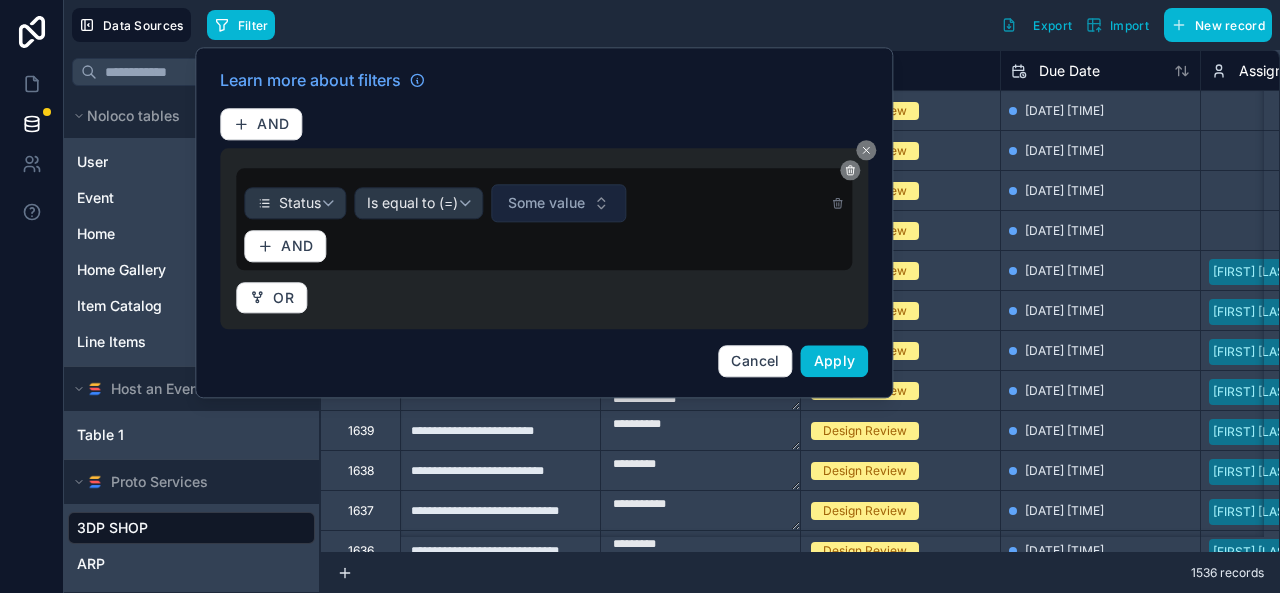 click on "Some value" at bounding box center (546, 203) 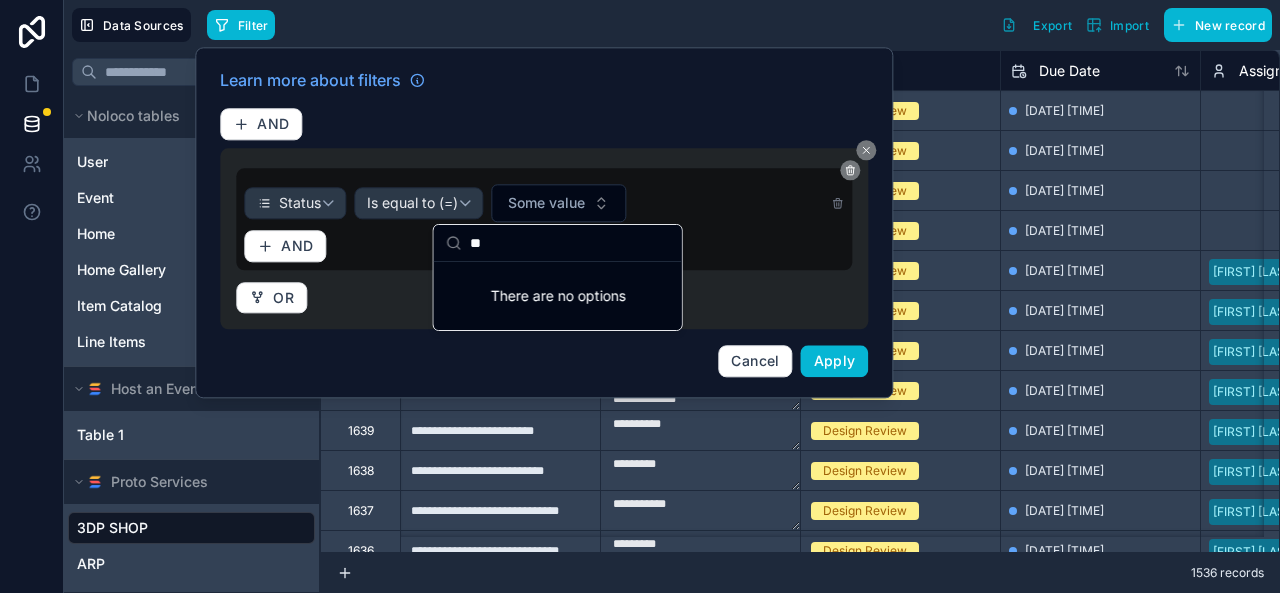 type on "*" 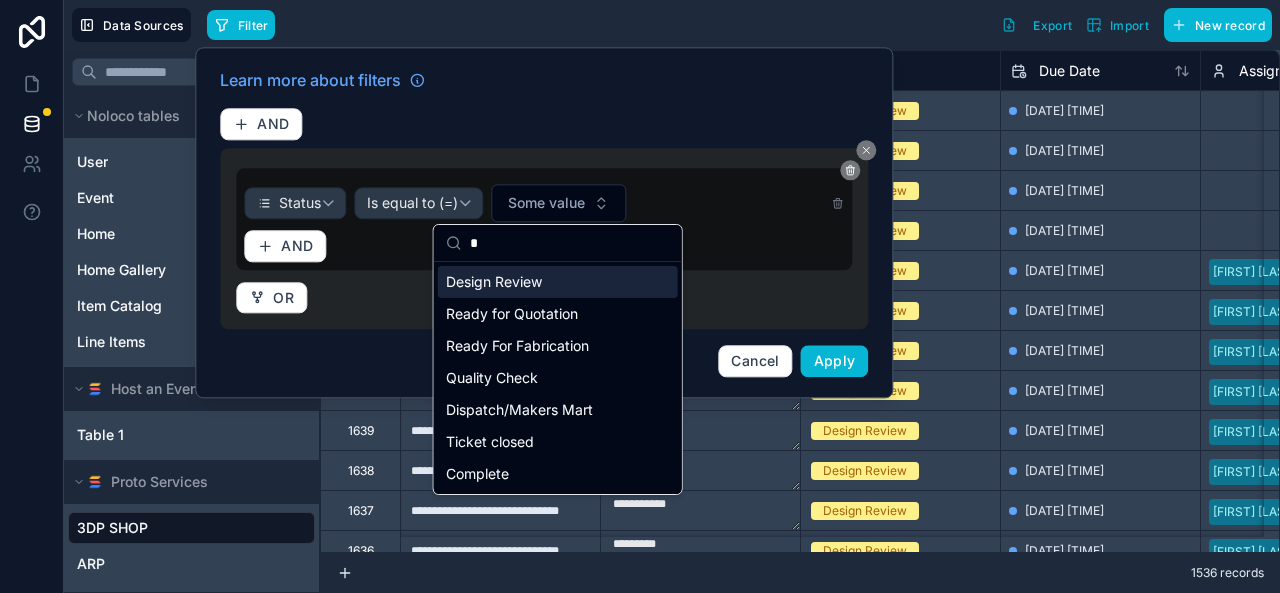 type 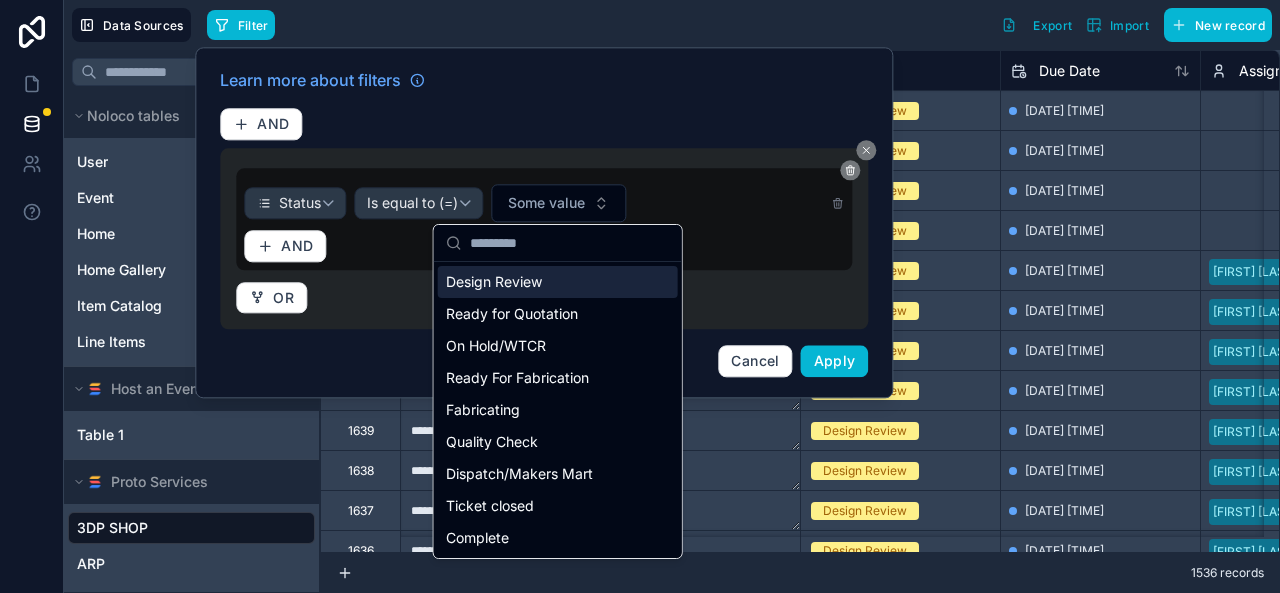 click on "Design Review" at bounding box center [558, 282] 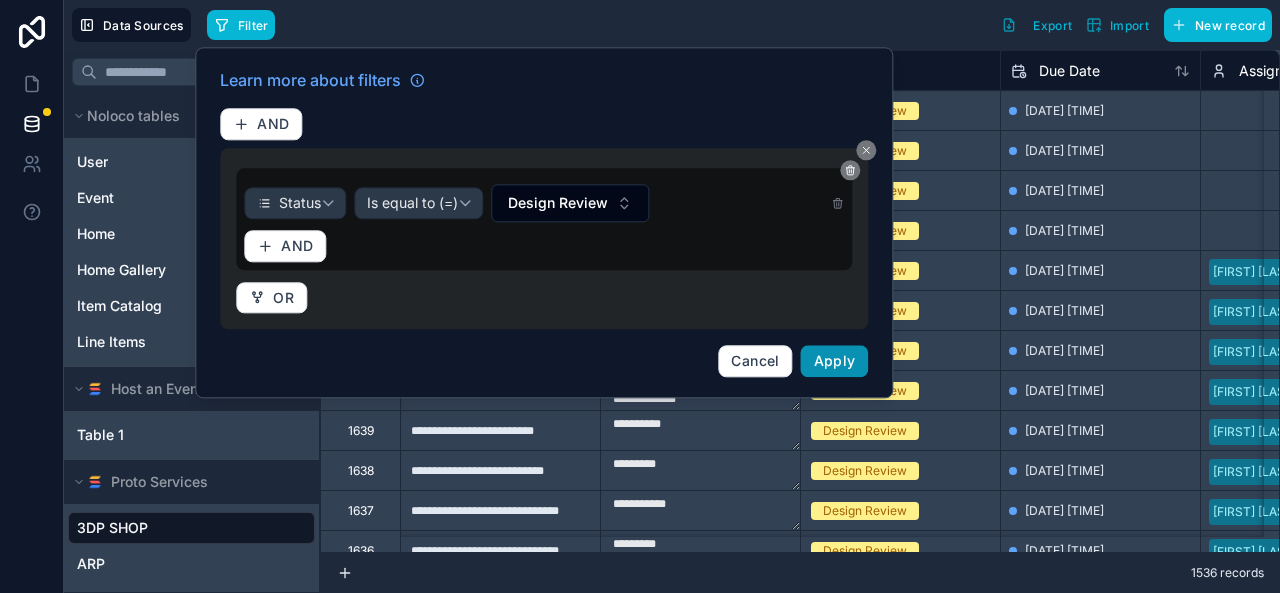 click on "Apply" at bounding box center [835, 360] 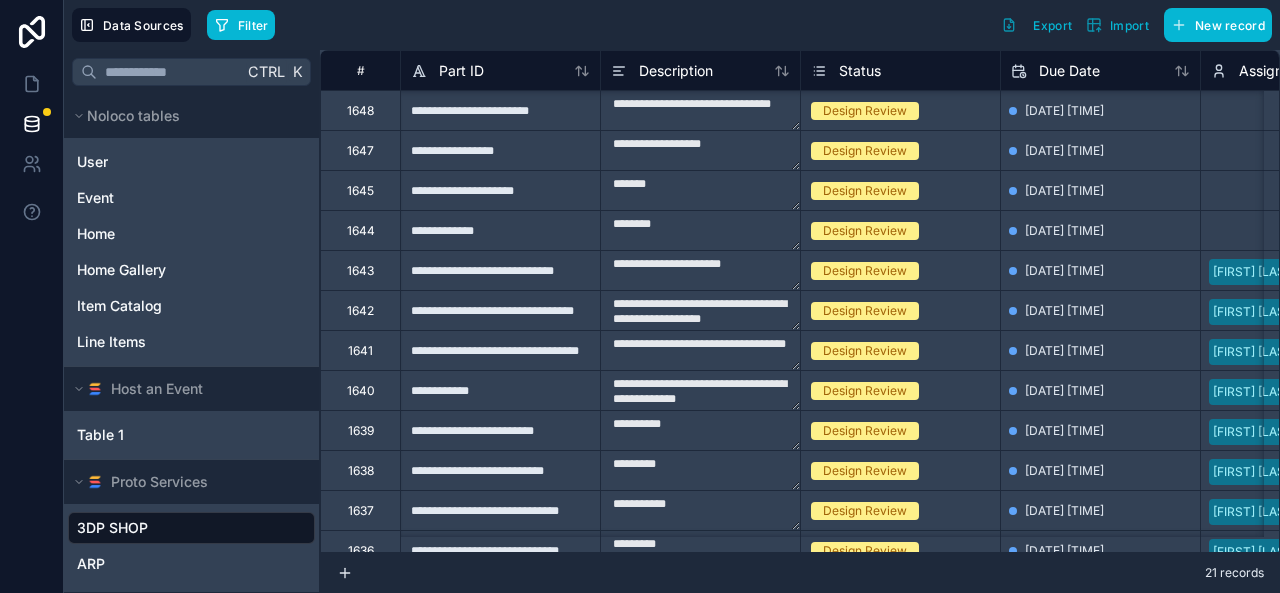 scroll, scrollTop: 1, scrollLeft: 0, axis: vertical 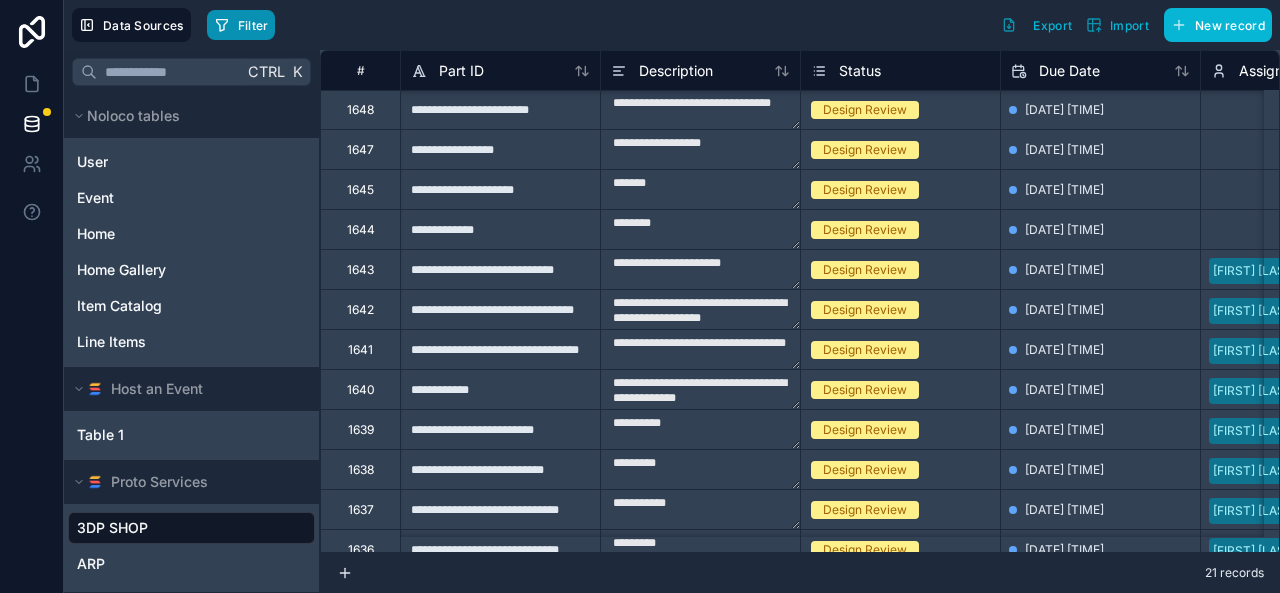 click on "Filter" at bounding box center [241, 25] 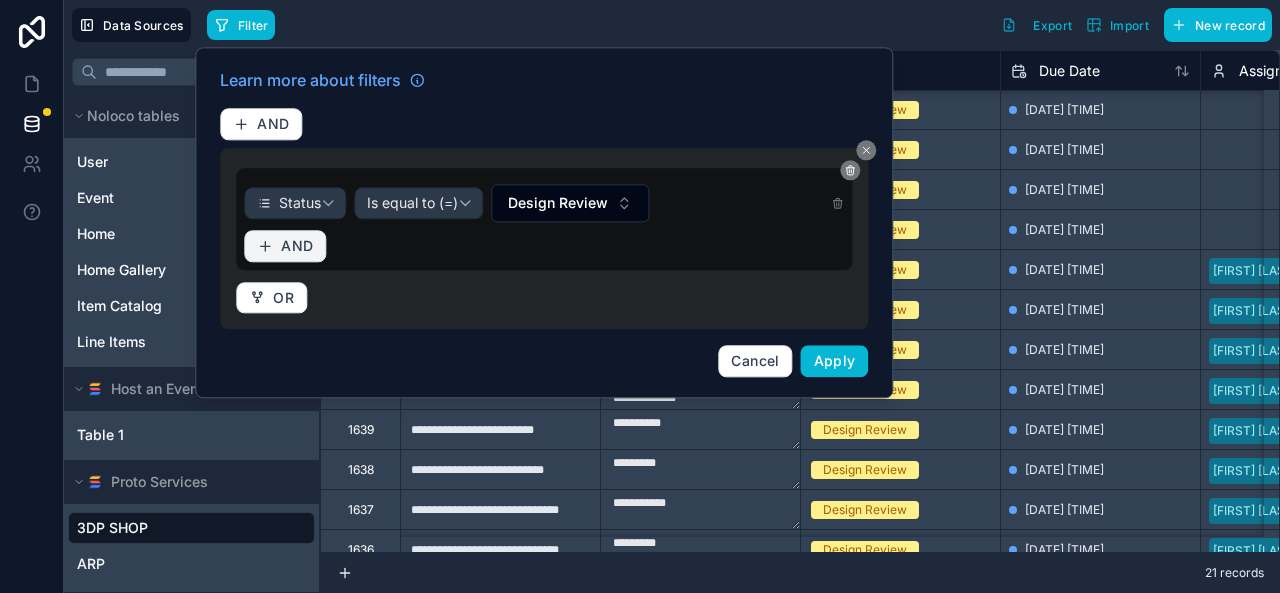 click on "AND" at bounding box center (285, 246) 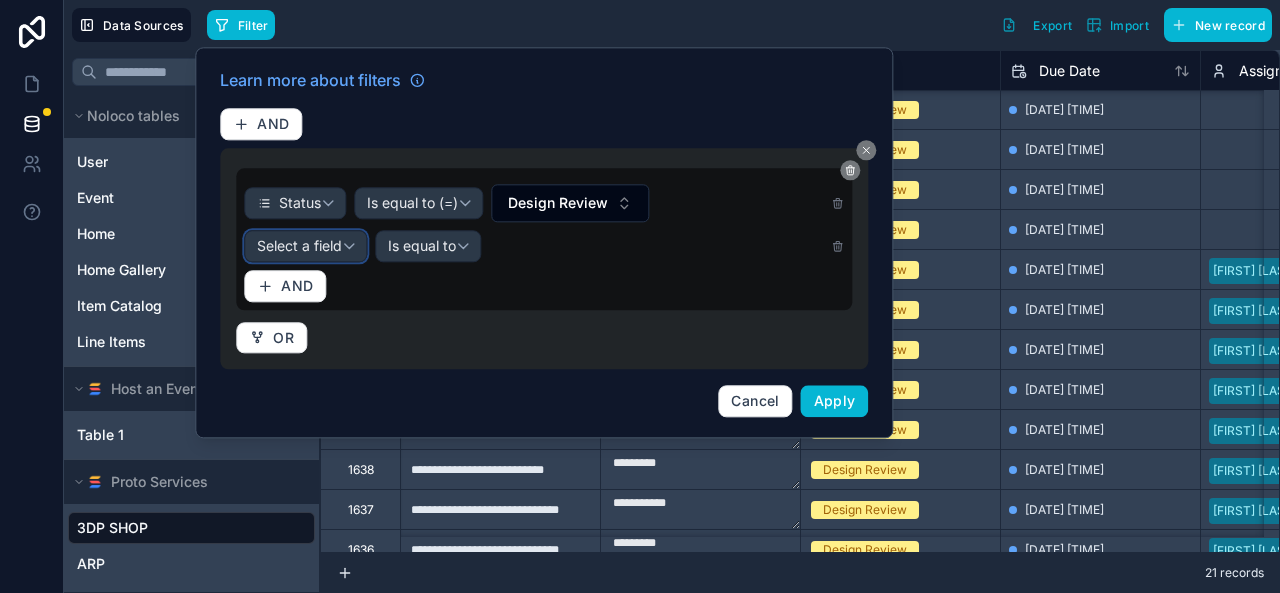 click on "Select a field" at bounding box center [299, 245] 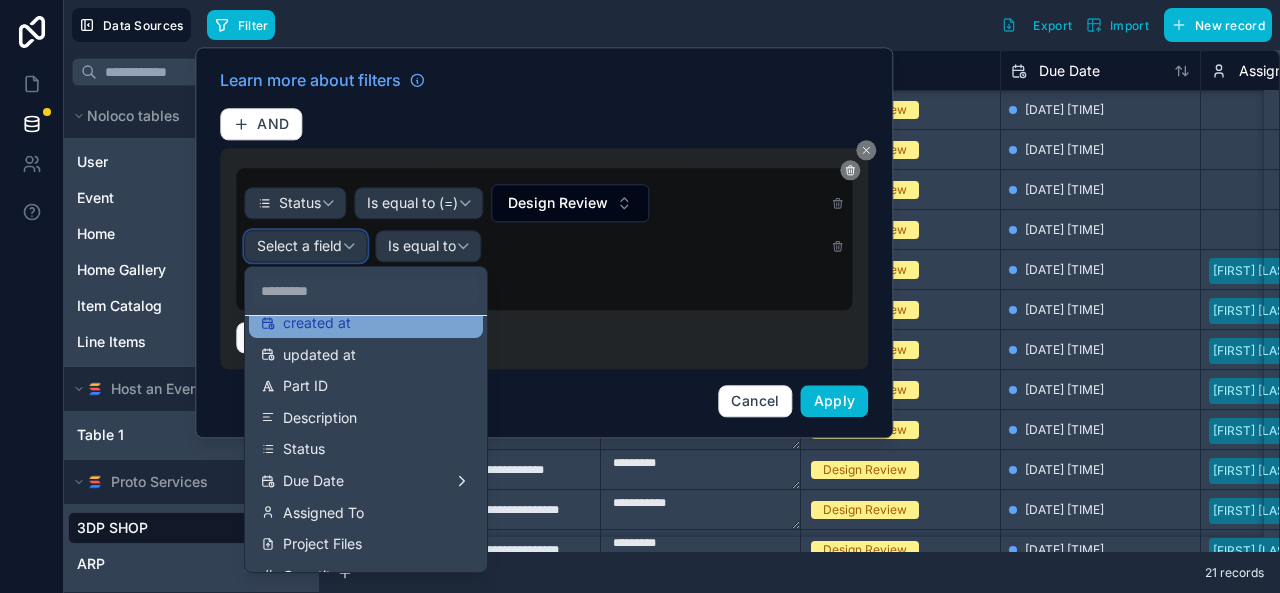 scroll, scrollTop: 88, scrollLeft: 0, axis: vertical 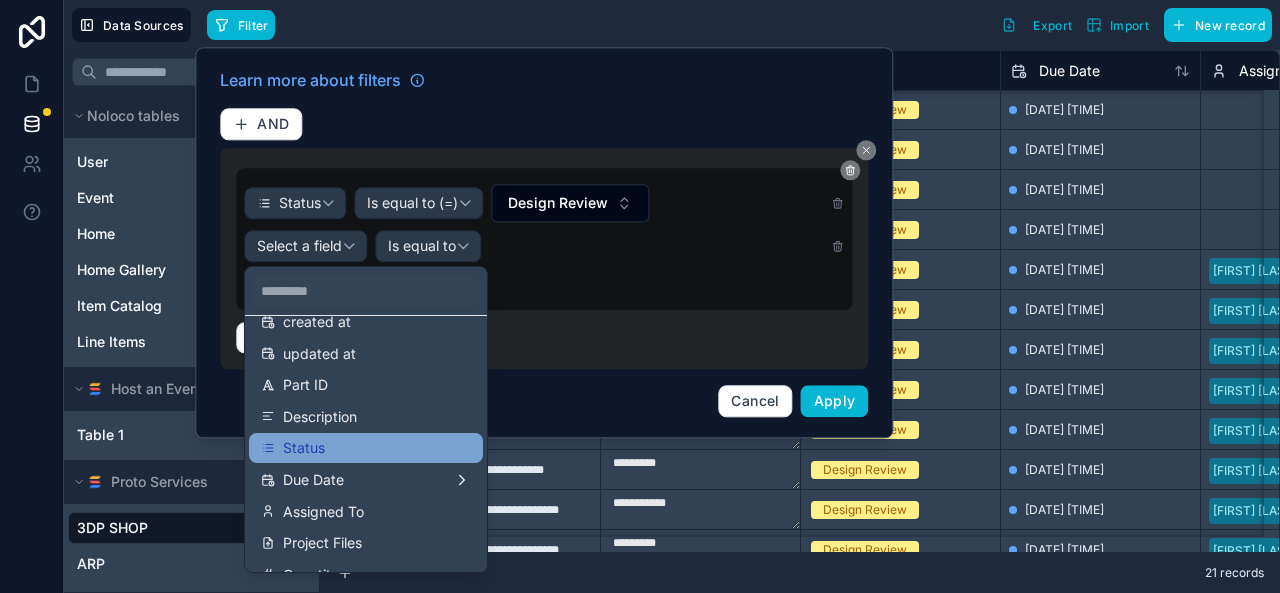 click on "Status" at bounding box center [304, 448] 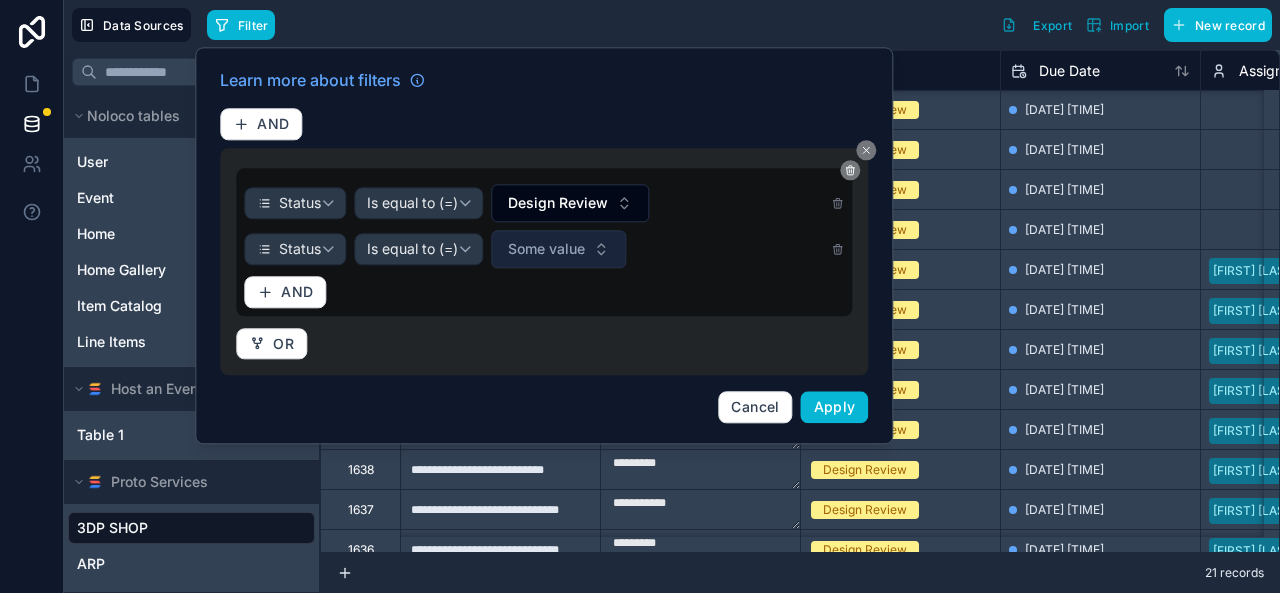 click on "Some value" at bounding box center [570, 203] 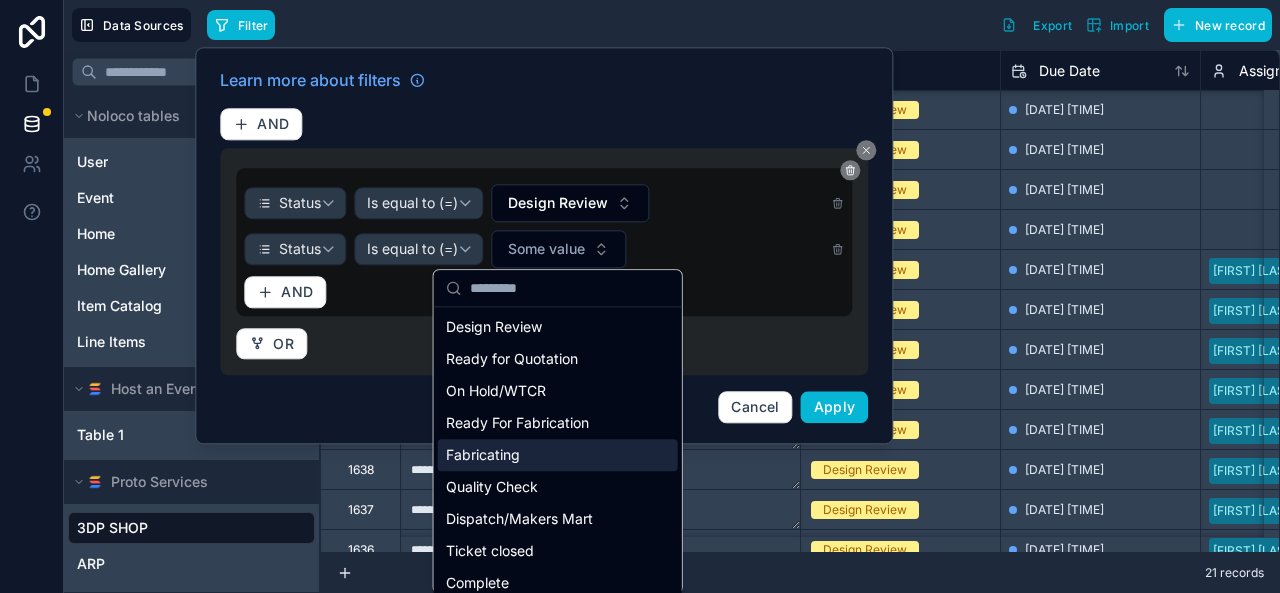 click on "Fabricating" at bounding box center (558, 455) 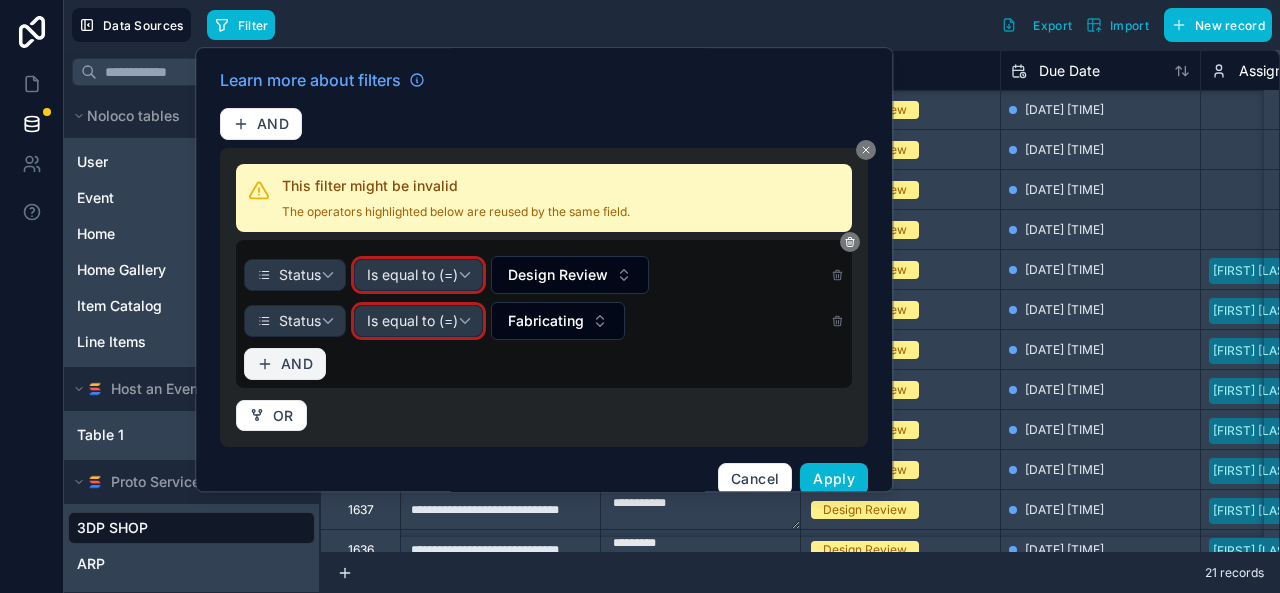 click on "AND" at bounding box center (297, 364) 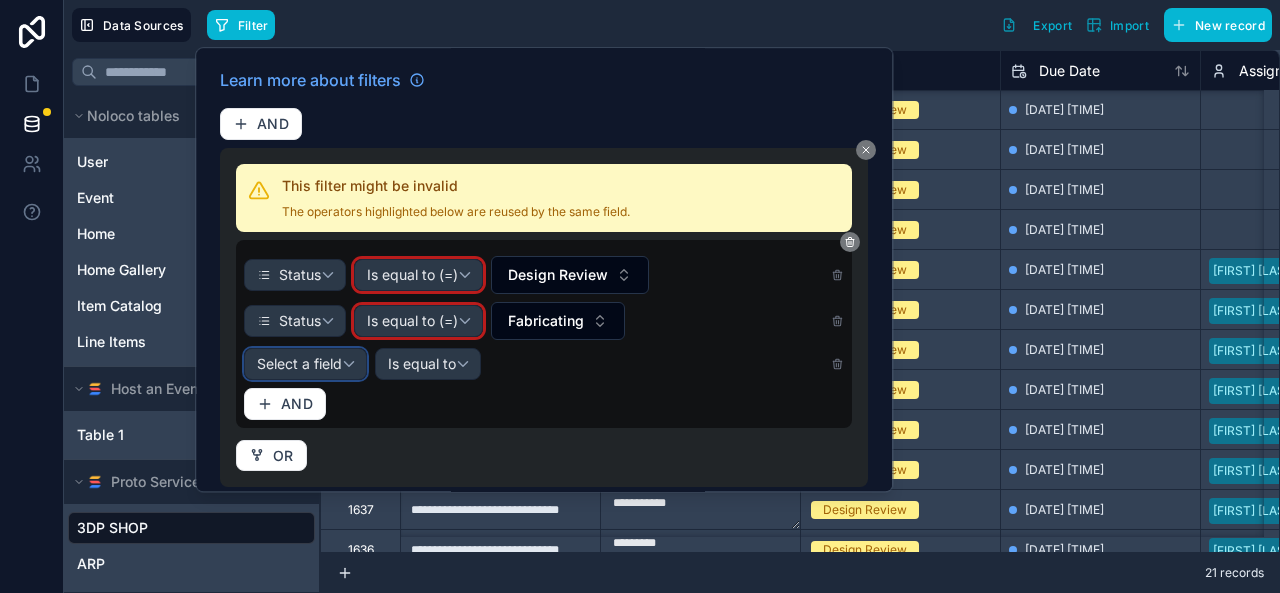 click on "Select a field" at bounding box center [299, 363] 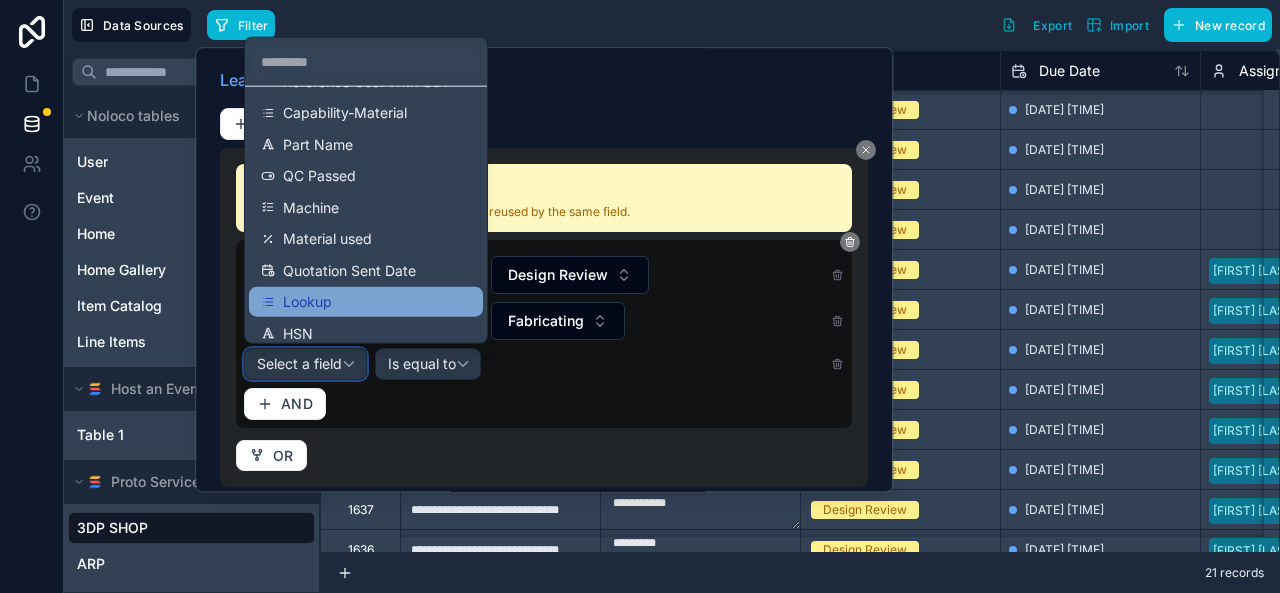 scroll, scrollTop: 477, scrollLeft: 0, axis: vertical 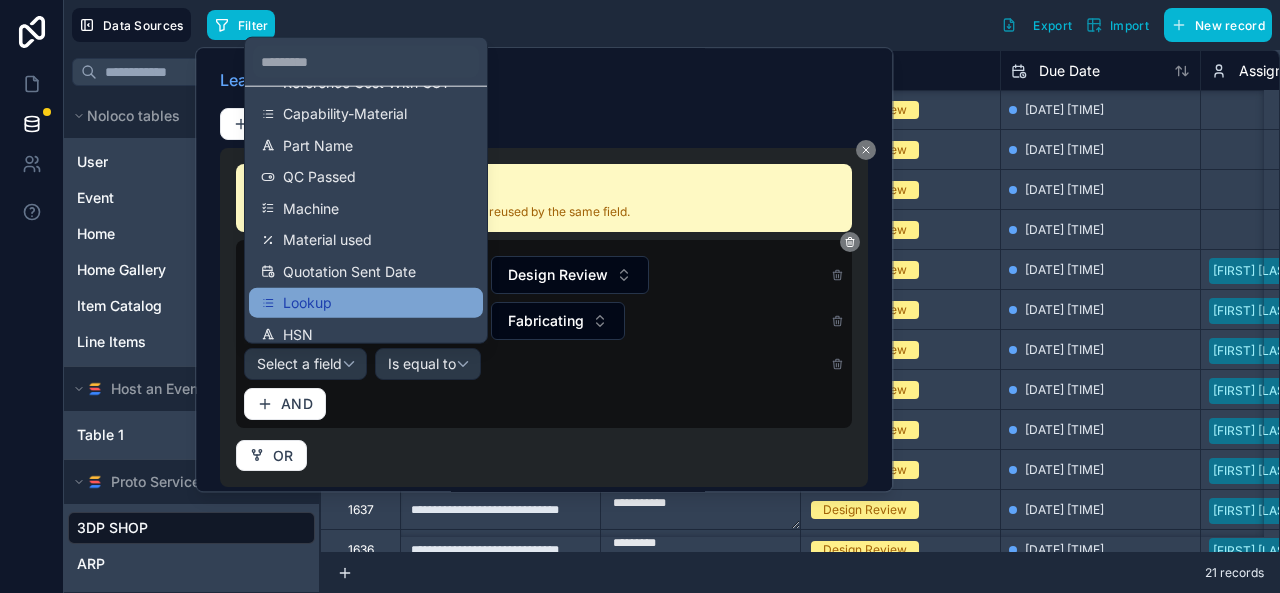 click on "Quotation Sent Date" at bounding box center (349, 271) 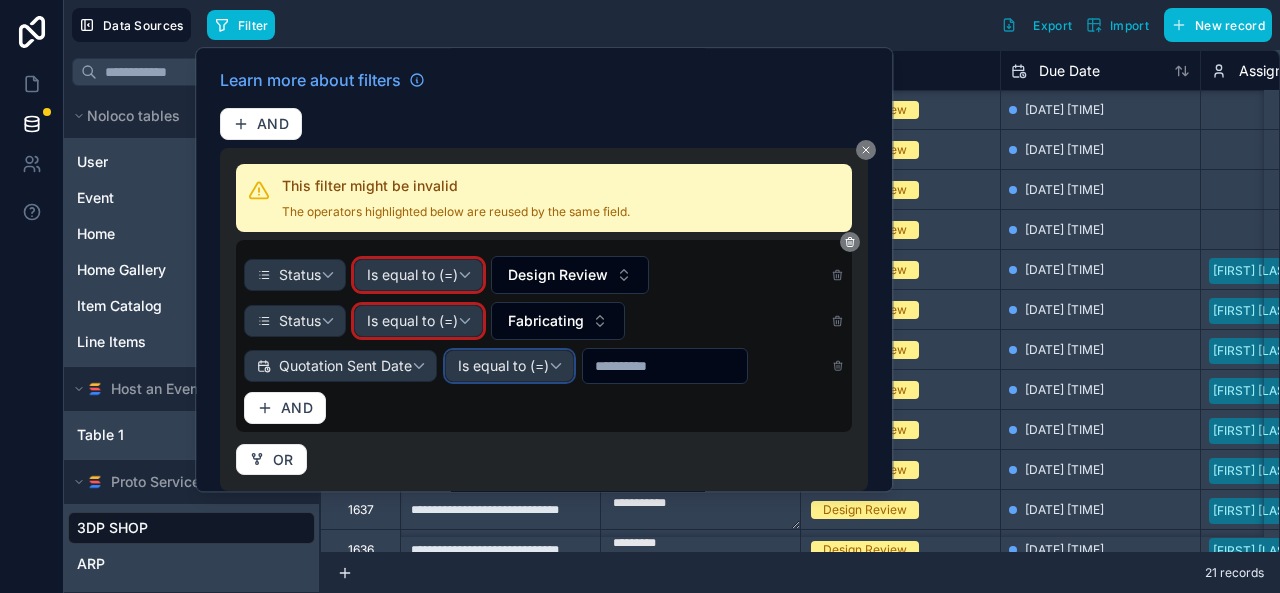 click on "Is equal to (=)" at bounding box center [509, 366] 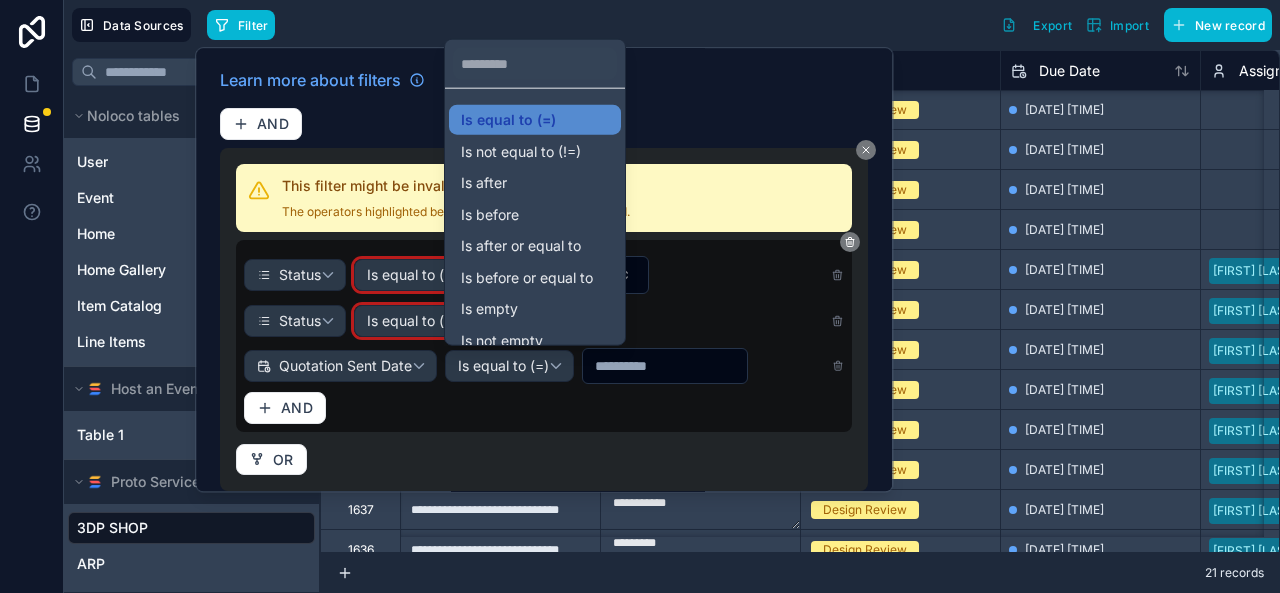 click at bounding box center (544, 269) 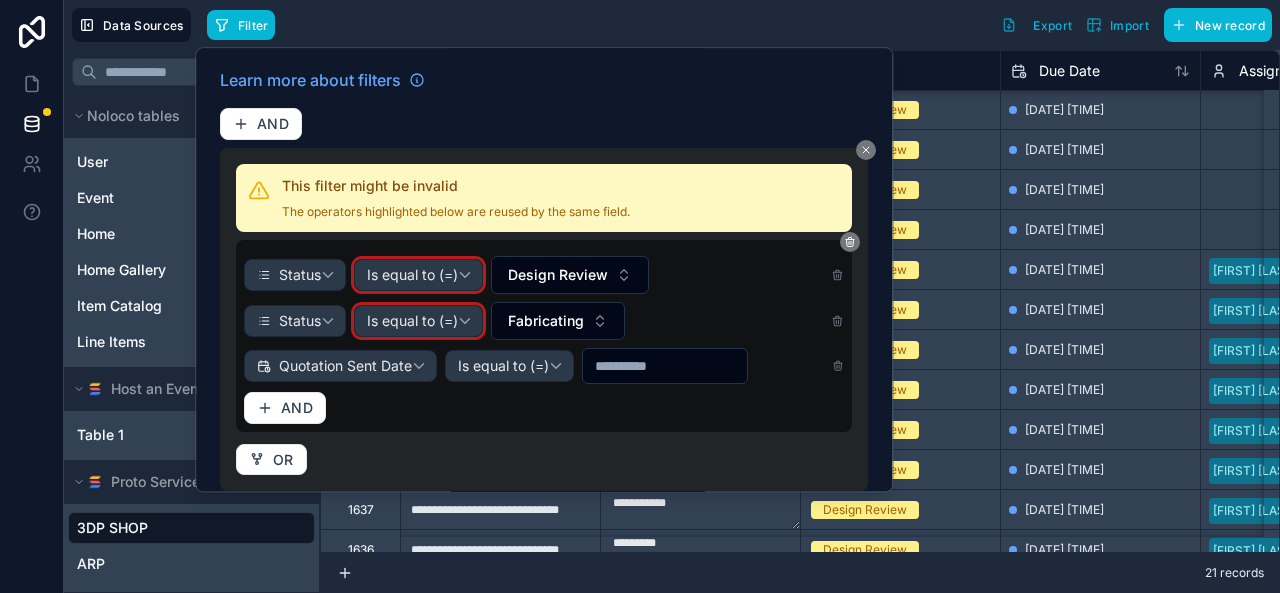 click at bounding box center (665, 366) 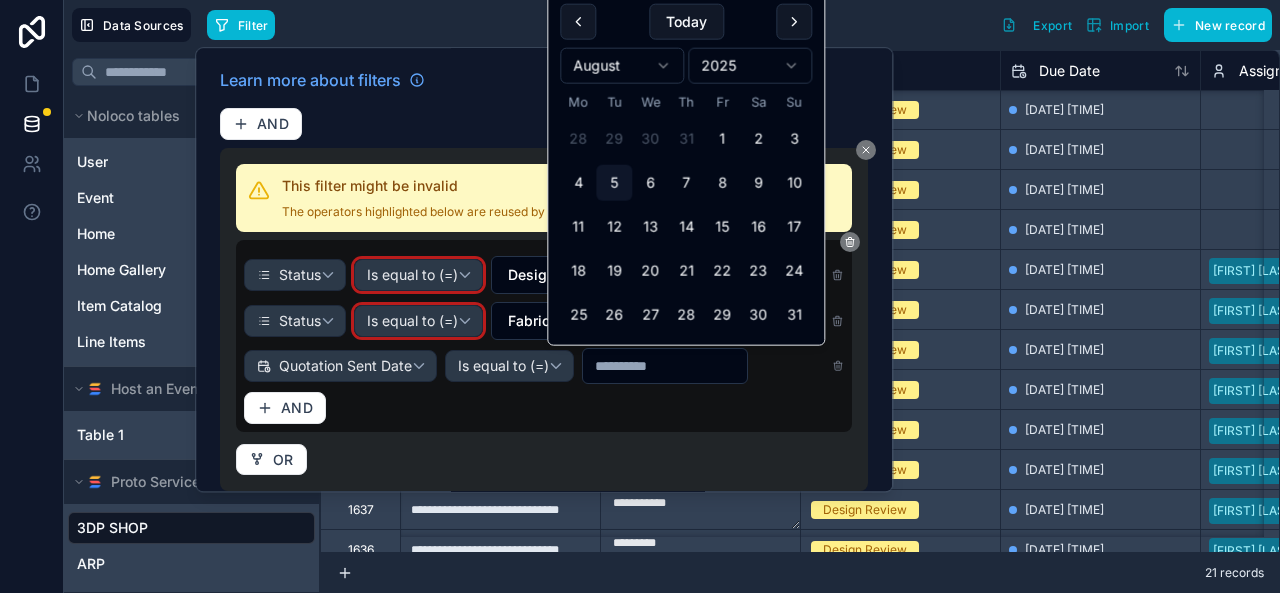 click on "OR" at bounding box center [544, 456] 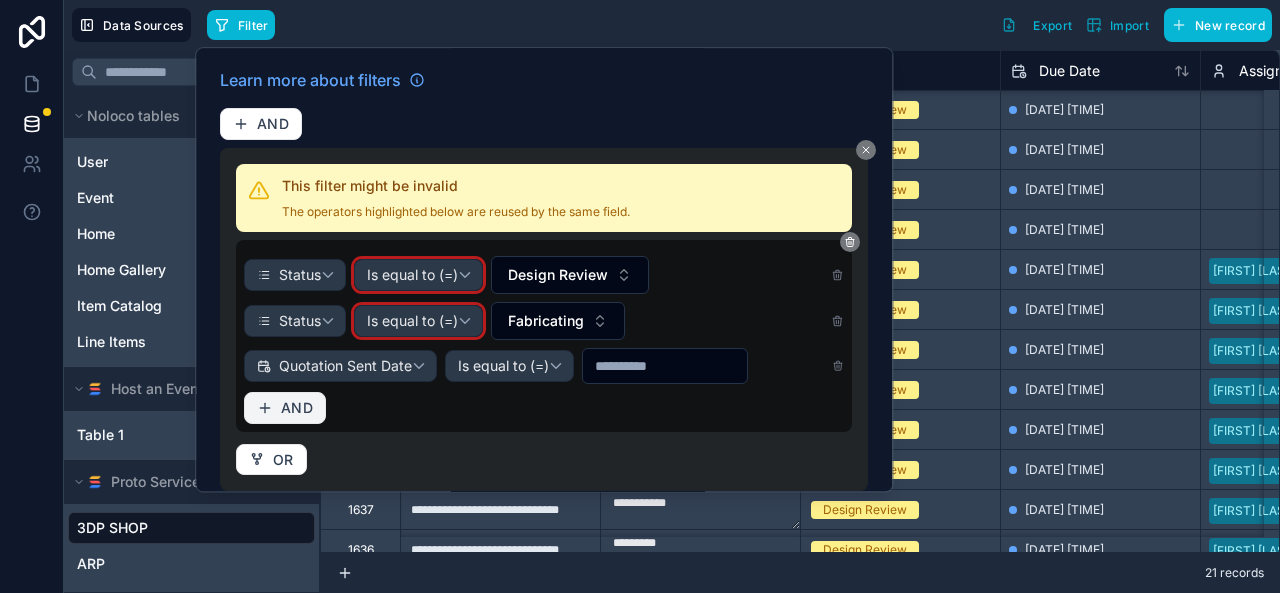 click on "AND" at bounding box center [297, 408] 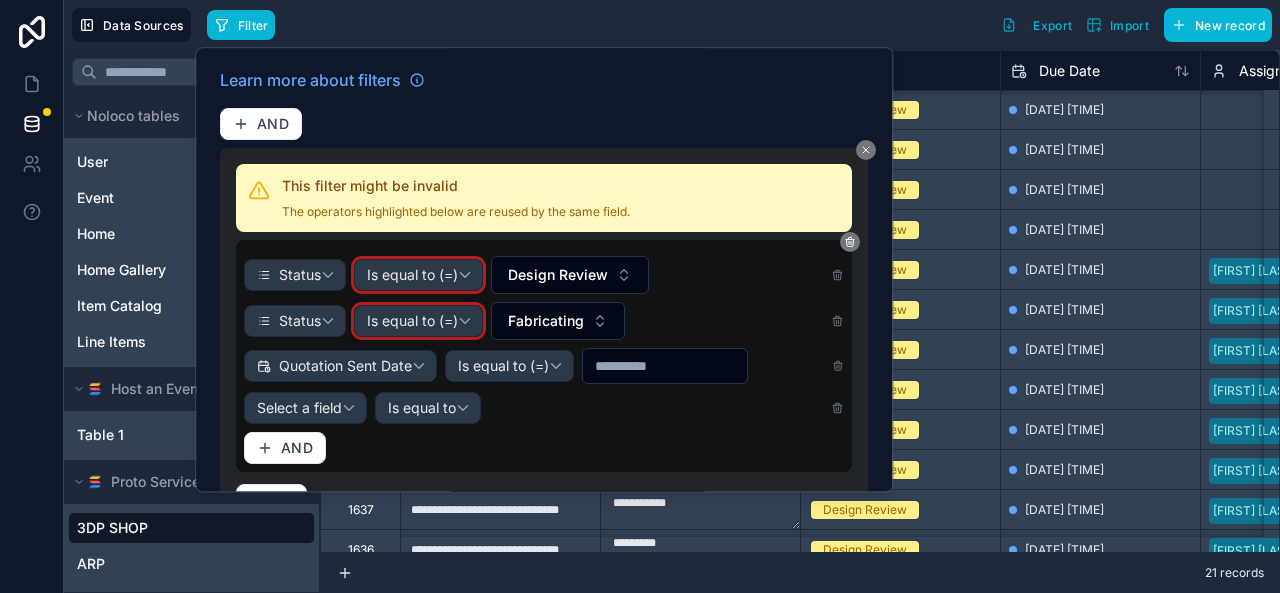 click on "Is equal to (=)" at bounding box center (412, 275) 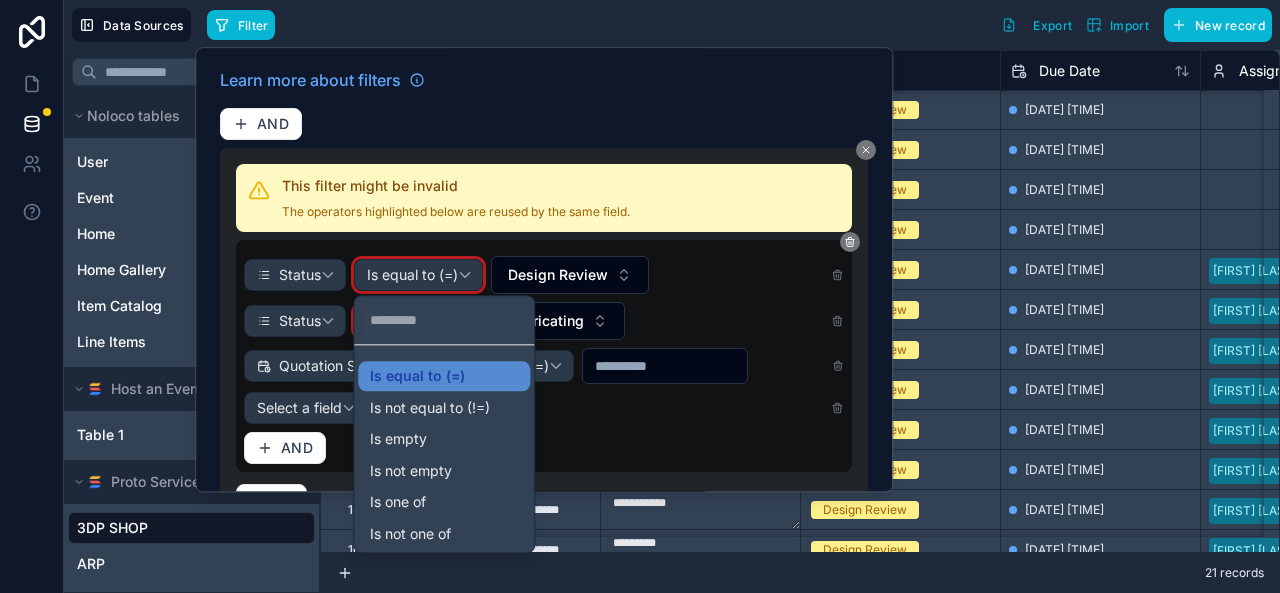 click at bounding box center [544, 269] 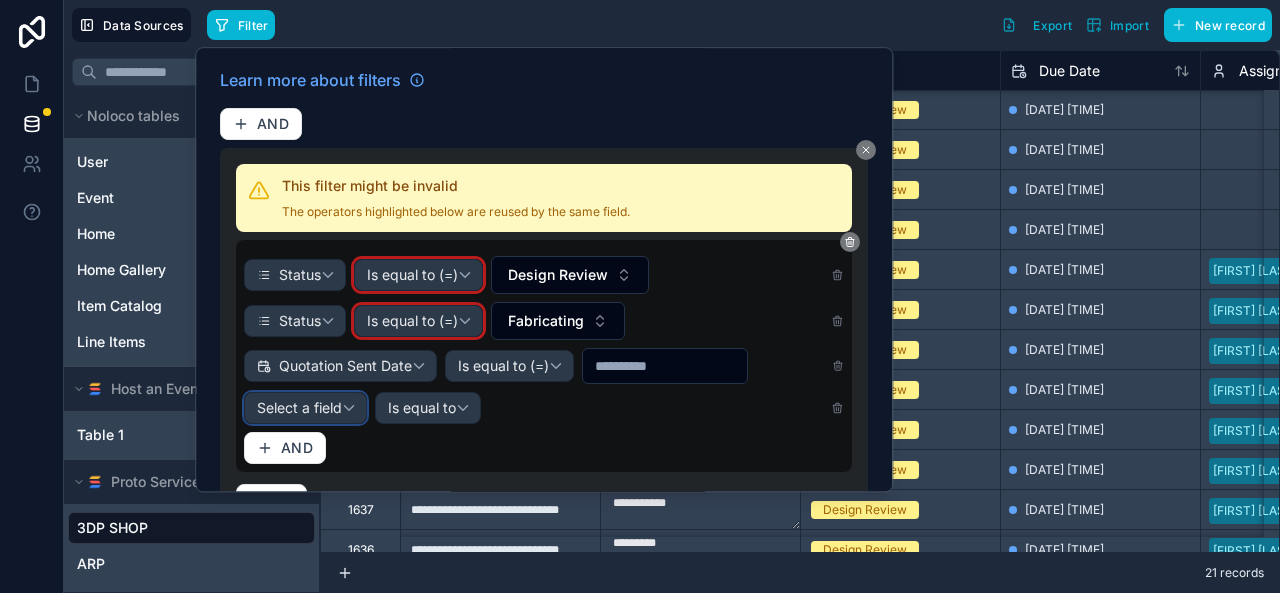 click on "Select a field" at bounding box center (299, 407) 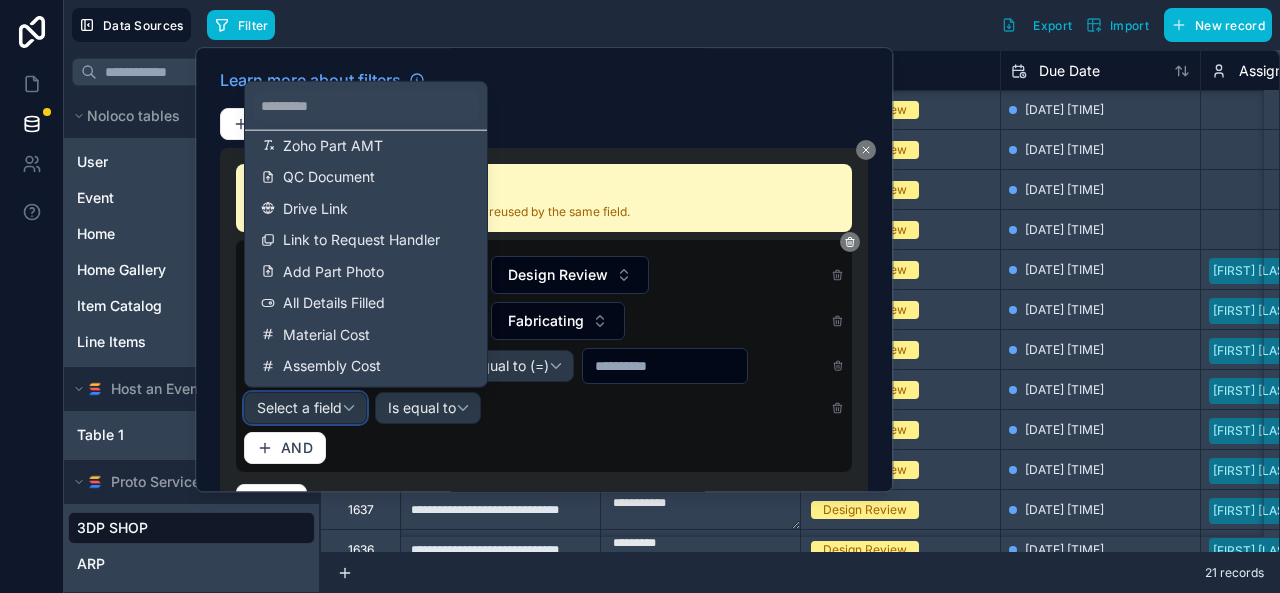 scroll, scrollTop: 0, scrollLeft: 0, axis: both 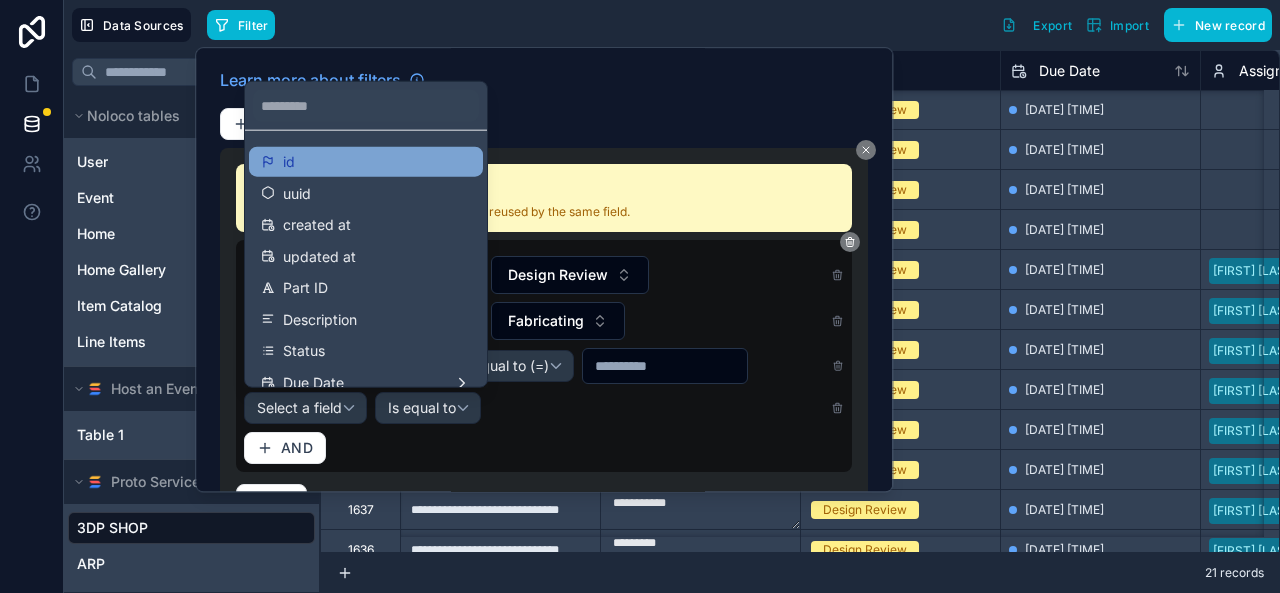 click on "id" at bounding box center (366, 162) 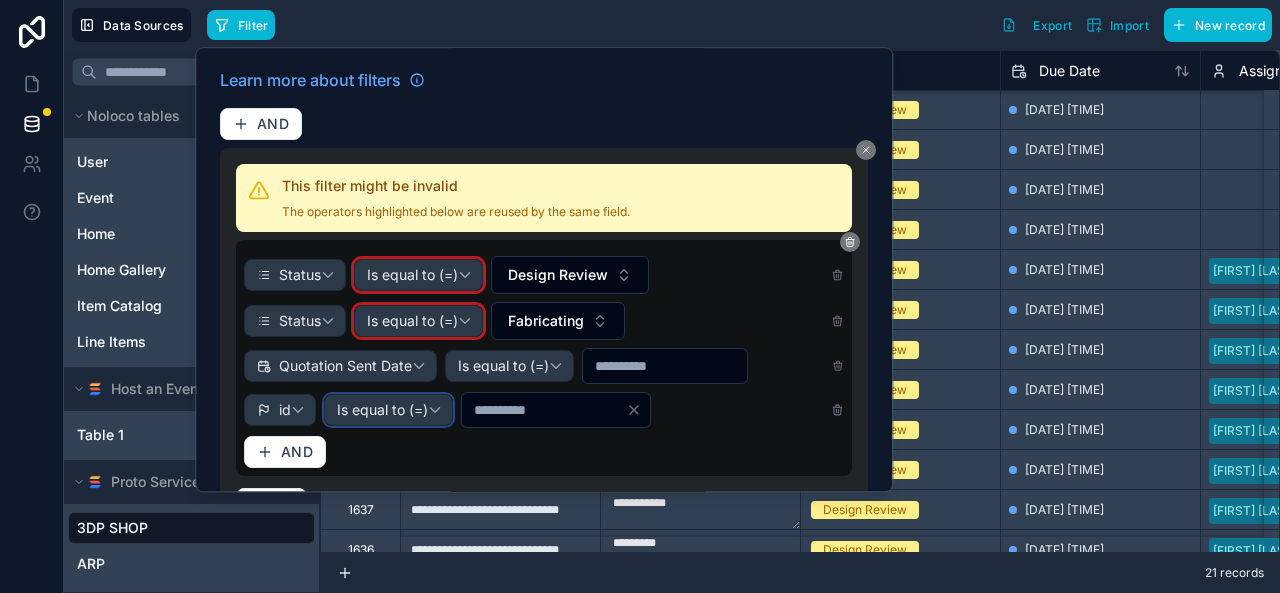 click on "Is equal to (=)" at bounding box center (388, 410) 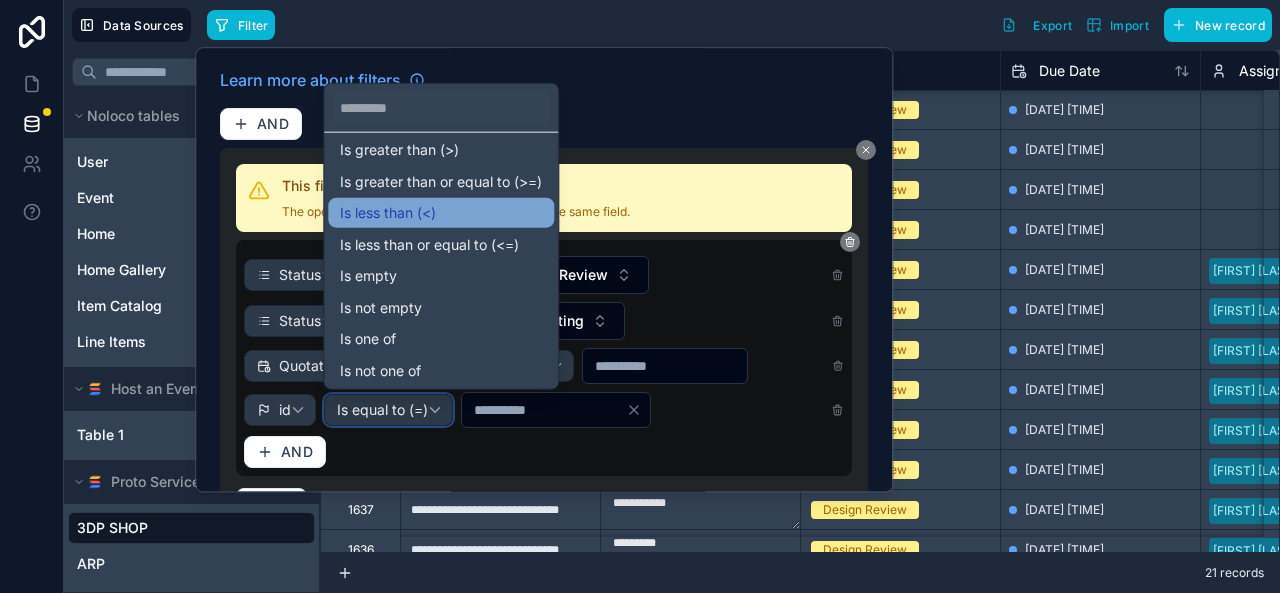scroll, scrollTop: 0, scrollLeft: 0, axis: both 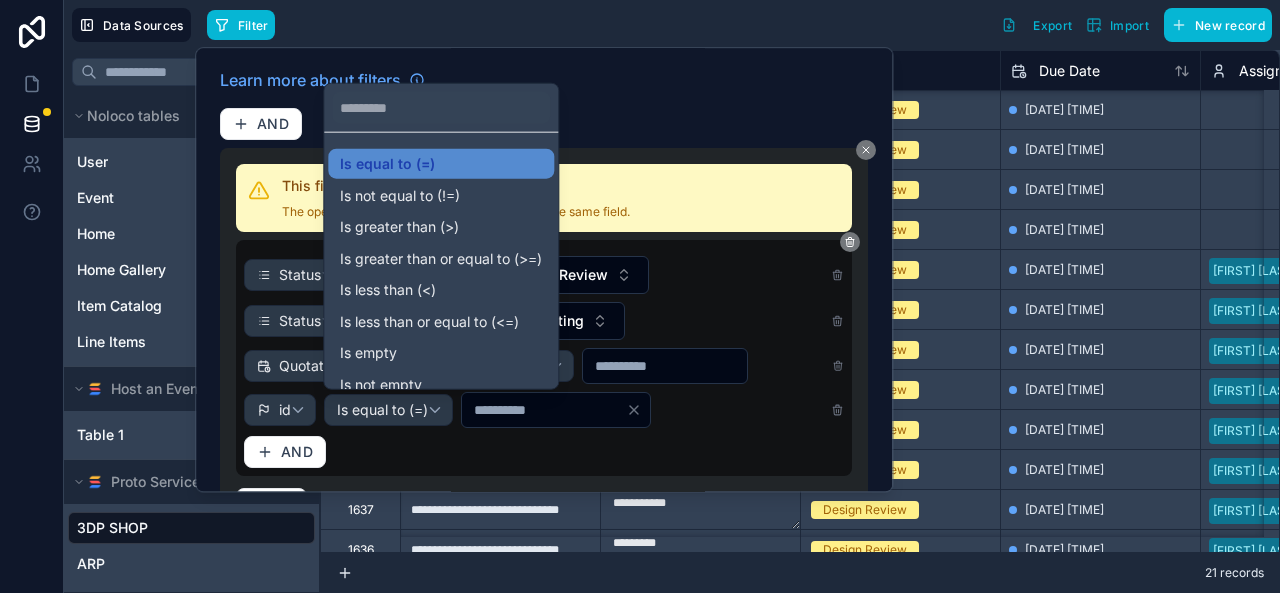 click at bounding box center [544, 269] 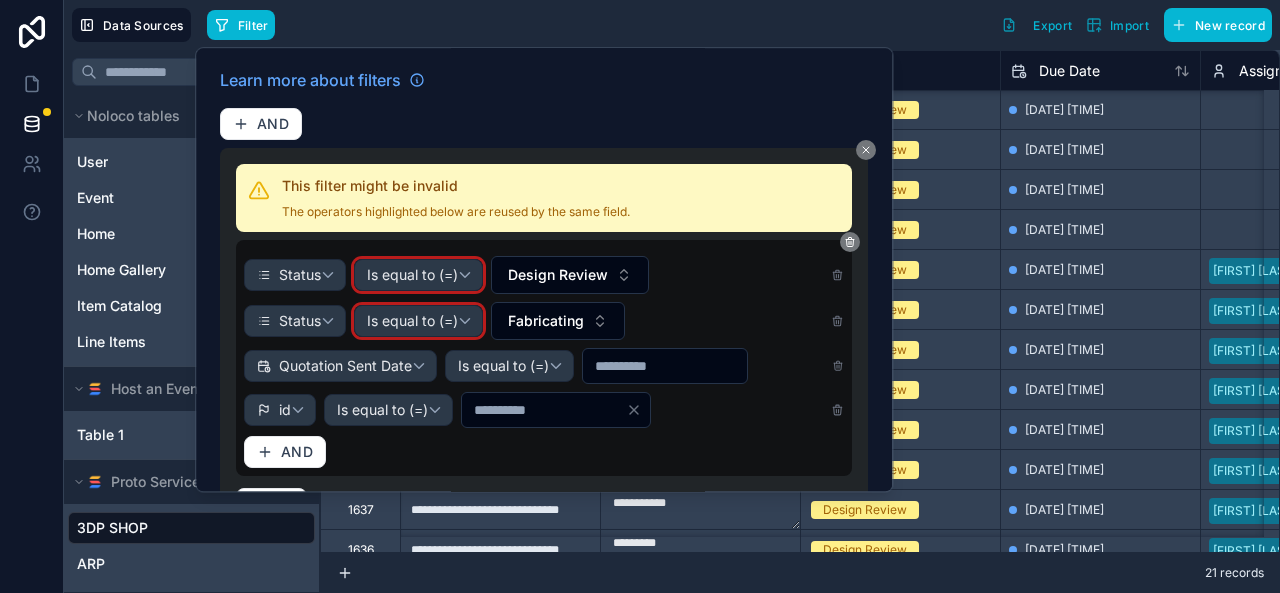scroll, scrollTop: 107, scrollLeft: 0, axis: vertical 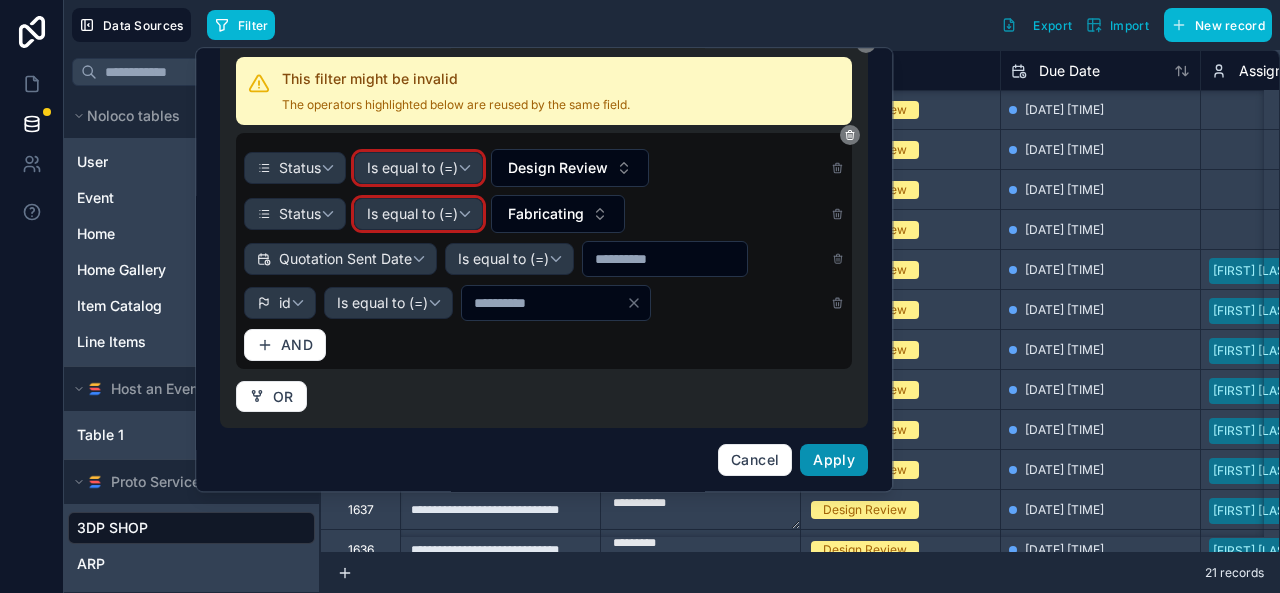 click on "Apply" at bounding box center (835, 459) 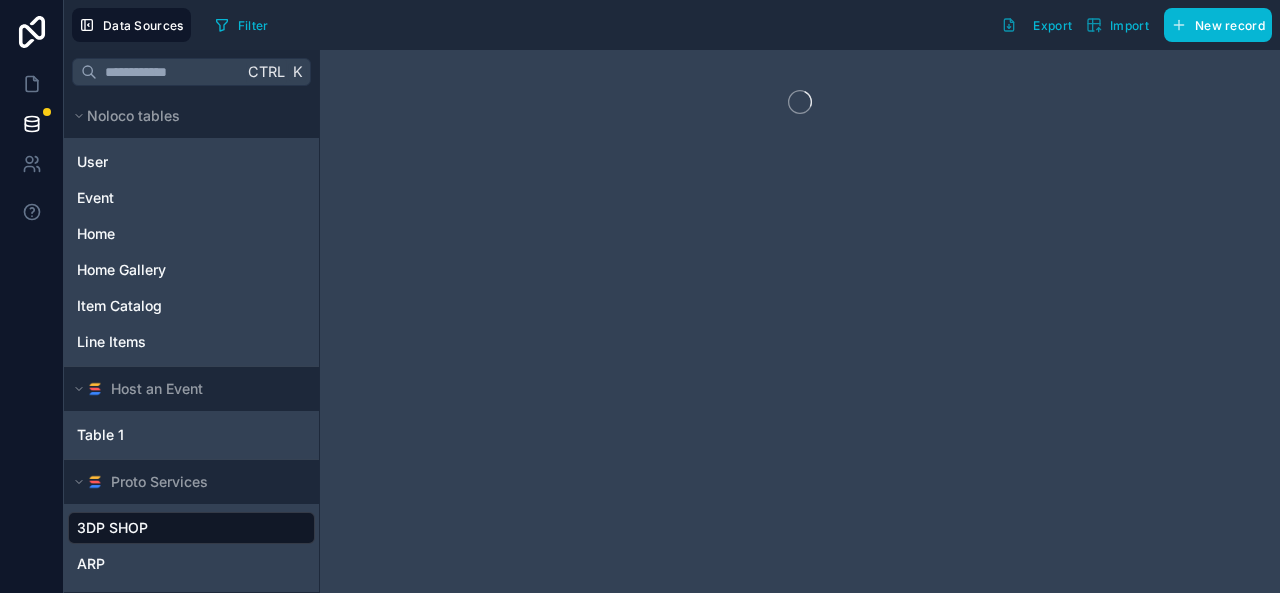 scroll, scrollTop: 0, scrollLeft: 0, axis: both 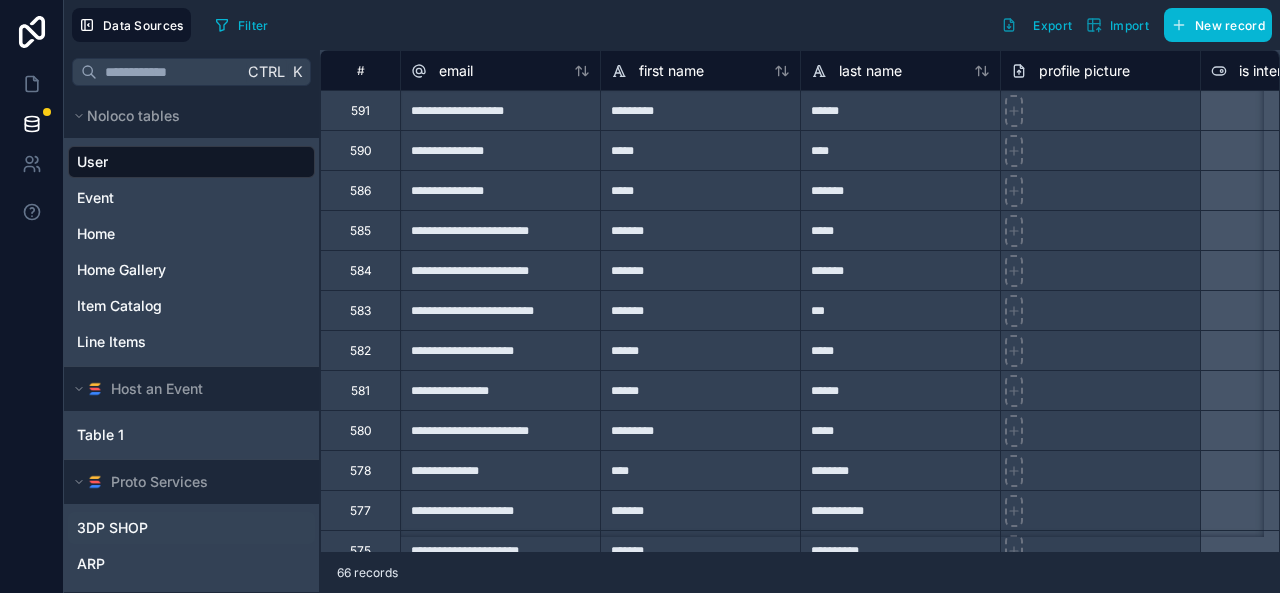 click on "3DP SHOP" at bounding box center [112, 528] 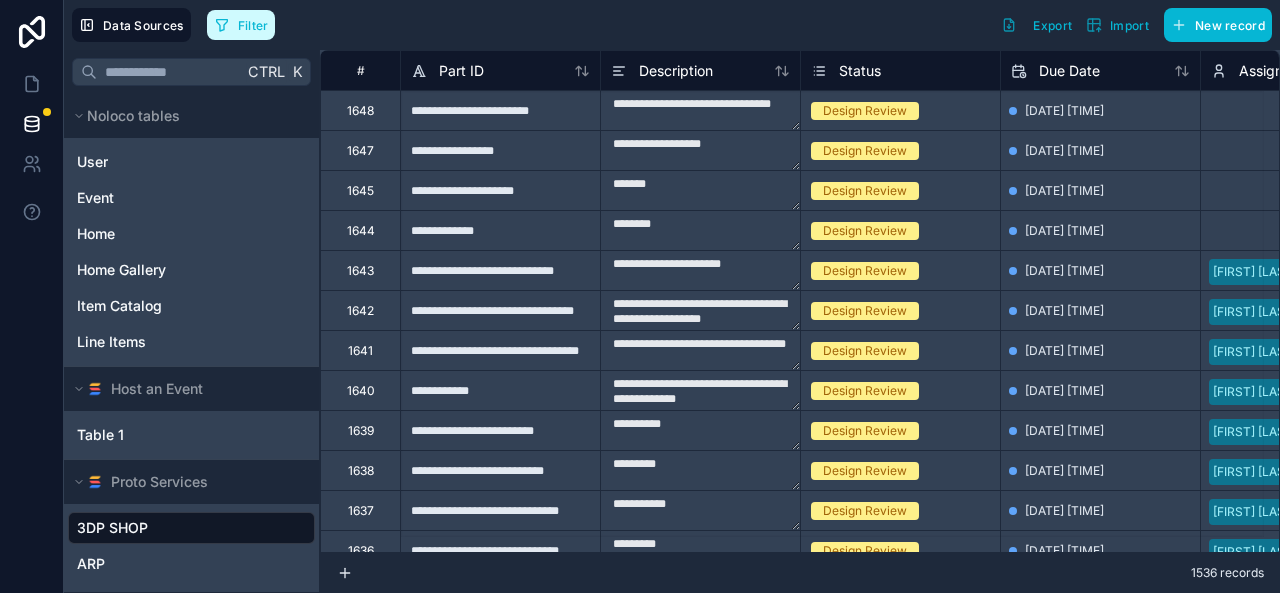 click on "Filter" at bounding box center (253, 25) 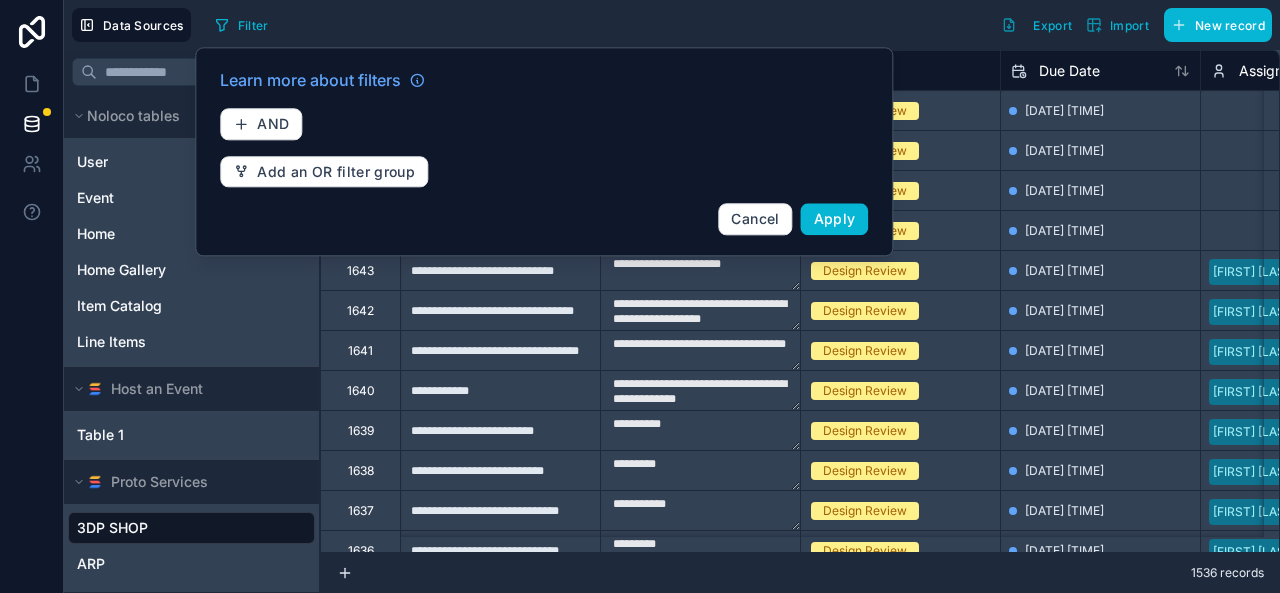 click on "Filter Export Import New record" at bounding box center [739, 25] 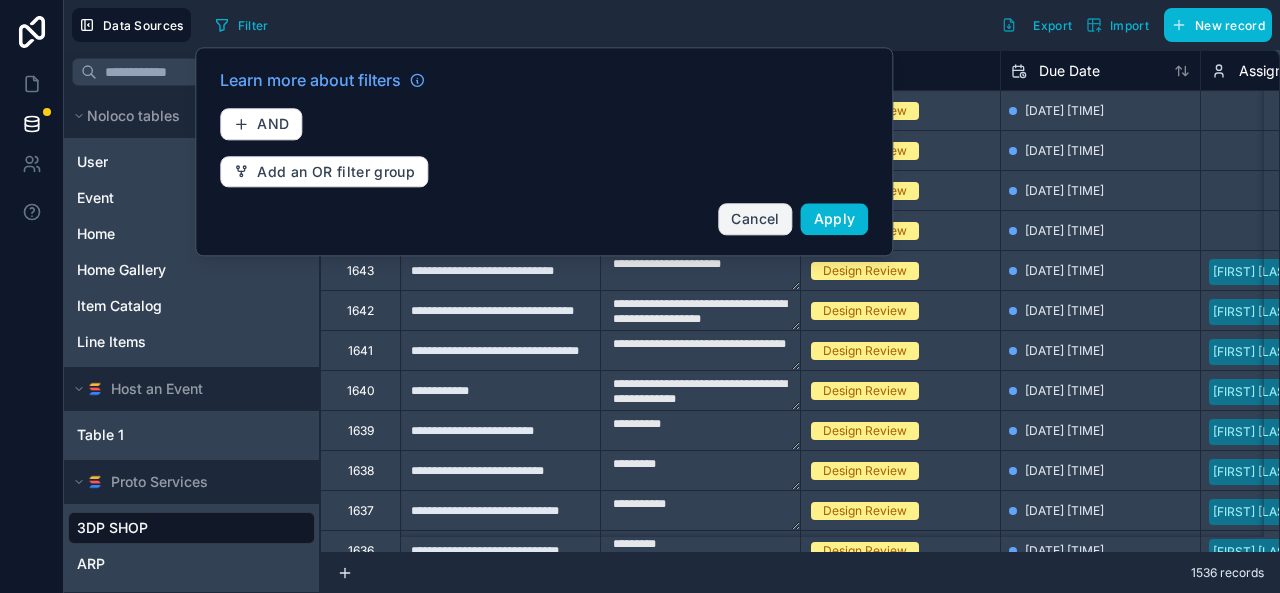 click on "Cancel" at bounding box center (755, 218) 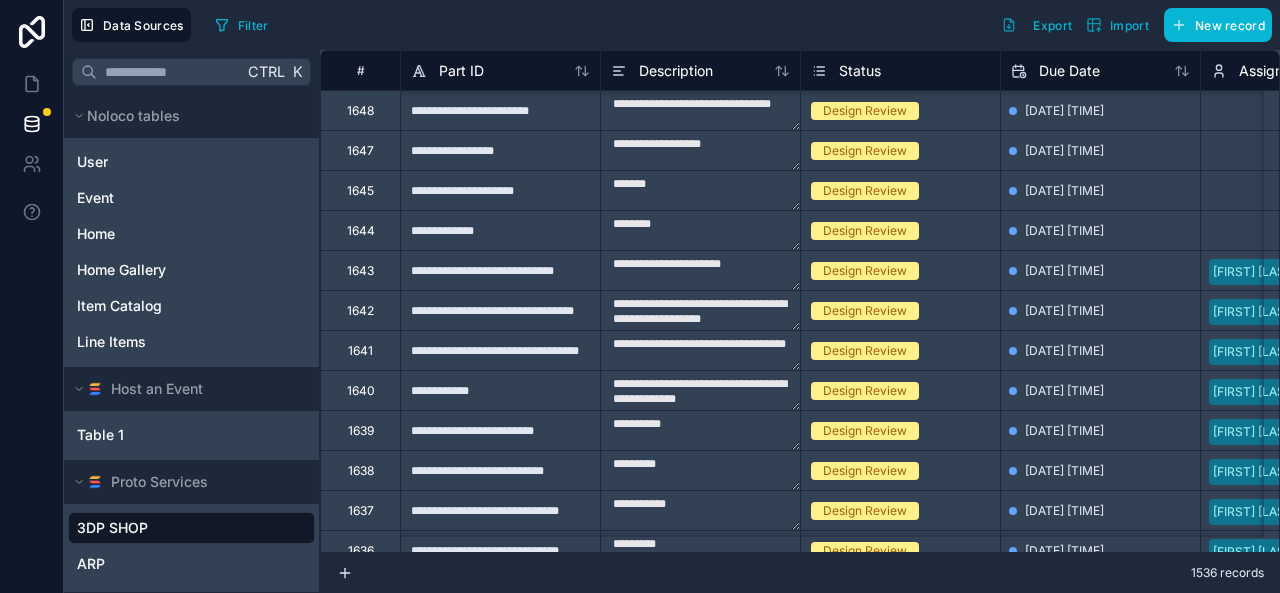 scroll, scrollTop: 18, scrollLeft: 0, axis: vertical 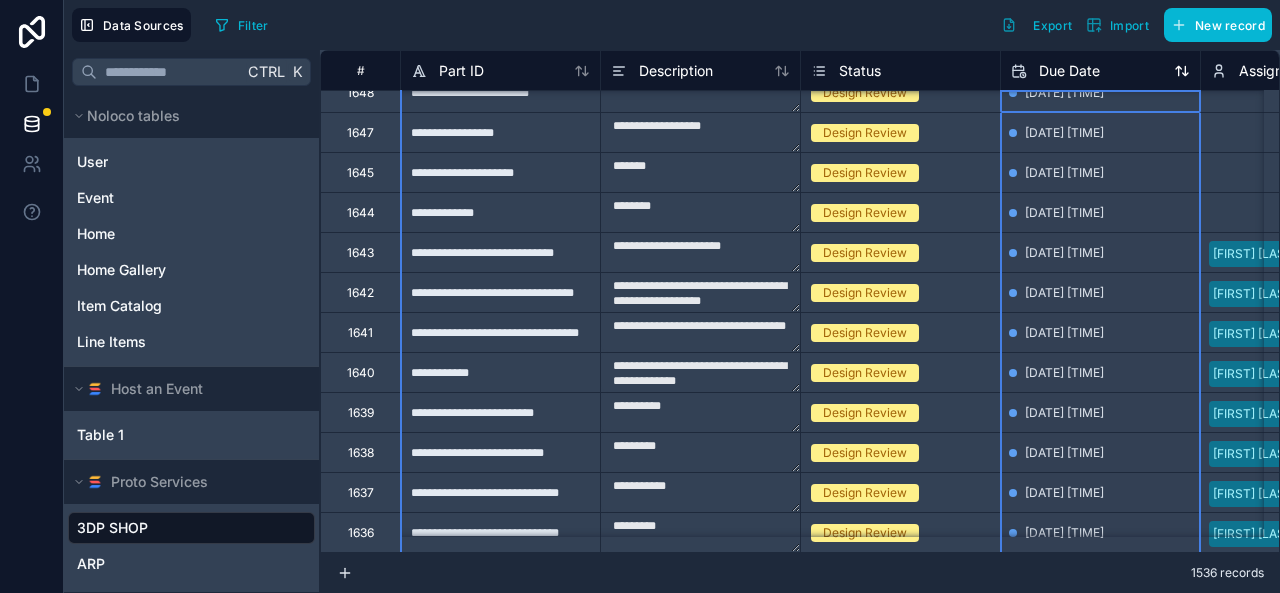click 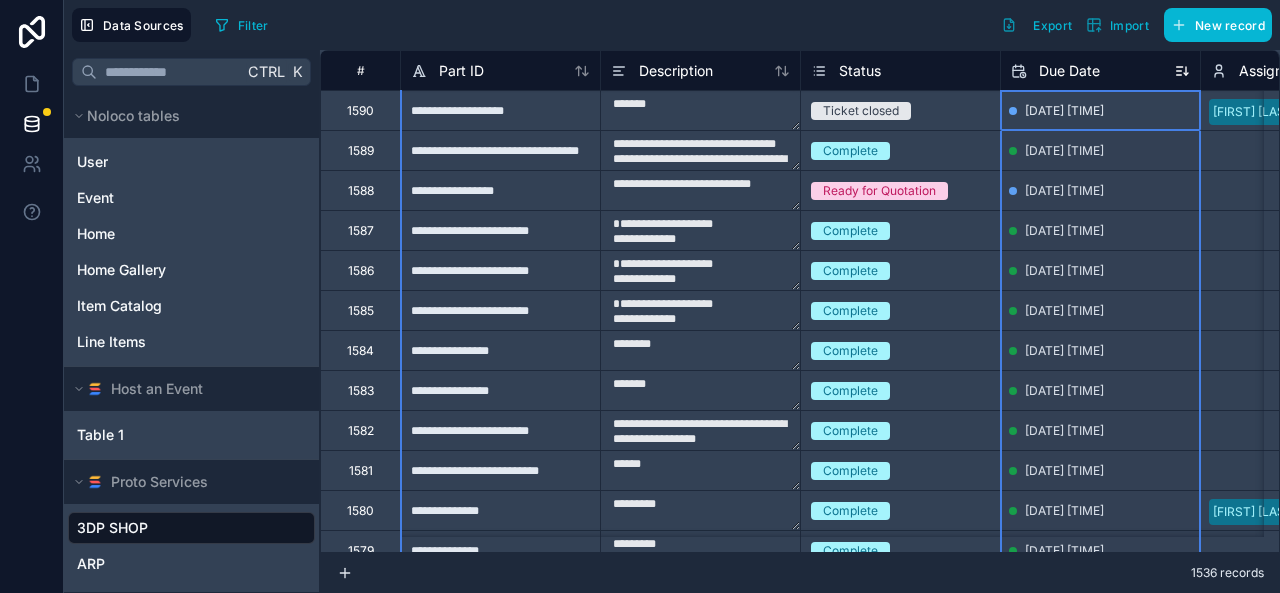 click 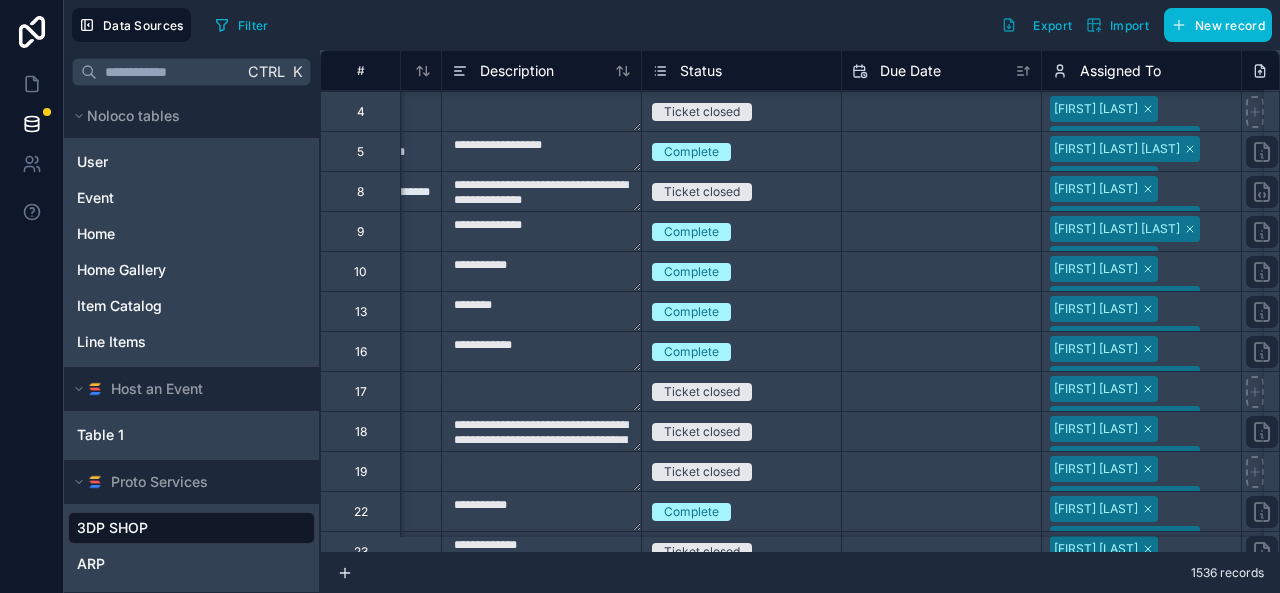 scroll, scrollTop: 92, scrollLeft: 159, axis: both 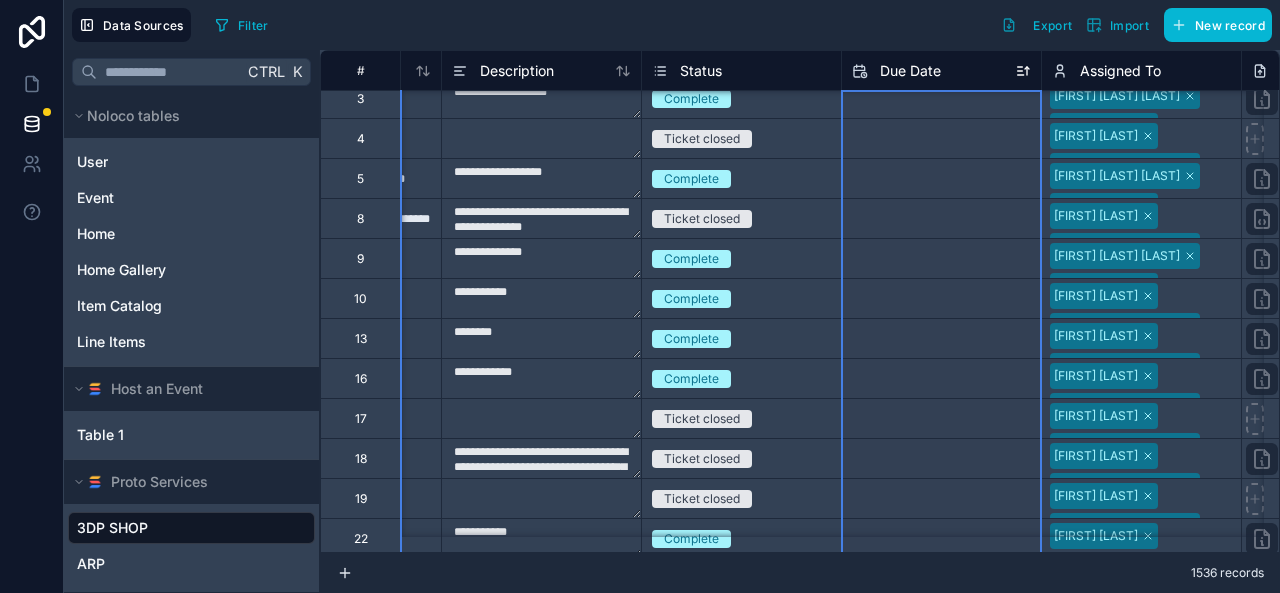 click 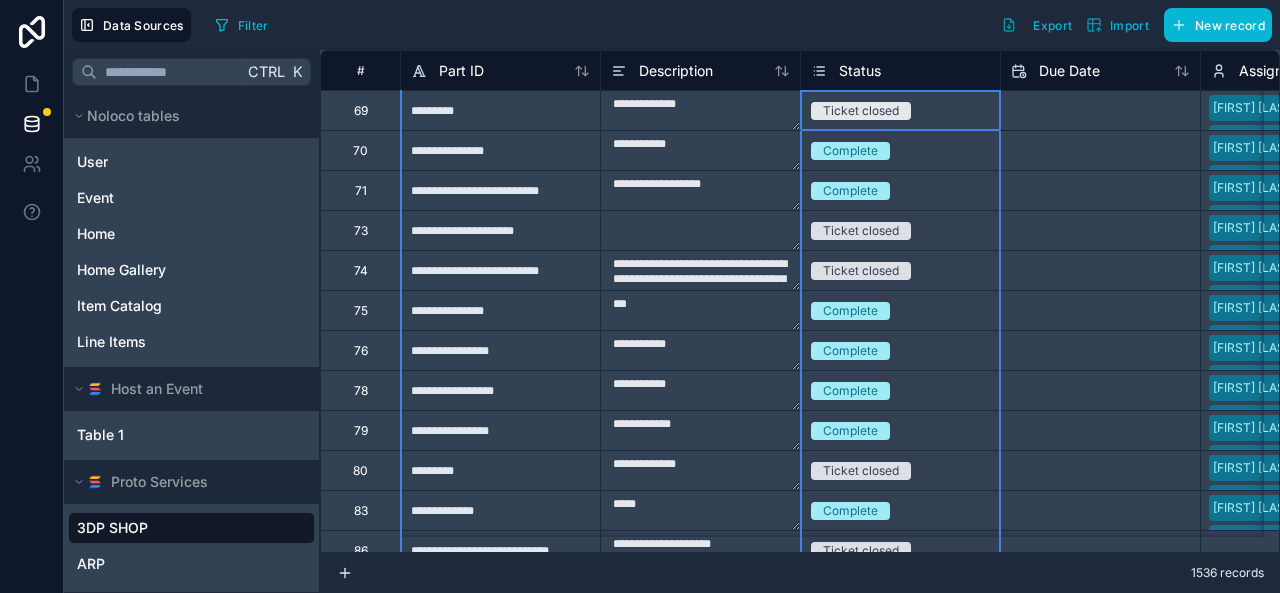 click on "Status" at bounding box center (860, 71) 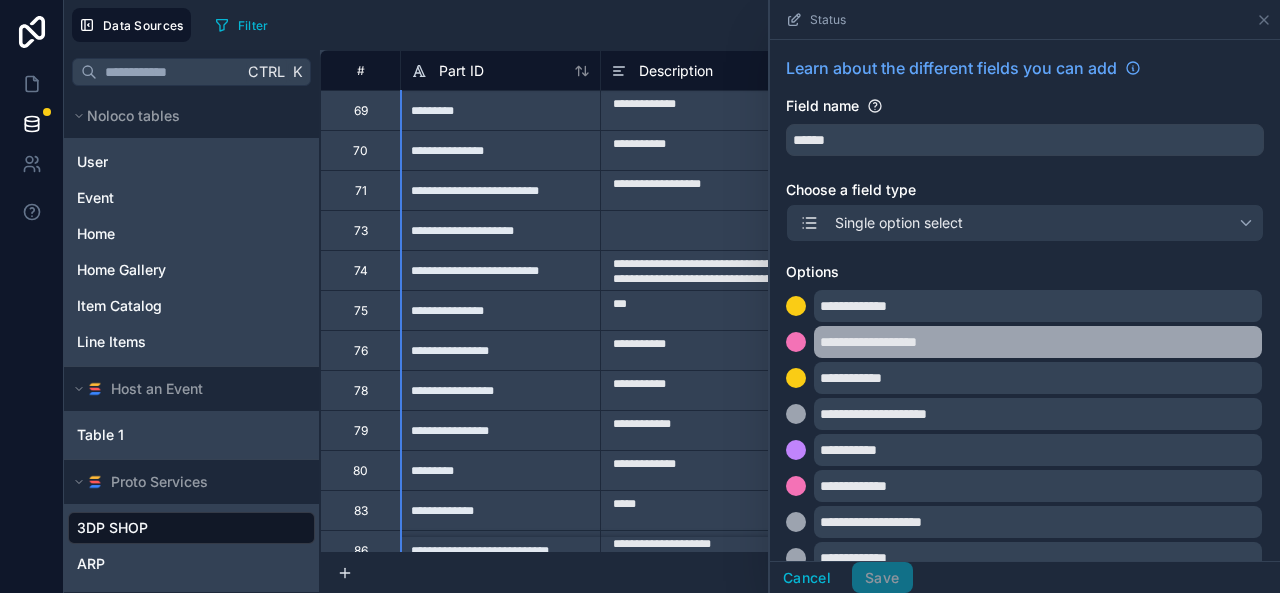 scroll, scrollTop: 159, scrollLeft: 0, axis: vertical 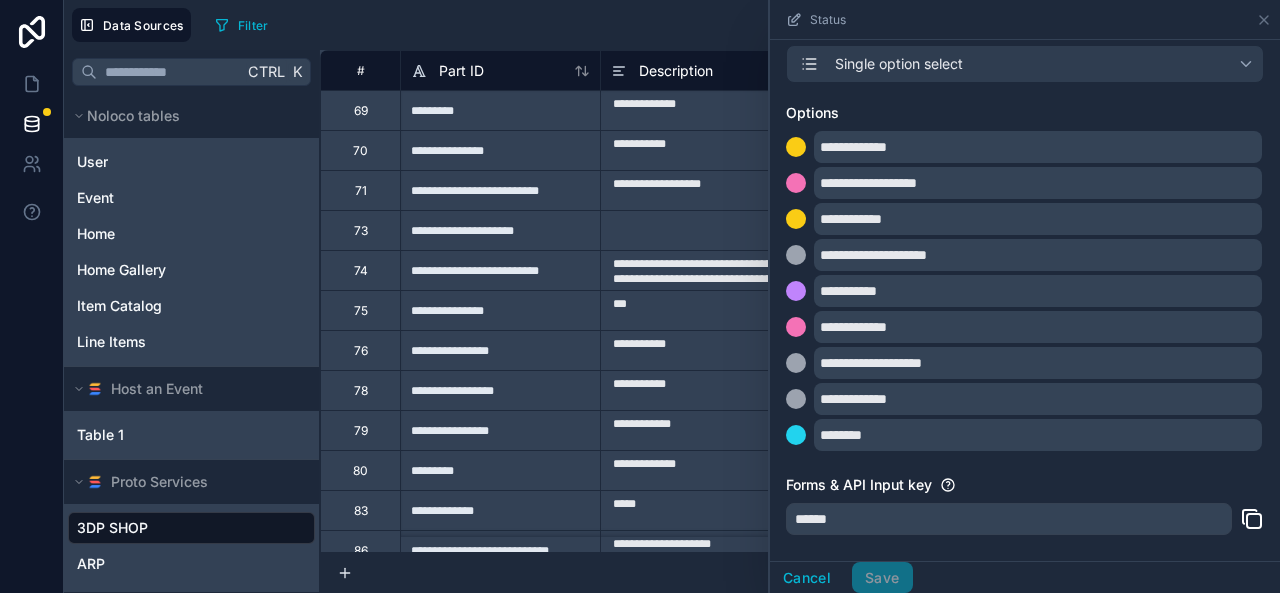 click on "******" at bounding box center (1009, 519) 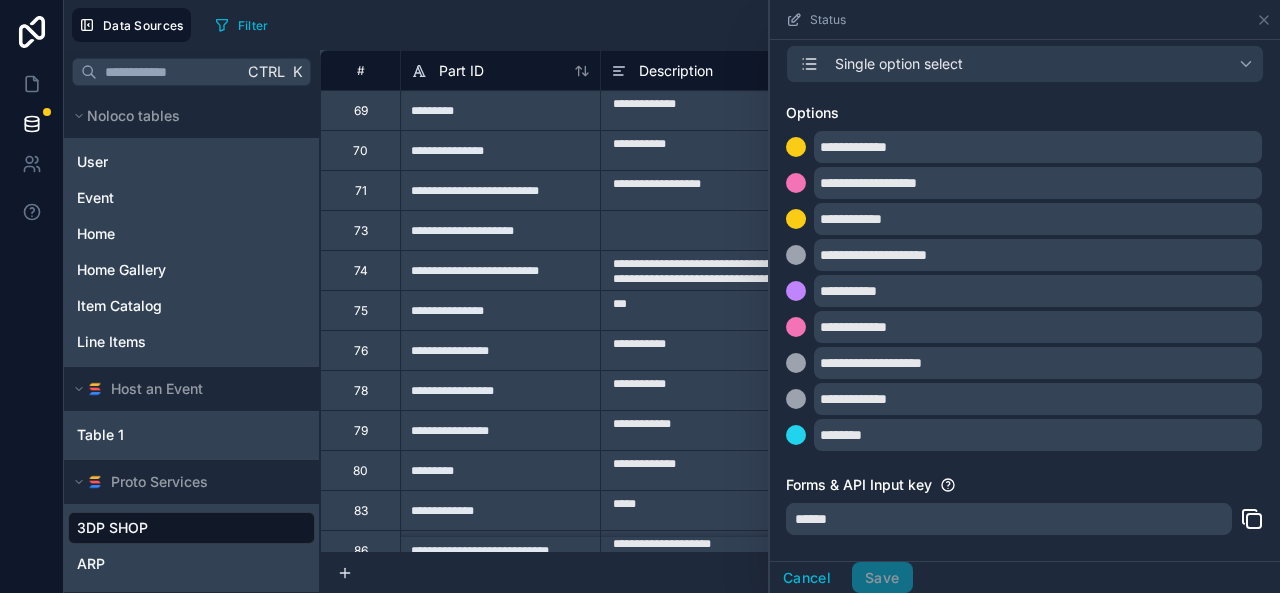 click on "******" at bounding box center [1009, 519] 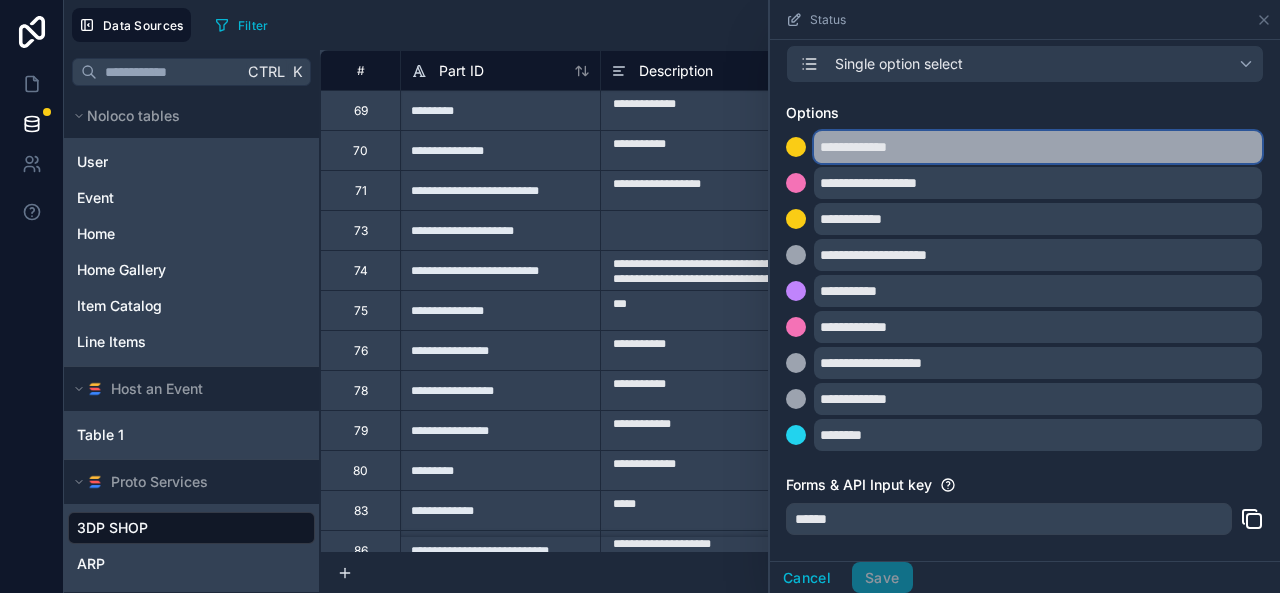 click on "**********" at bounding box center (1038, 147) 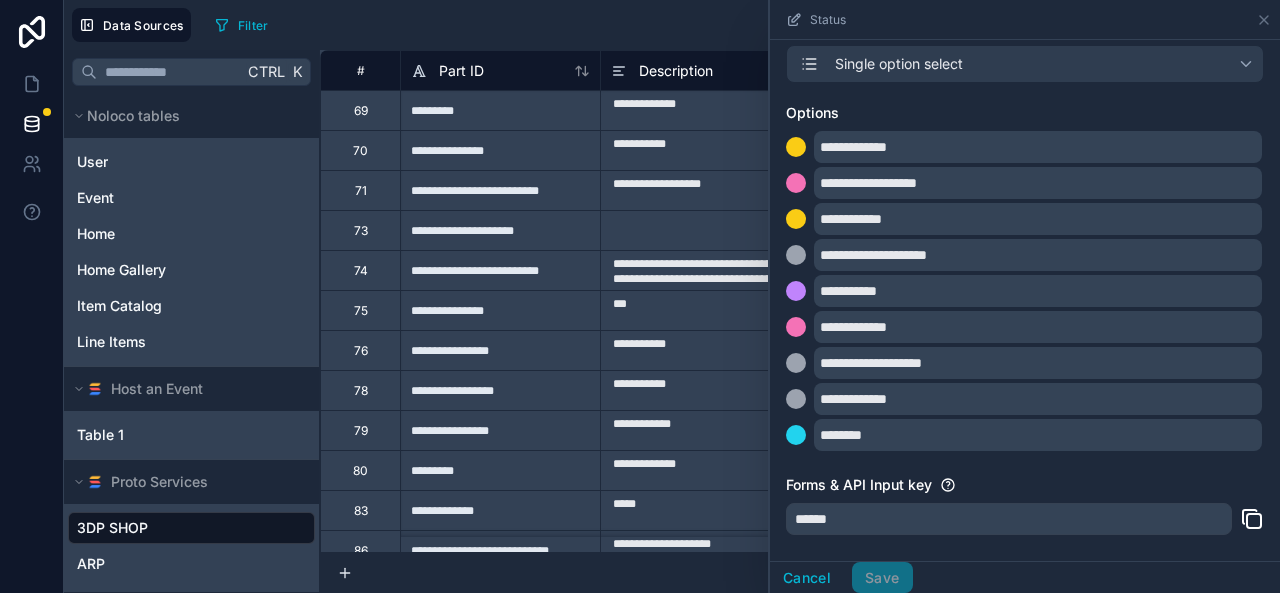 click on "Cancel Save" at bounding box center (841, 578) 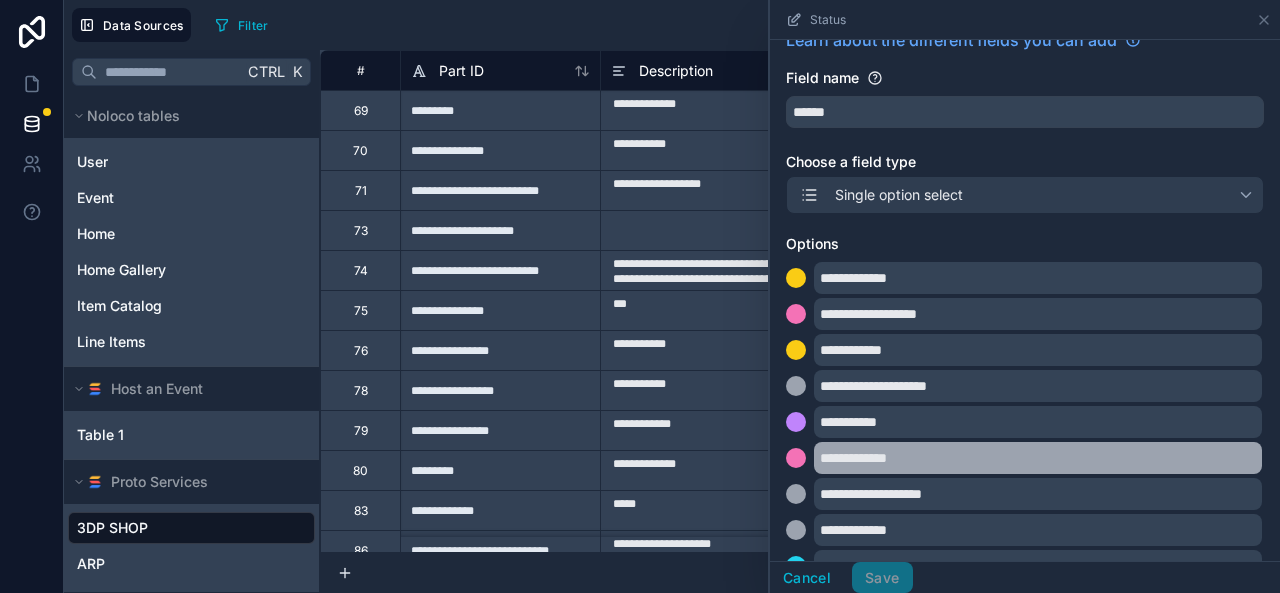 scroll, scrollTop: 0, scrollLeft: 0, axis: both 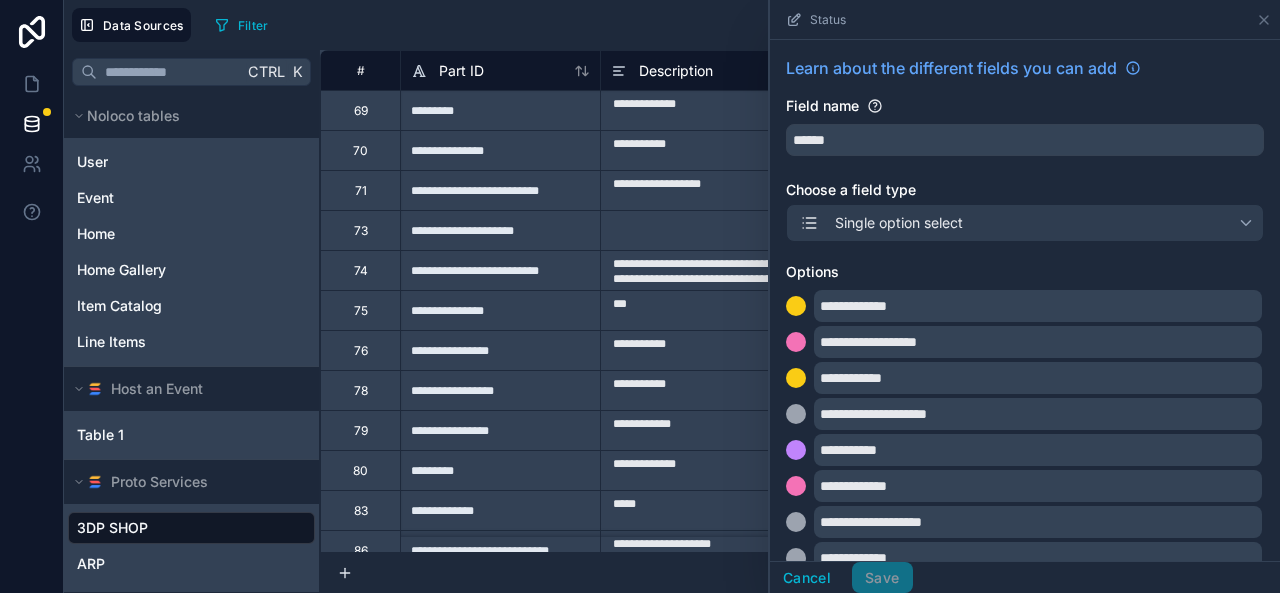 click on "Filter Export Import New record" at bounding box center [739, 25] 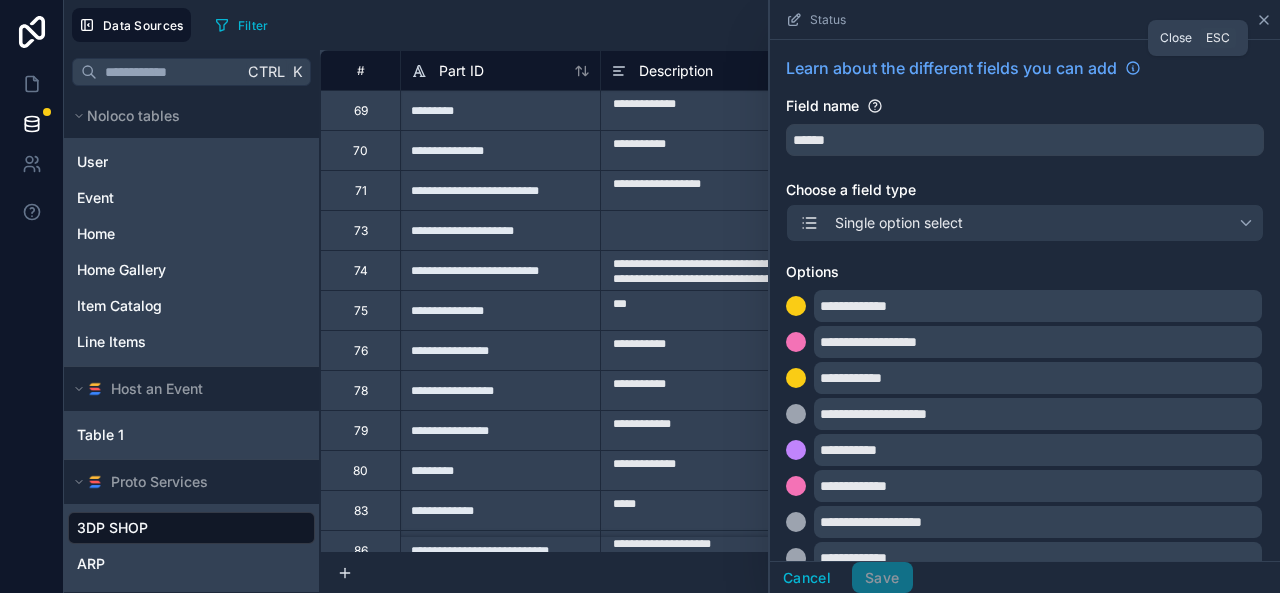click 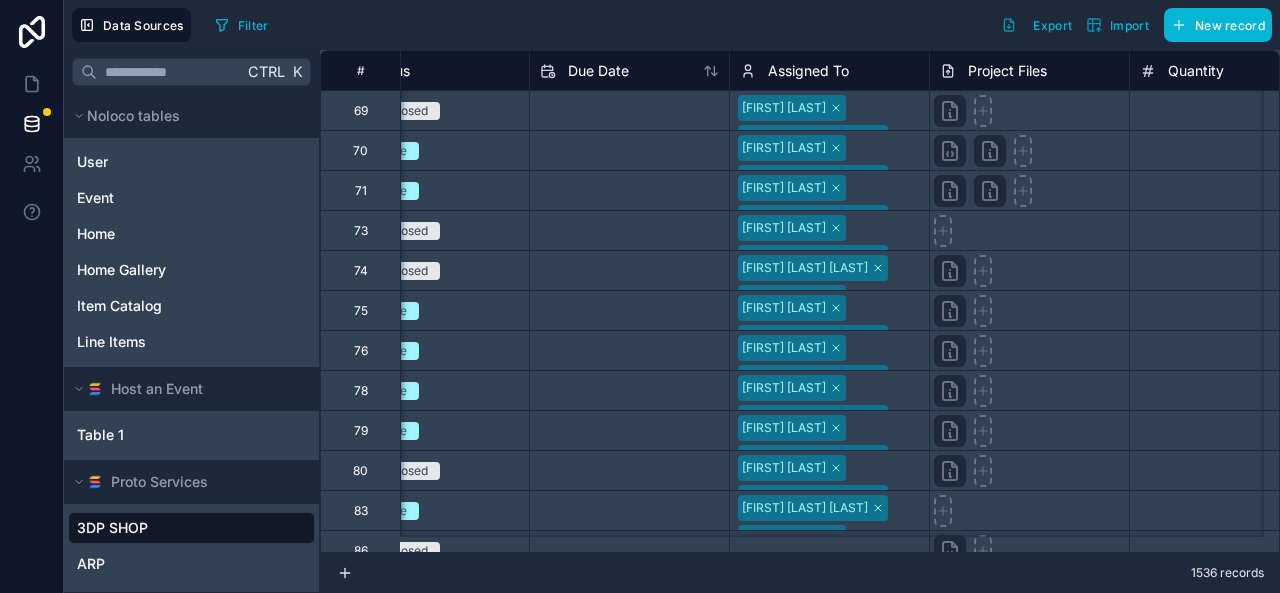 scroll, scrollTop: 0, scrollLeft: 0, axis: both 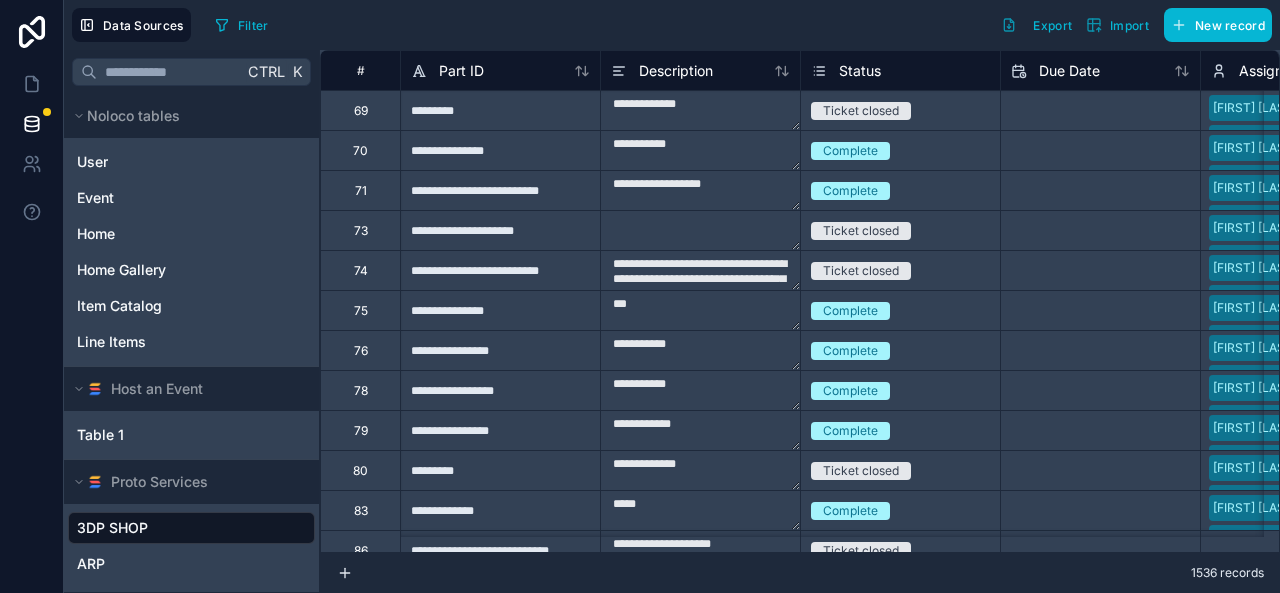 click on "**********" at bounding box center (4060, 2070) 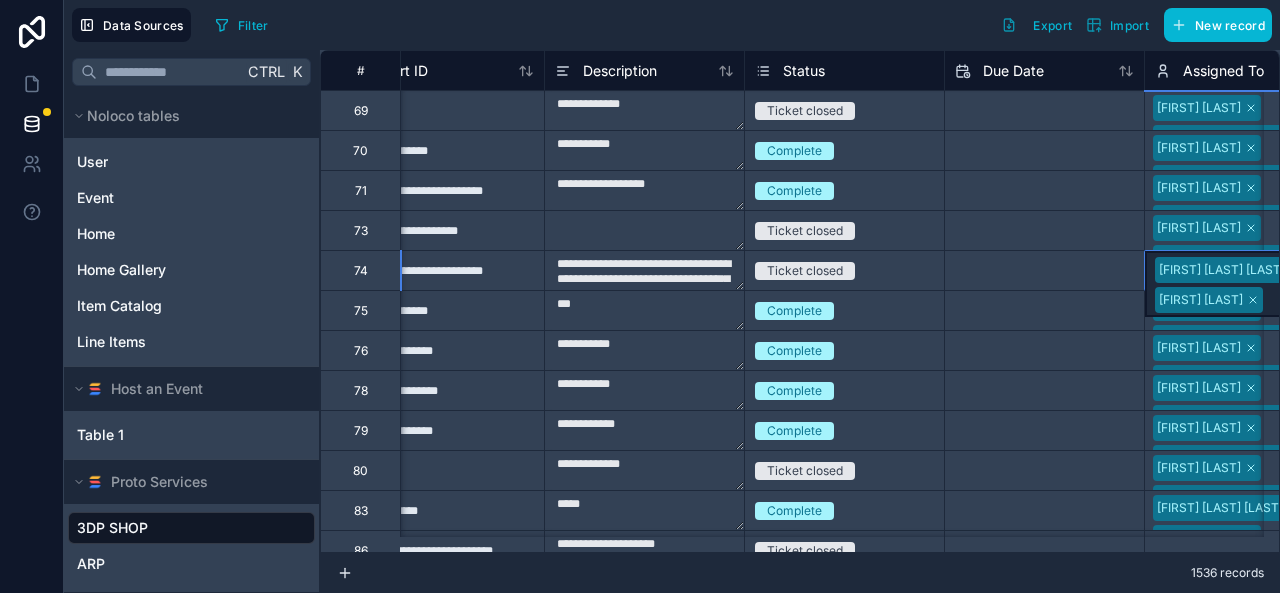 scroll, scrollTop: 0, scrollLeft: 0, axis: both 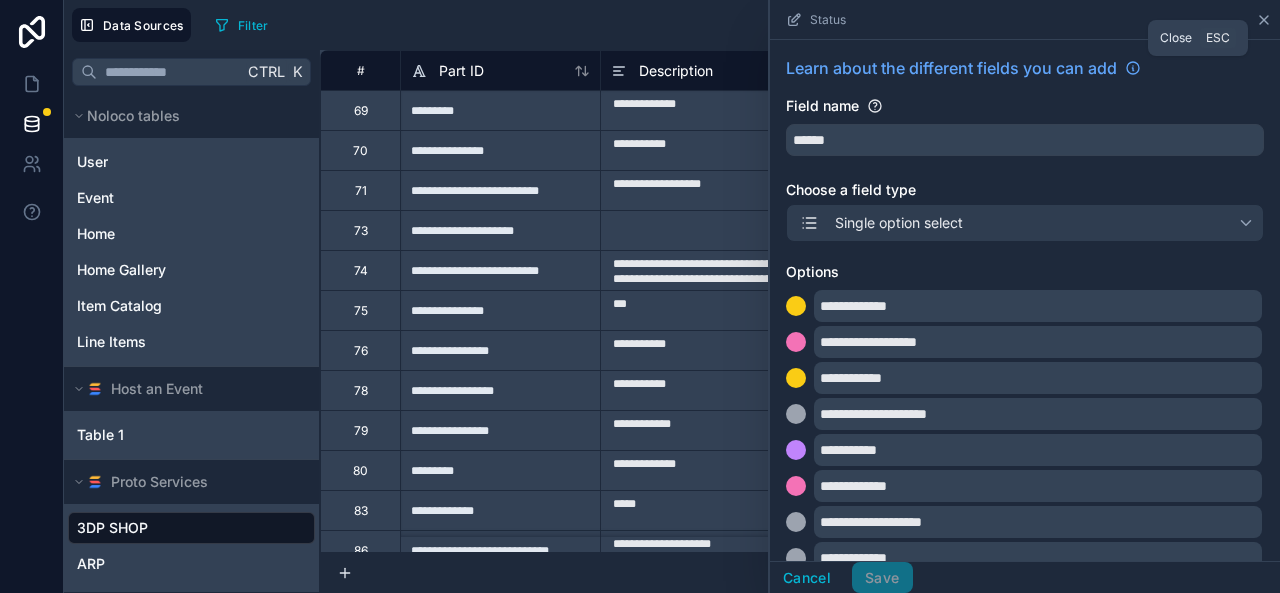 click 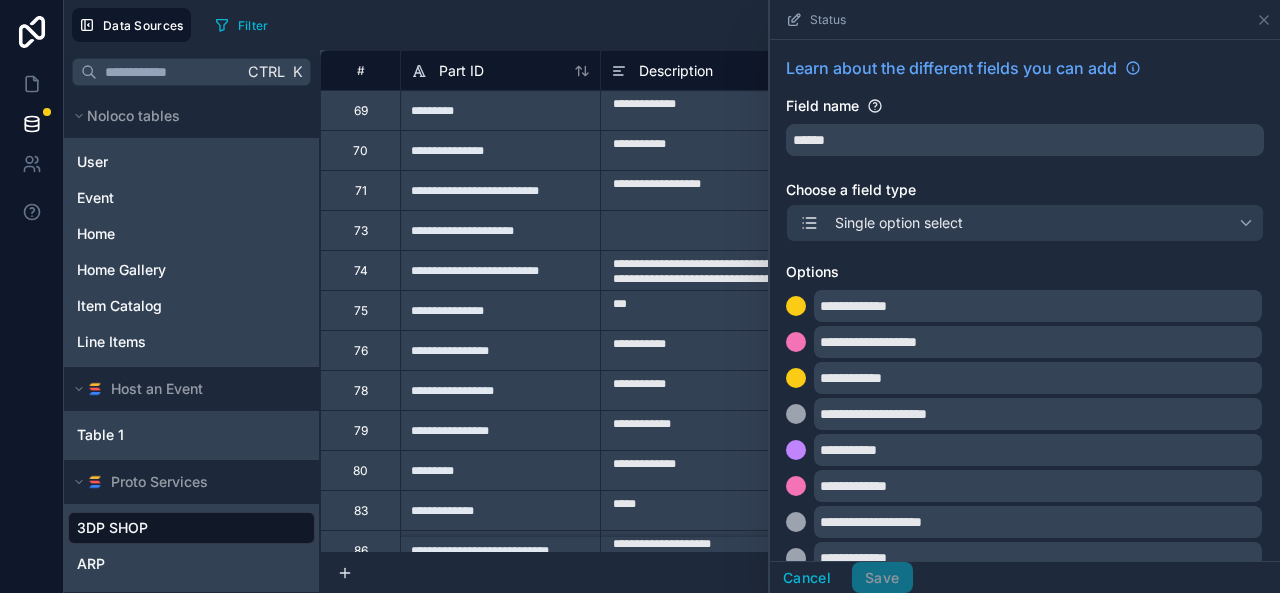 click on "Filter Export Import New record" at bounding box center (739, 25) 